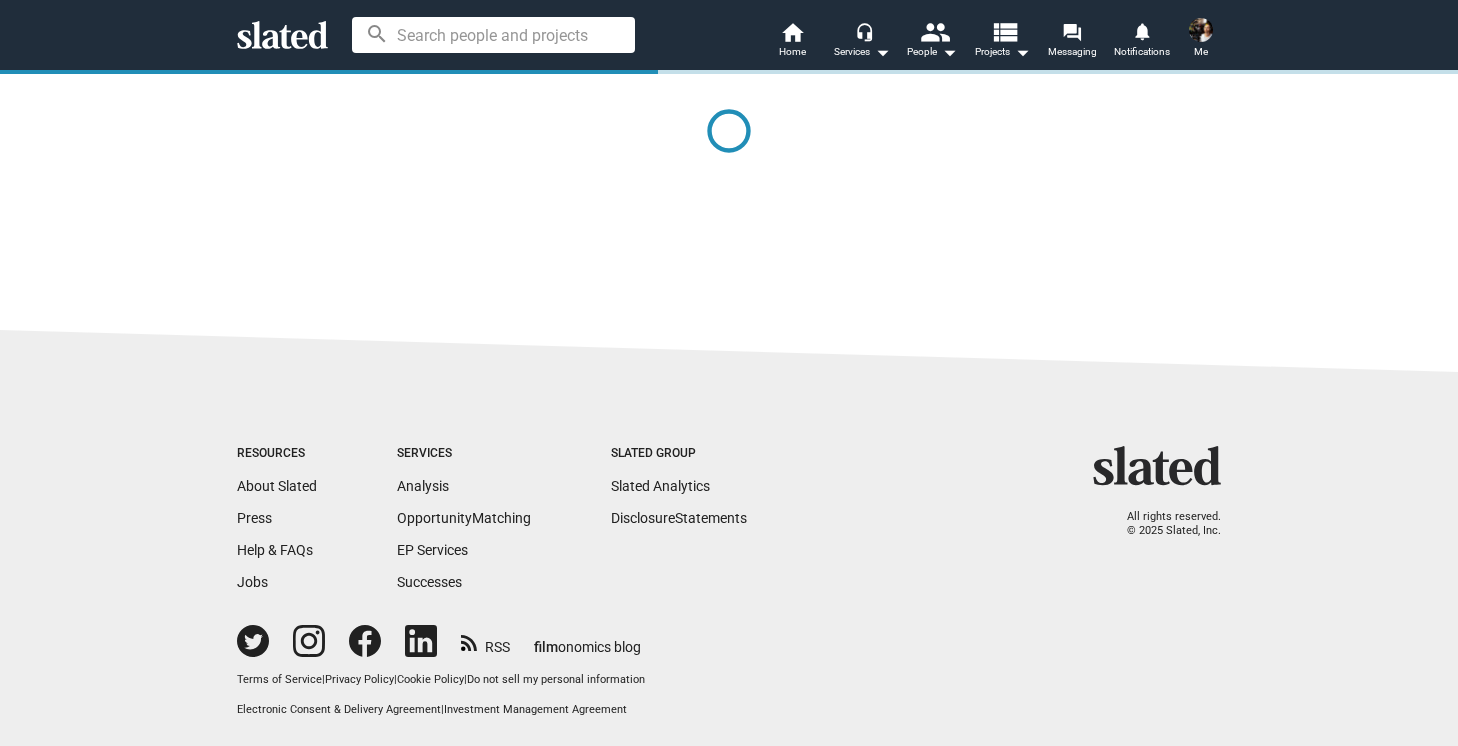 scroll, scrollTop: 0, scrollLeft: 0, axis: both 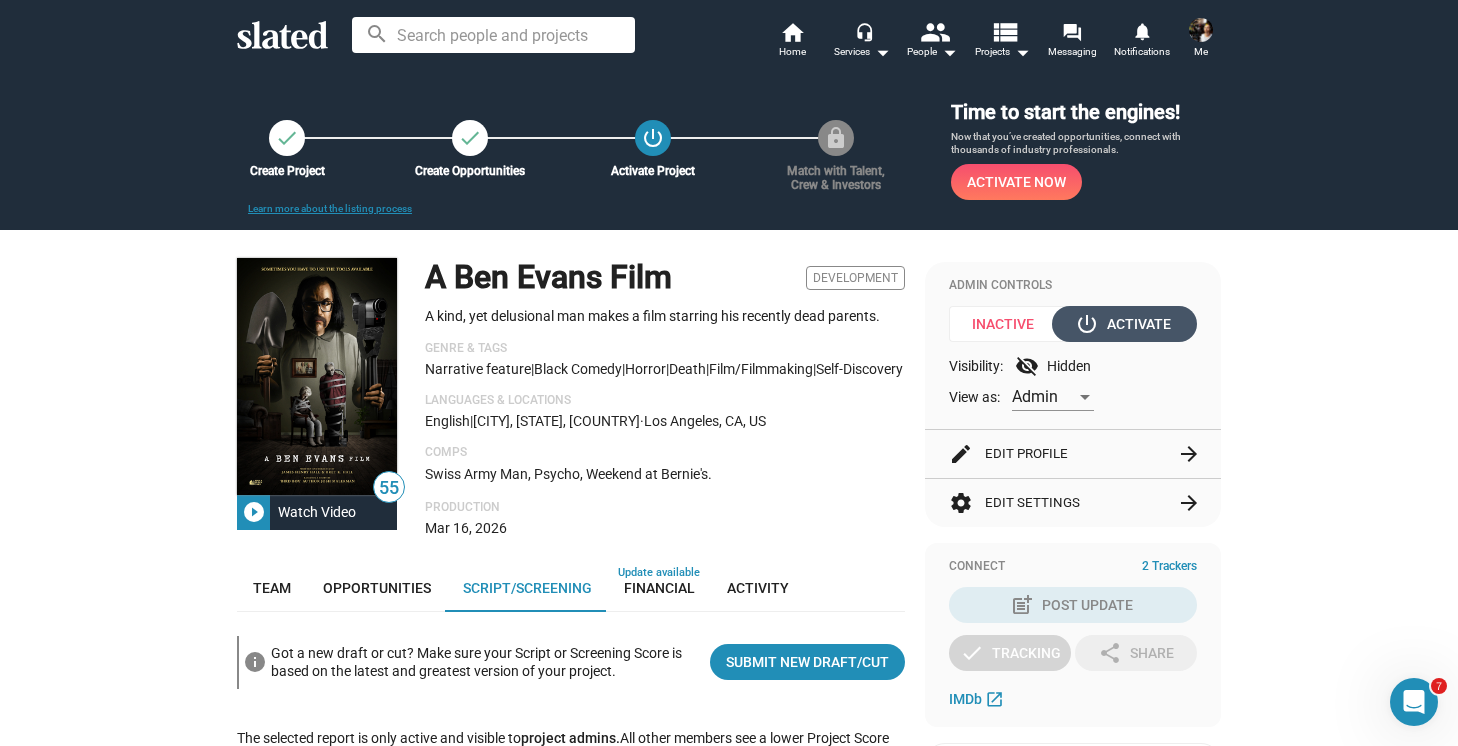 click on "power_settings_new  Activate" 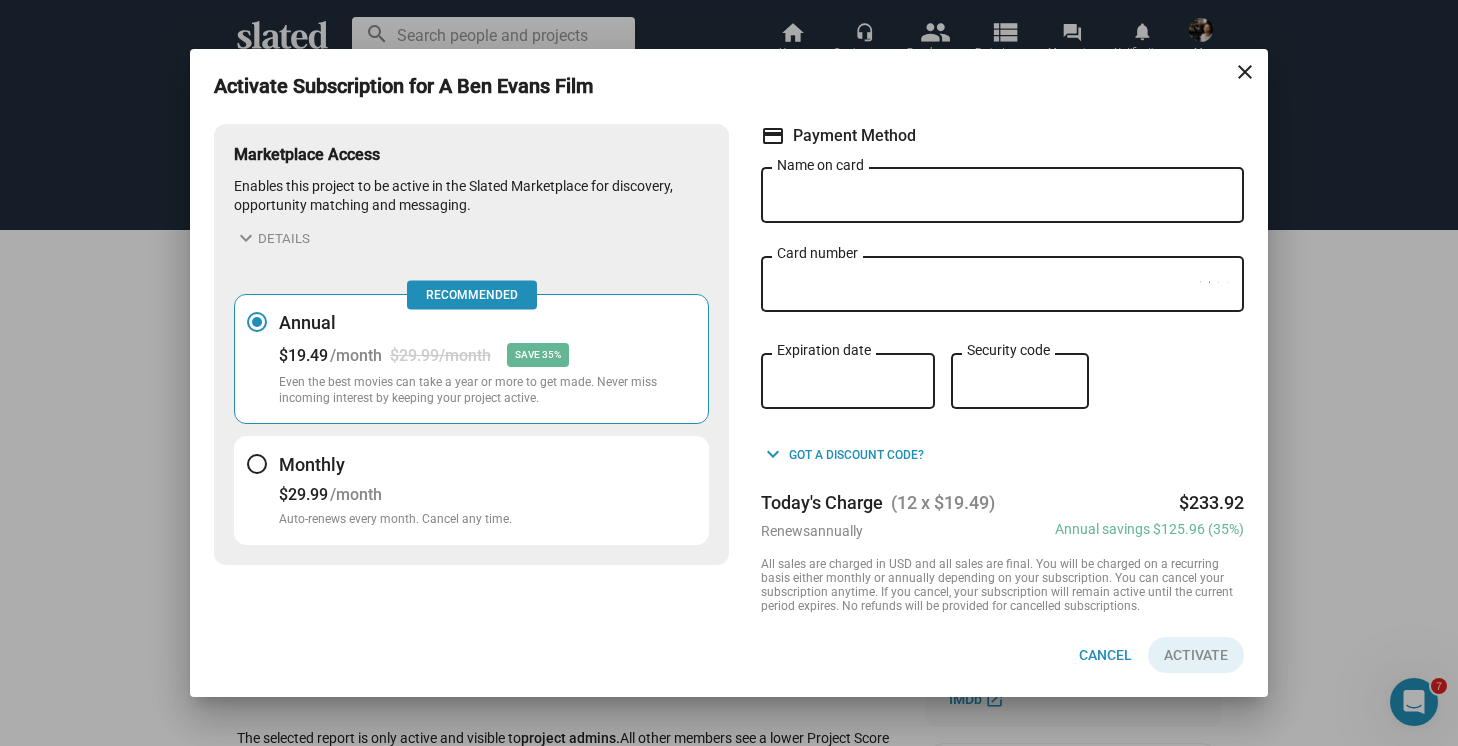 click on "Name on card" at bounding box center (1002, 196) 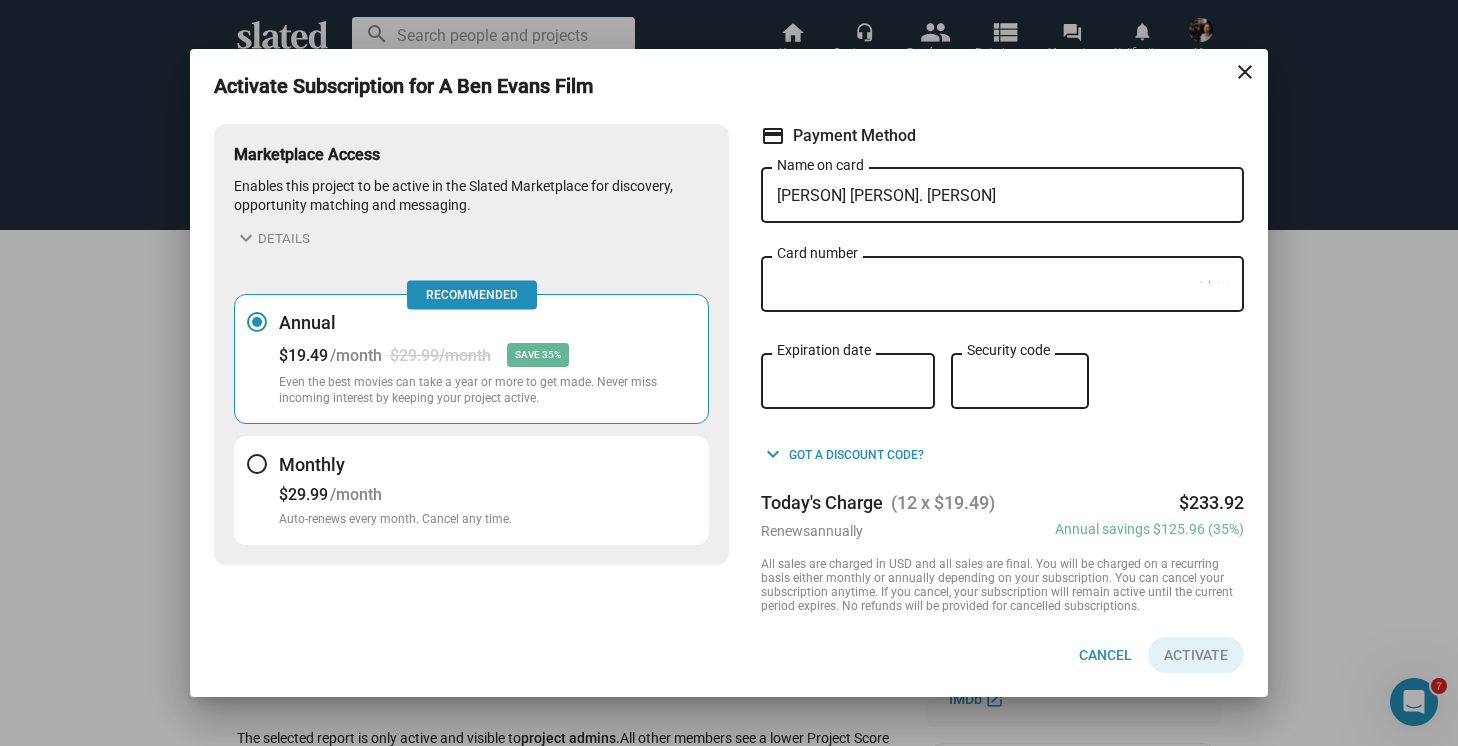 type on "[FIRST] [LAST]" 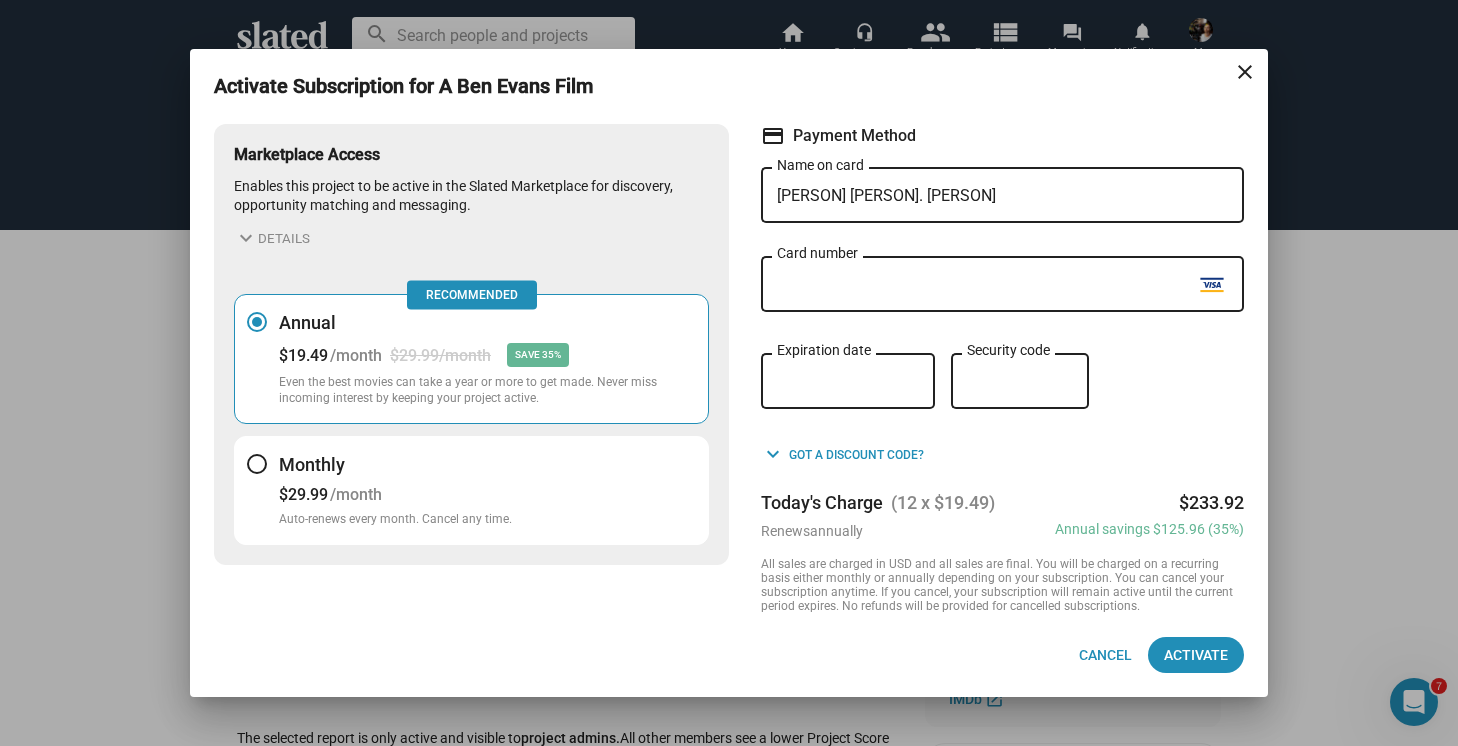 click on "test Expiration date test Security code" at bounding box center [1002, 393] 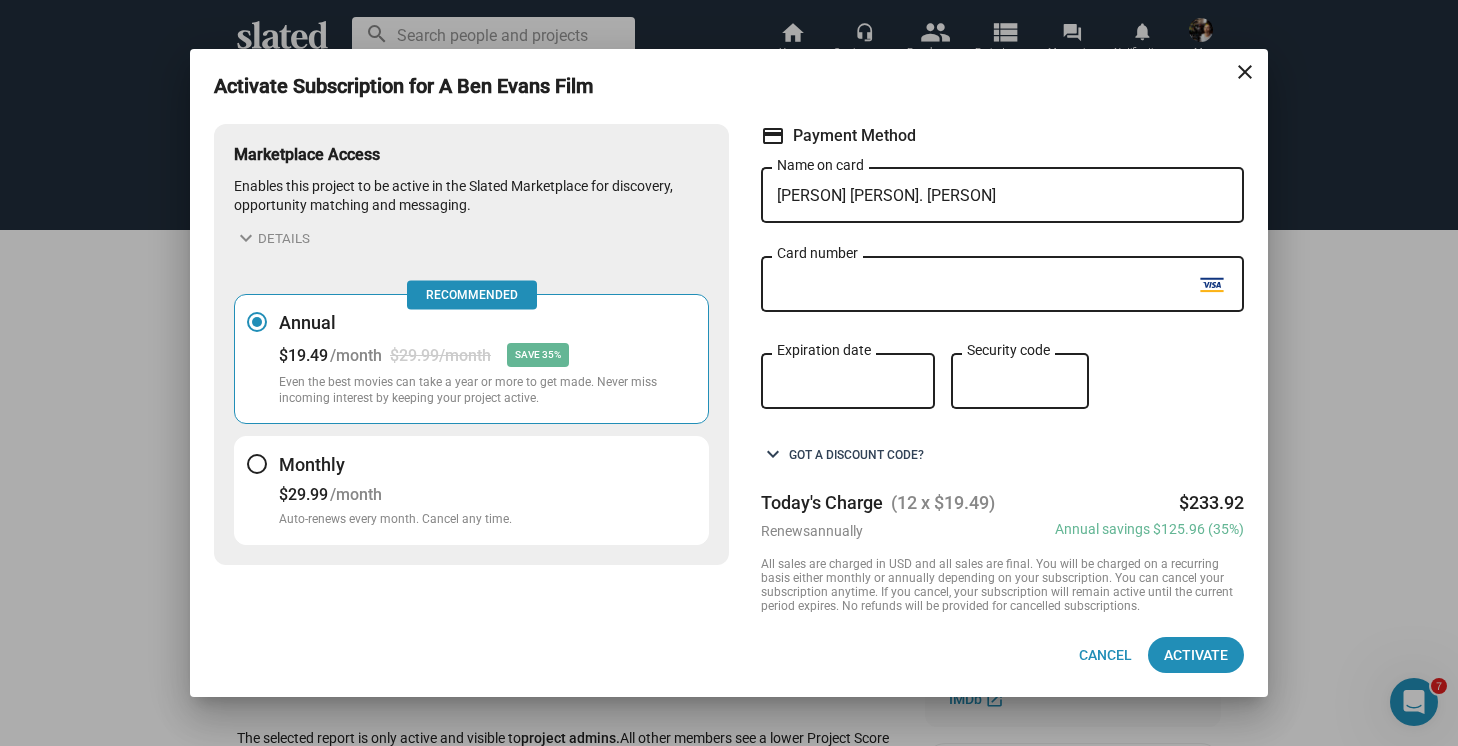 click on "keyboard_arrow_down   Got a discount code?" at bounding box center (842, 455) 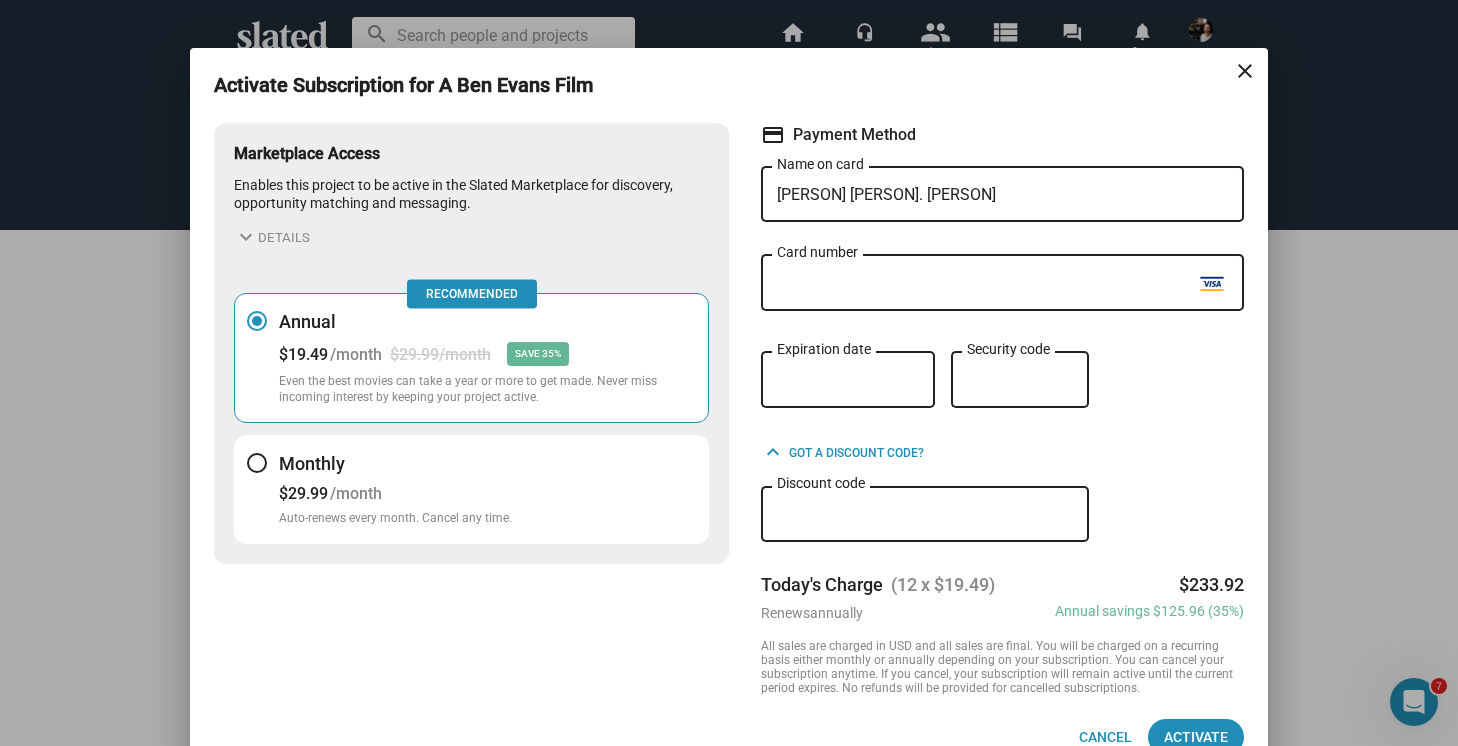 click on "Discount code" at bounding box center [925, 515] 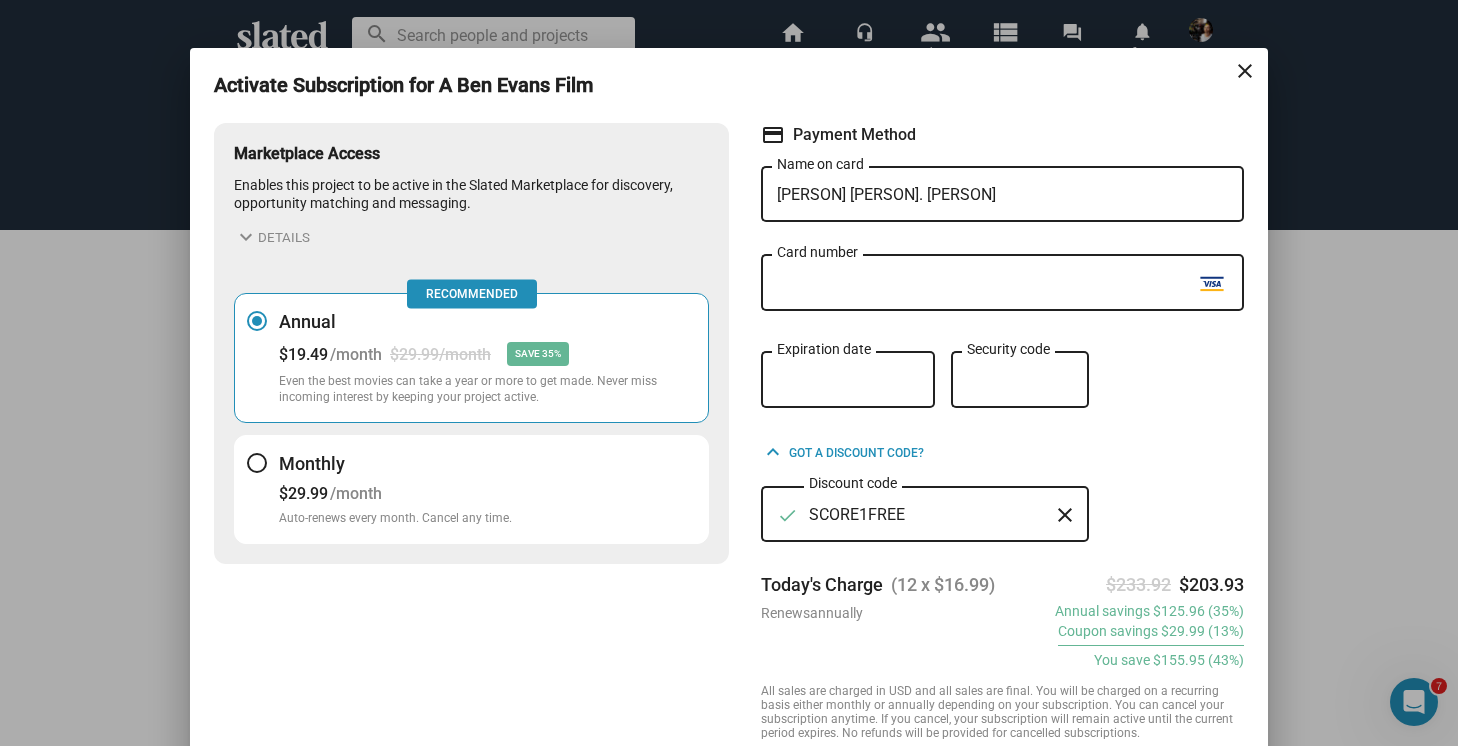 type on "SCORE1FREE" 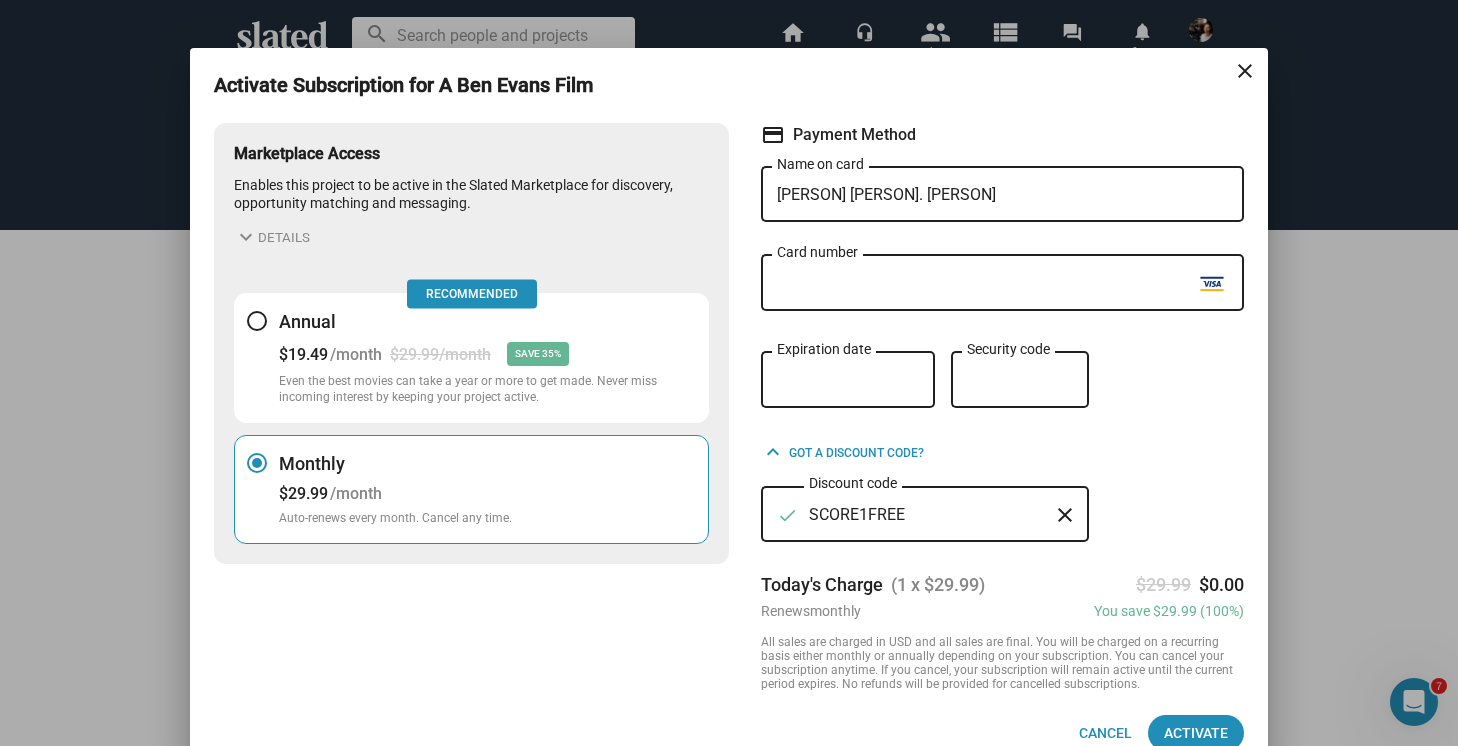 scroll, scrollTop: 32, scrollLeft: 0, axis: vertical 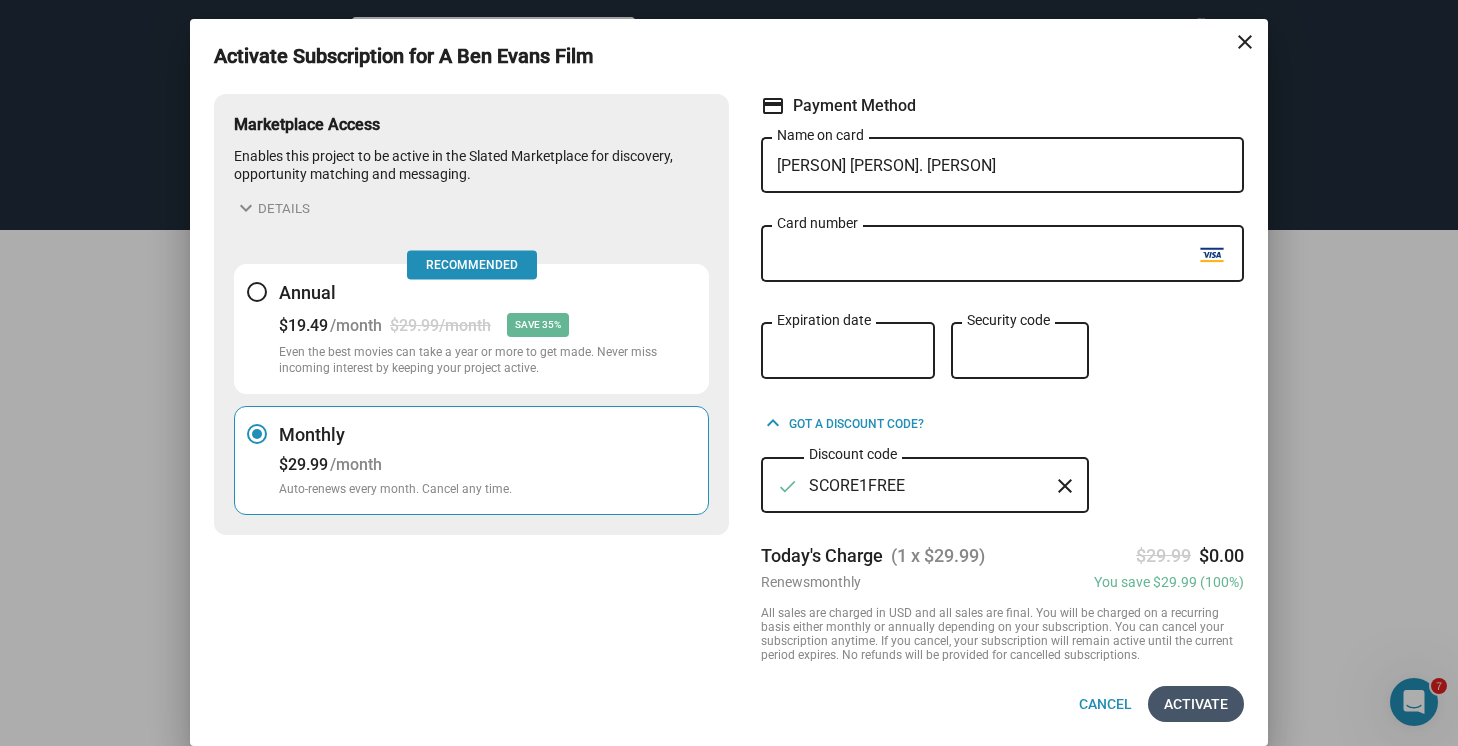click on "Activate" at bounding box center (1196, 704) 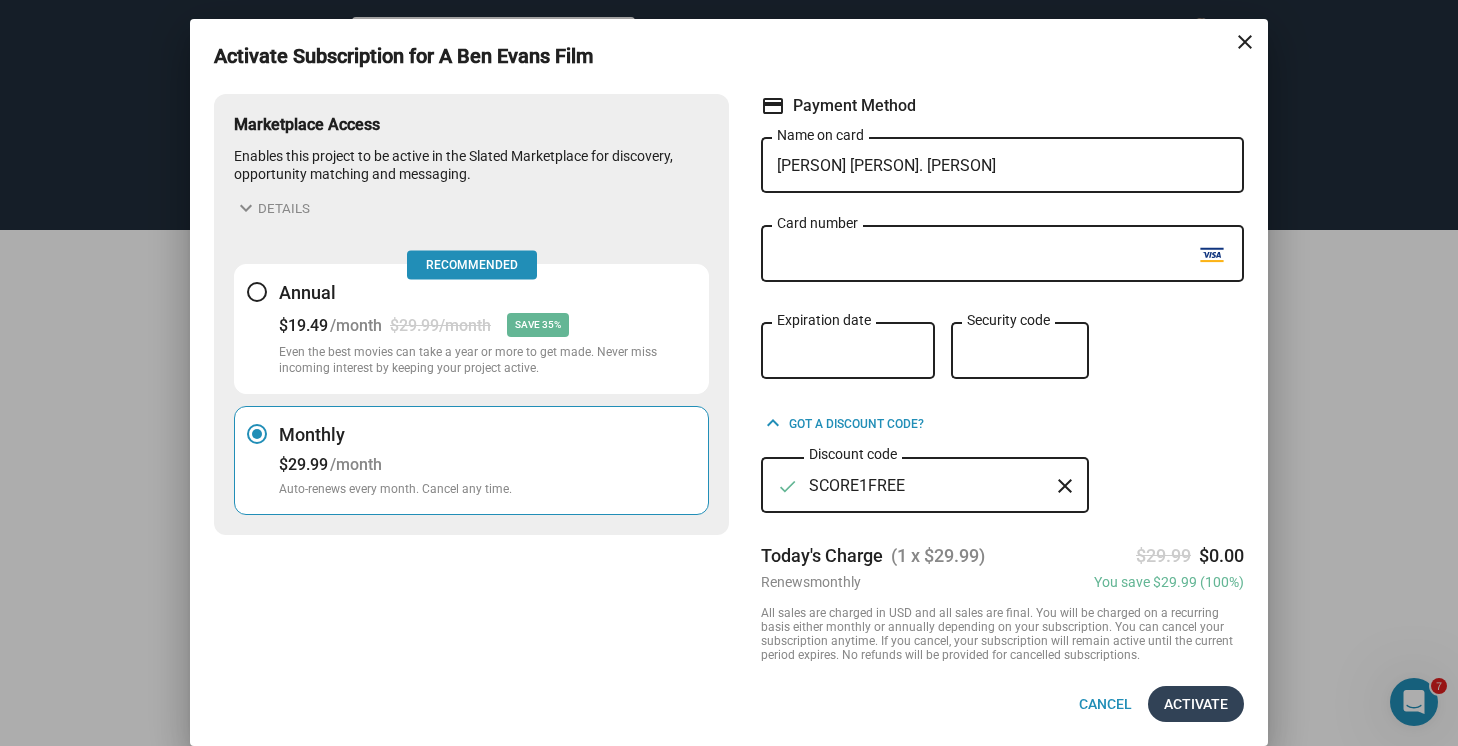 click on "Activate" at bounding box center [1196, 704] 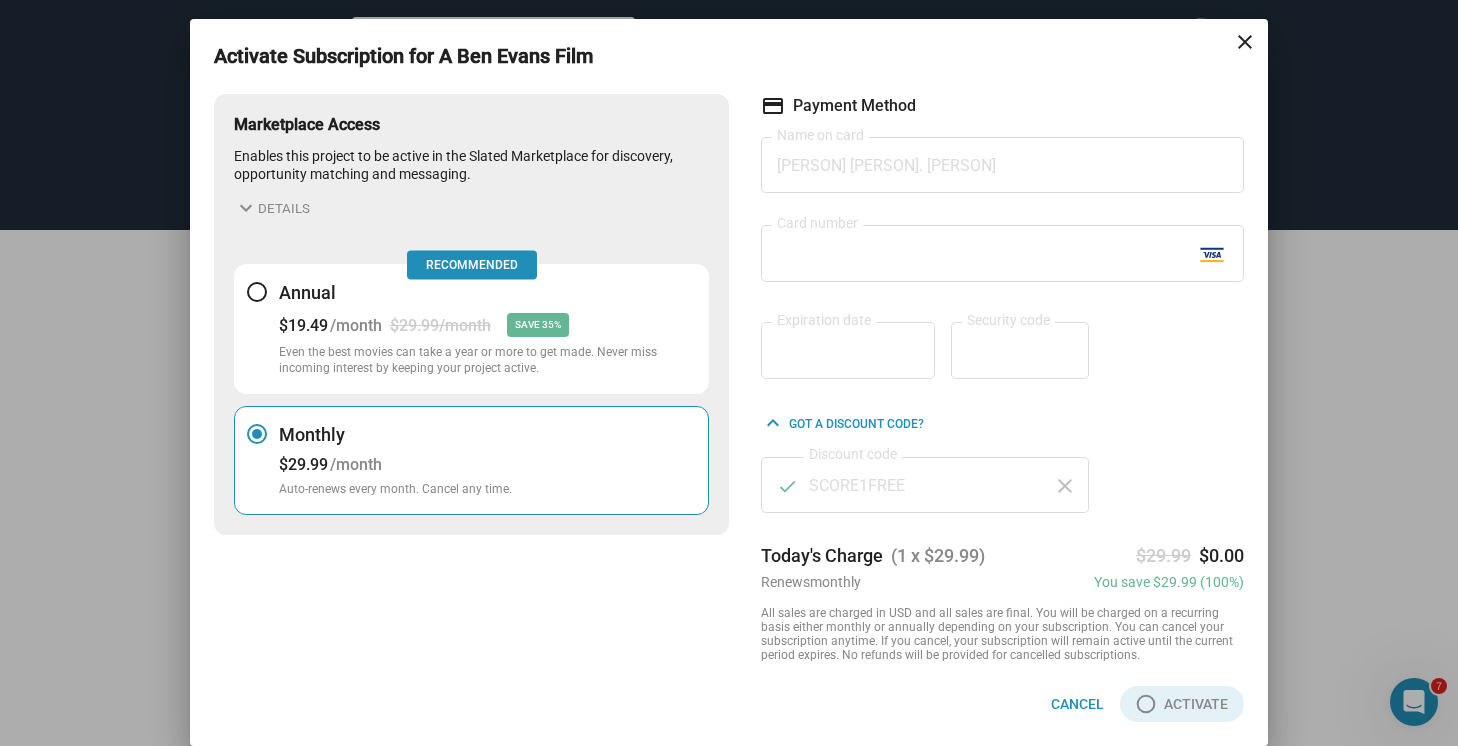 scroll, scrollTop: 0, scrollLeft: 0, axis: both 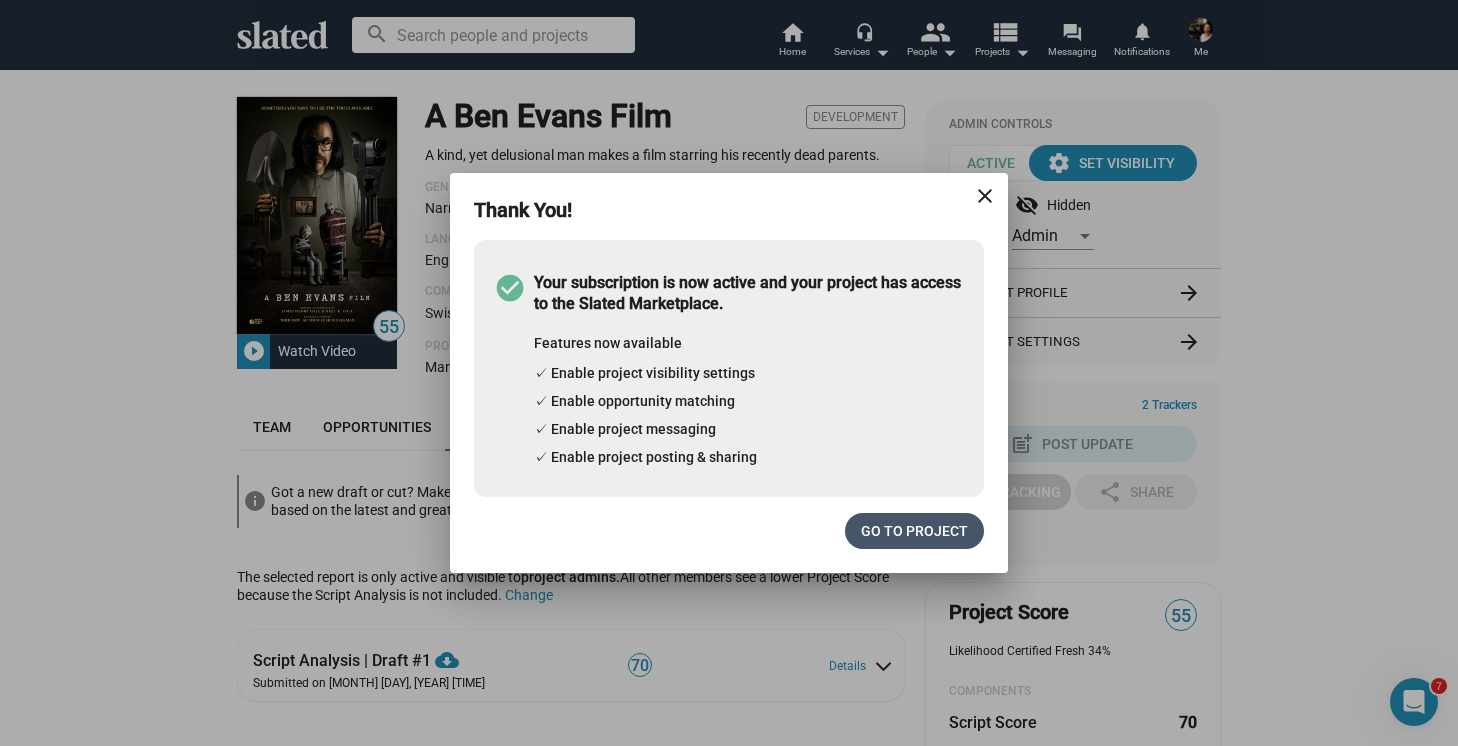 click on "Go to project" at bounding box center (914, 531) 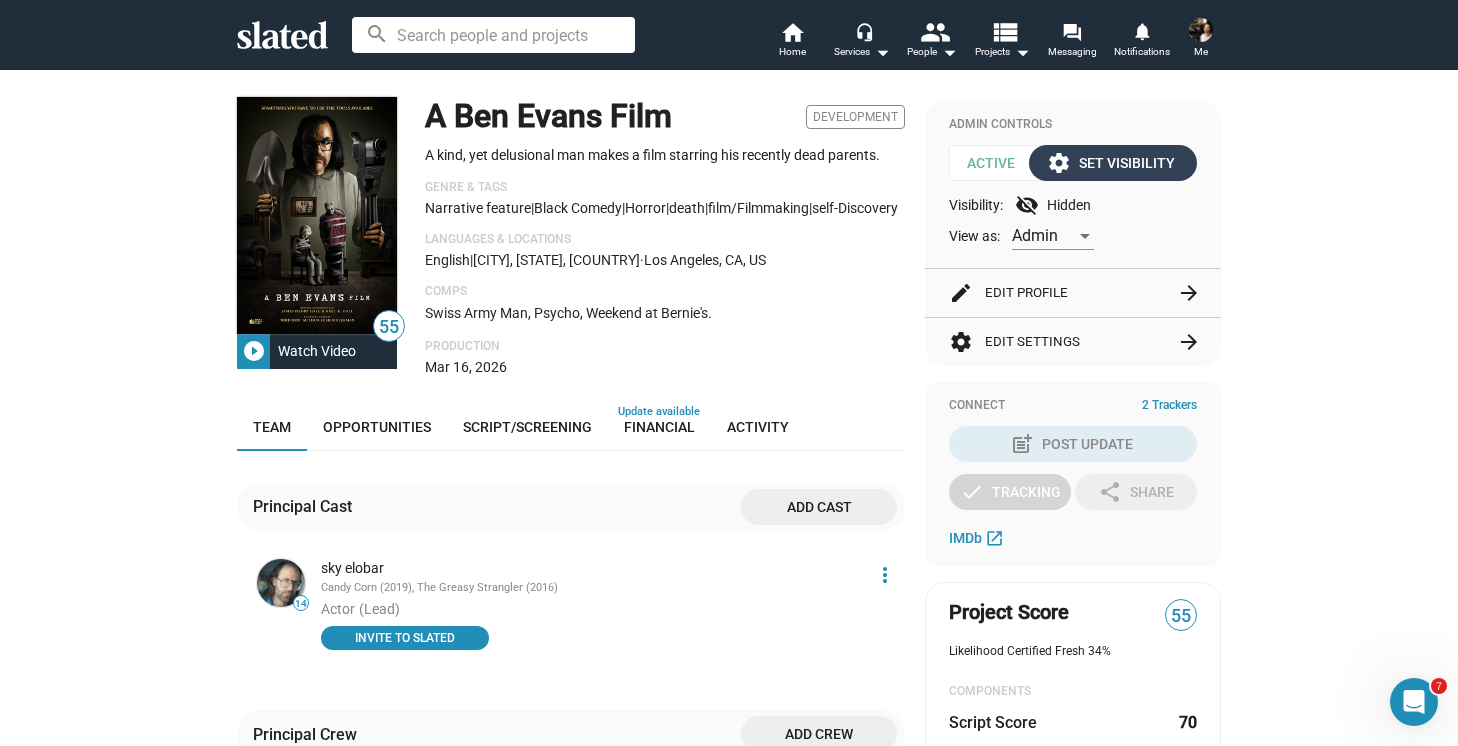 click on "settings  Set Visibility" 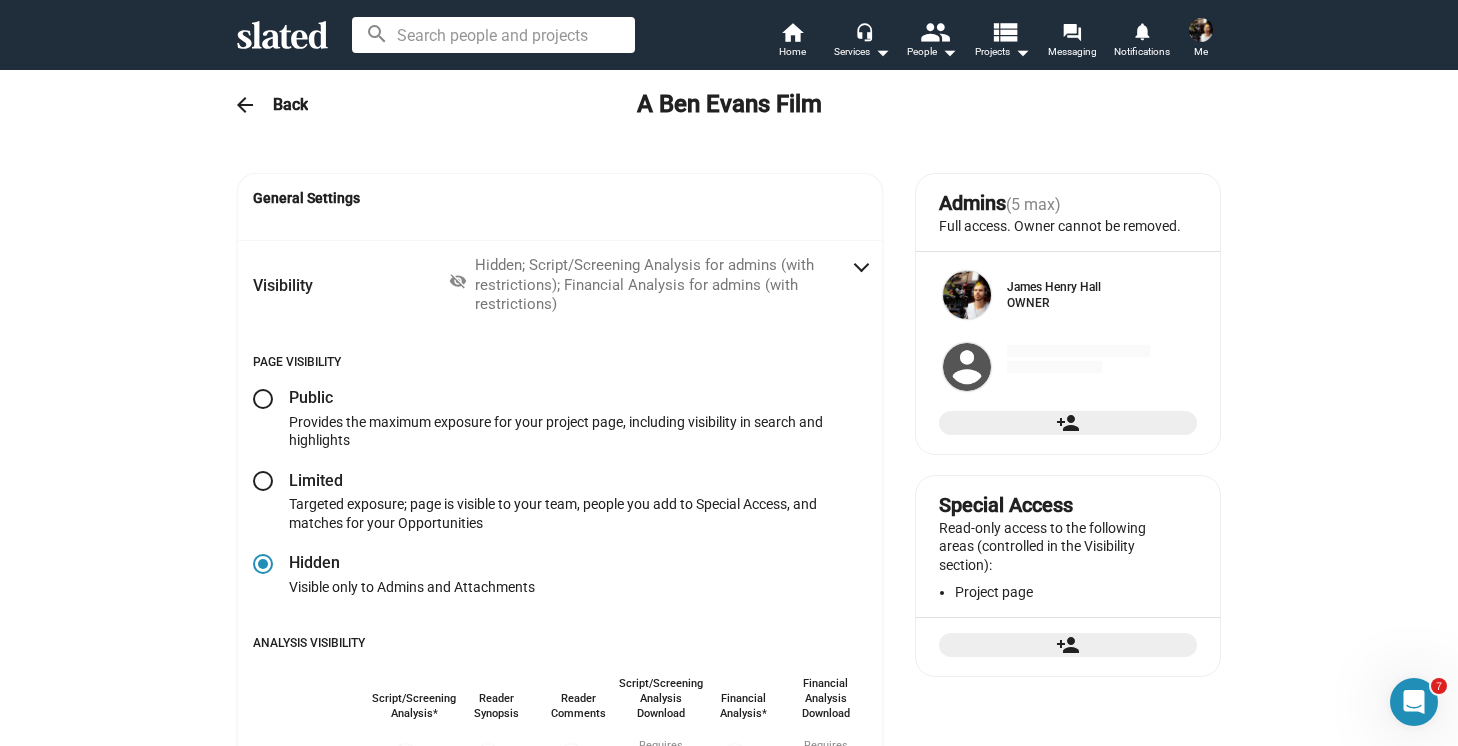 radio on "false" 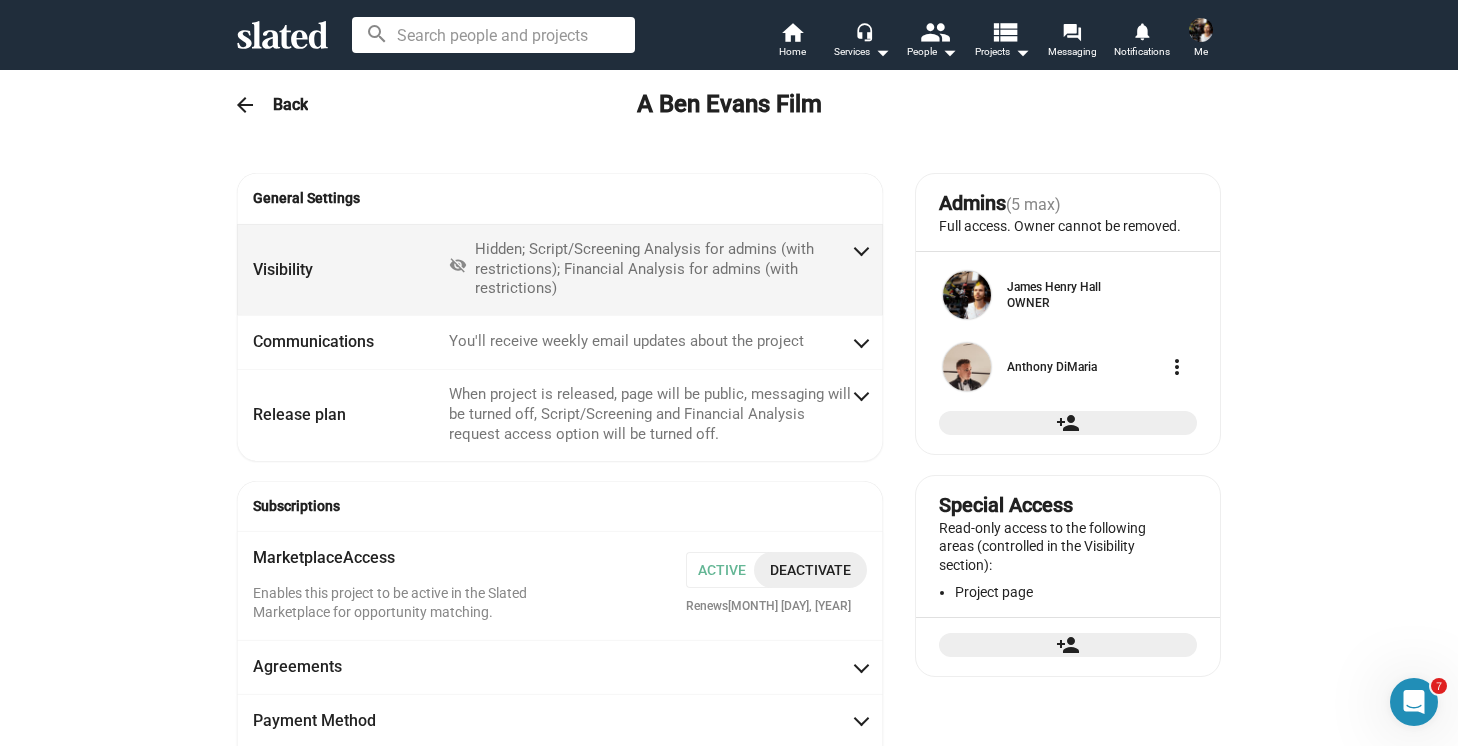 click at bounding box center (861, 249) 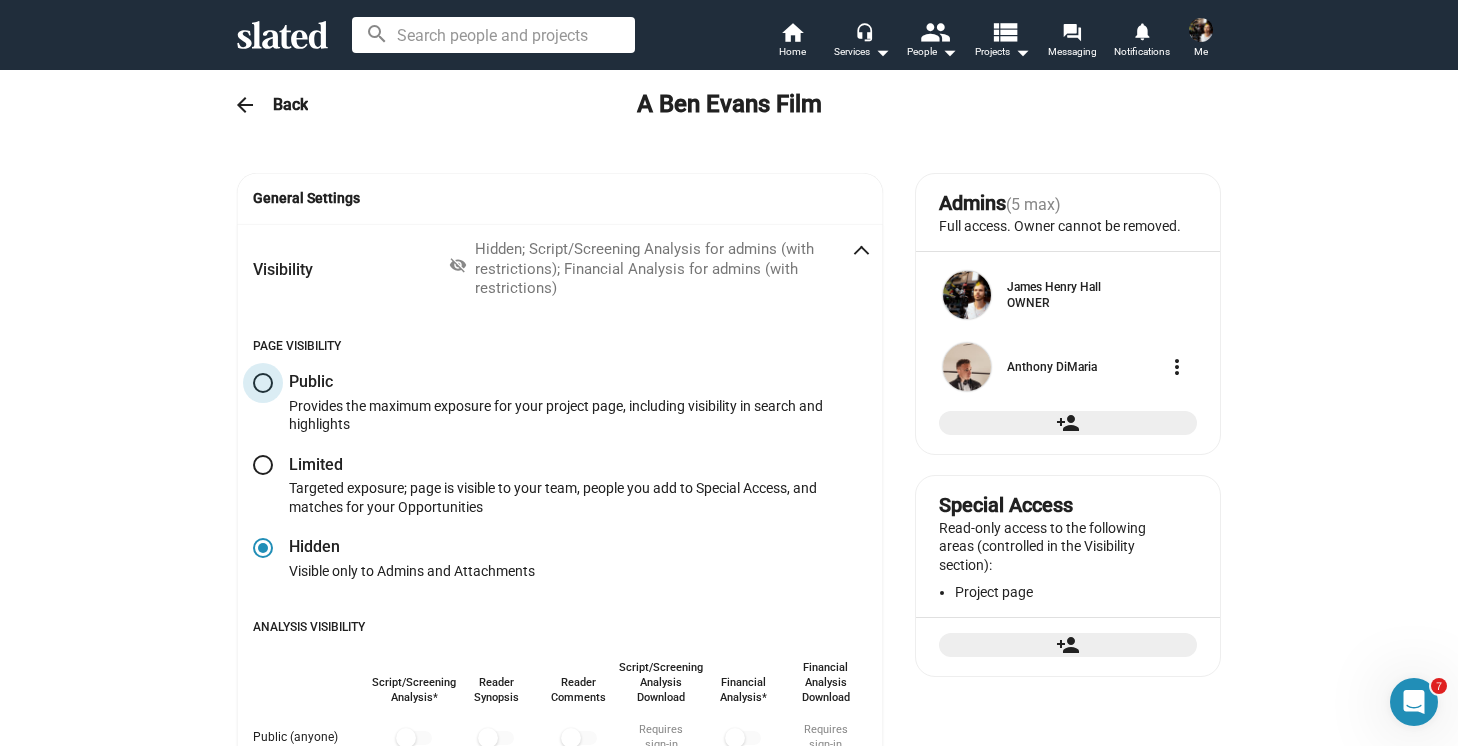 click at bounding box center [263, 383] 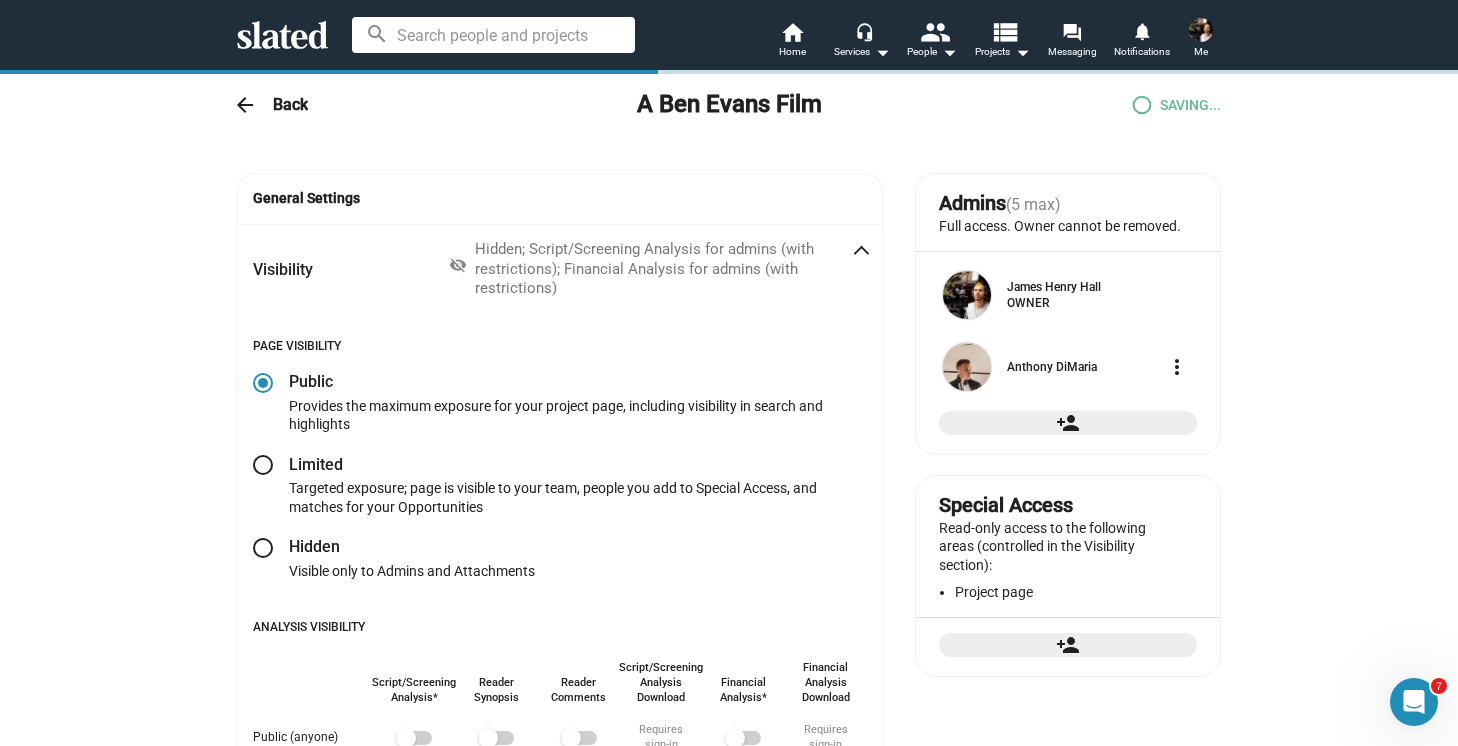 checkbox on "true" 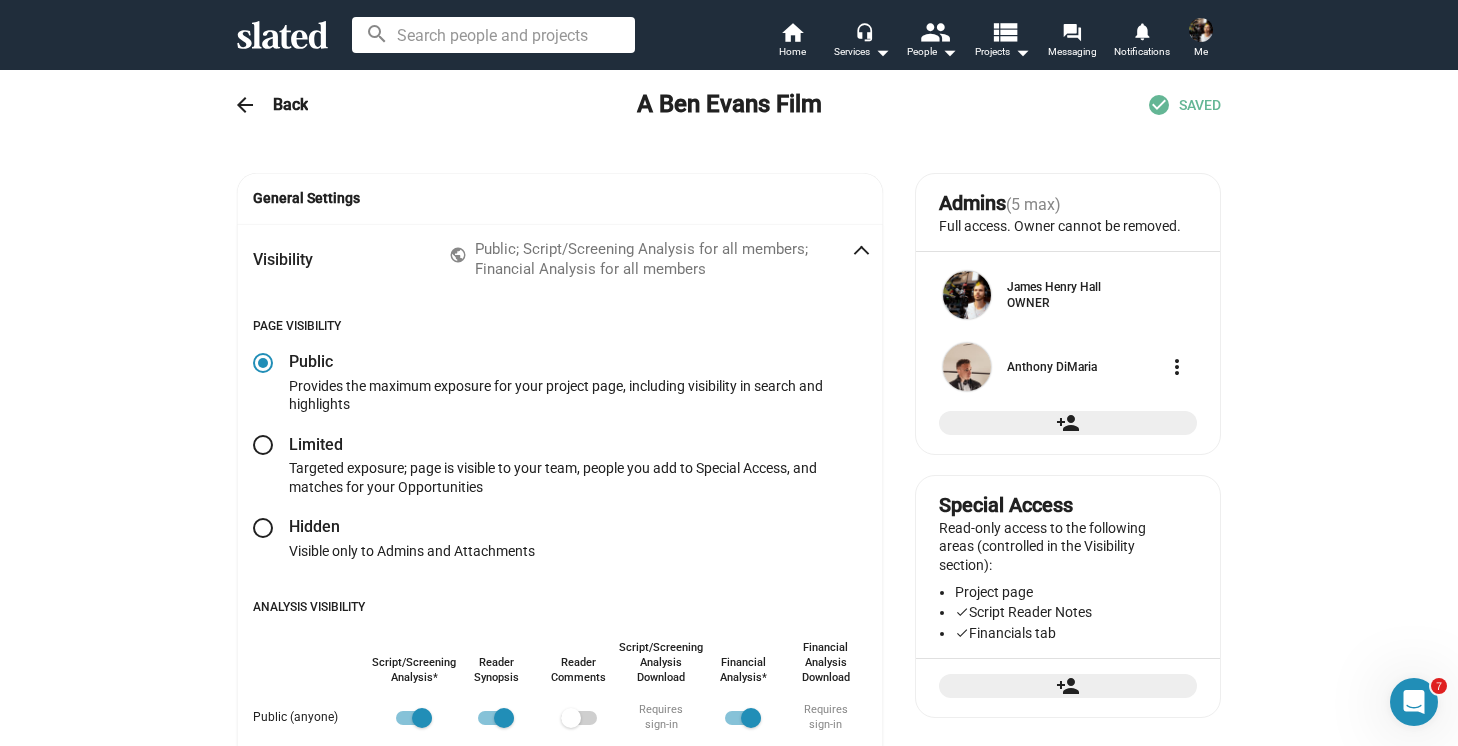 click at bounding box center [861, 254] 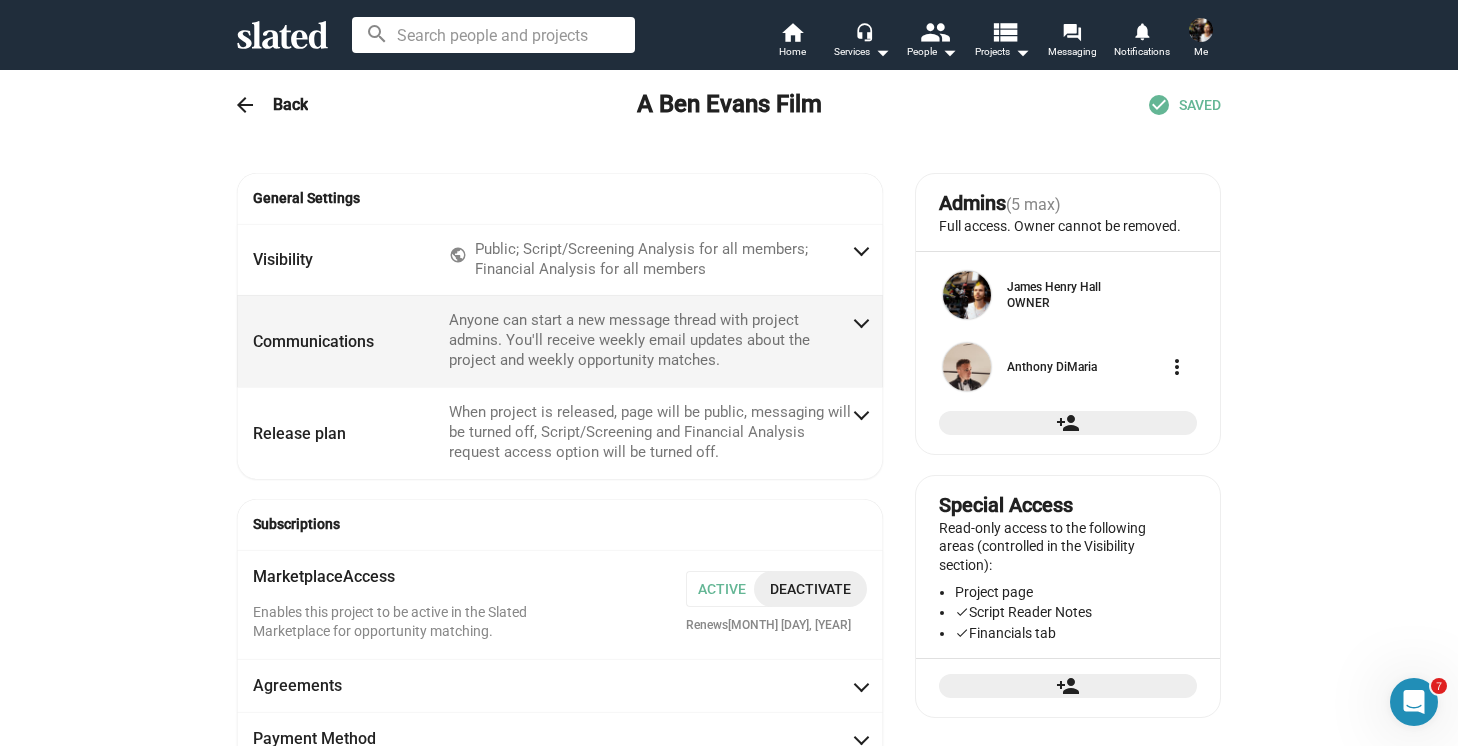 click at bounding box center (861, 320) 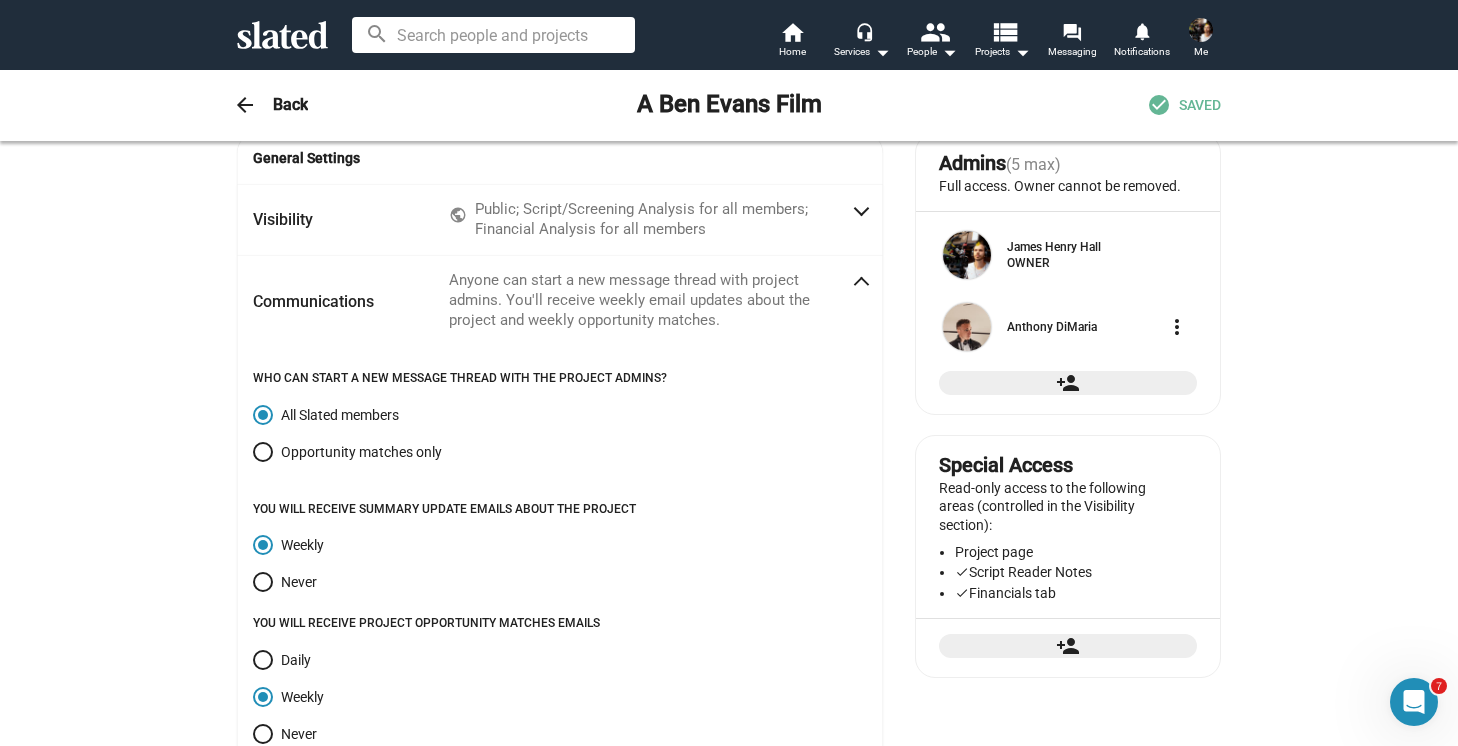 scroll, scrollTop: 24, scrollLeft: 0, axis: vertical 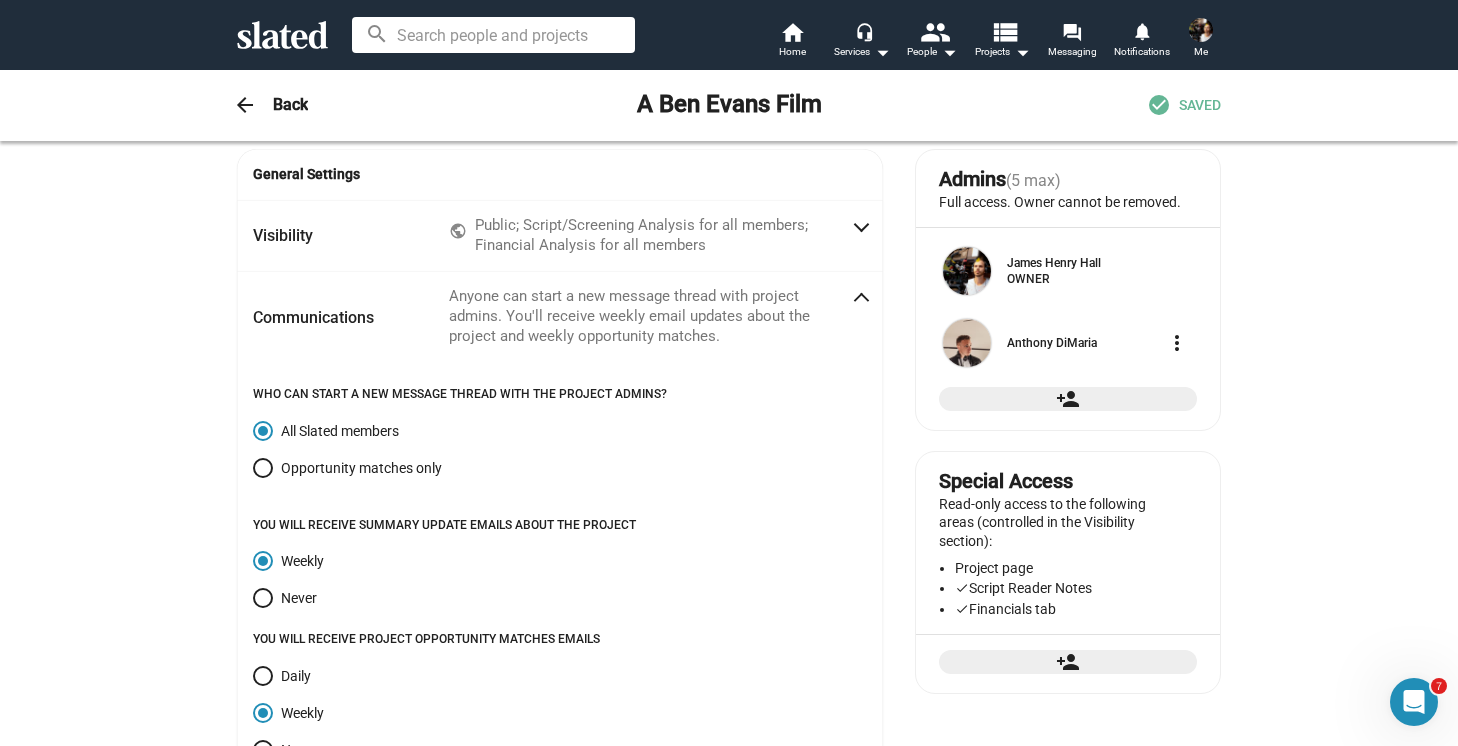 click at bounding box center (861, 301) 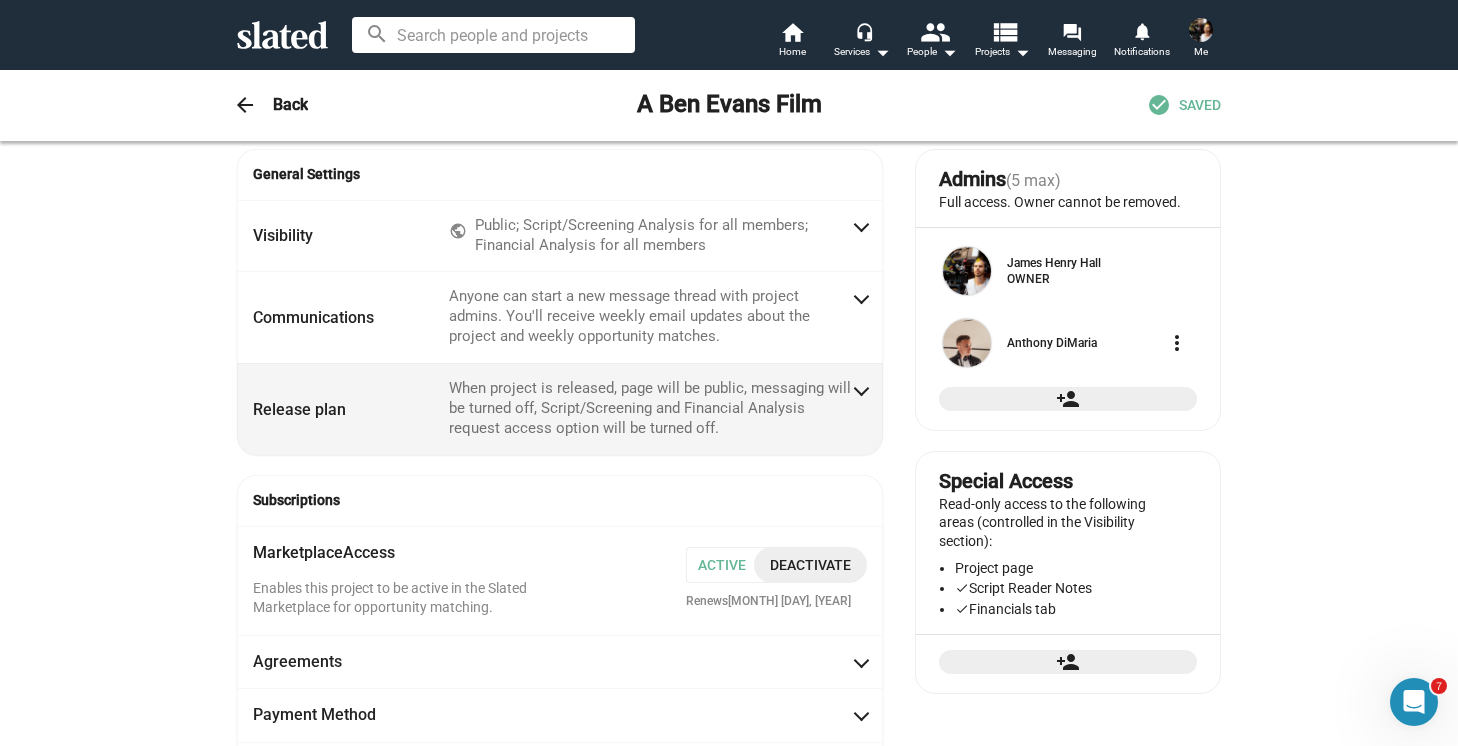 click at bounding box center (861, 388) 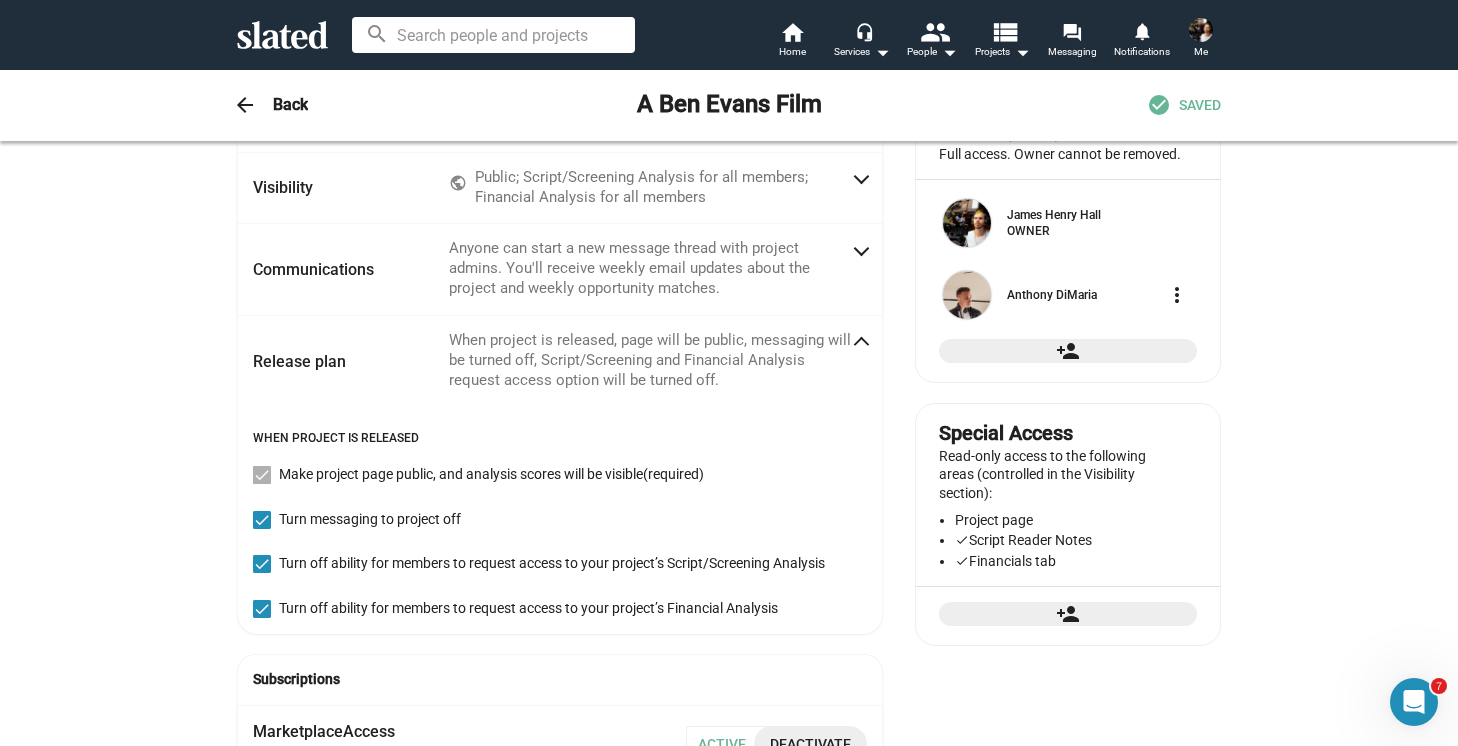 scroll, scrollTop: 56, scrollLeft: 0, axis: vertical 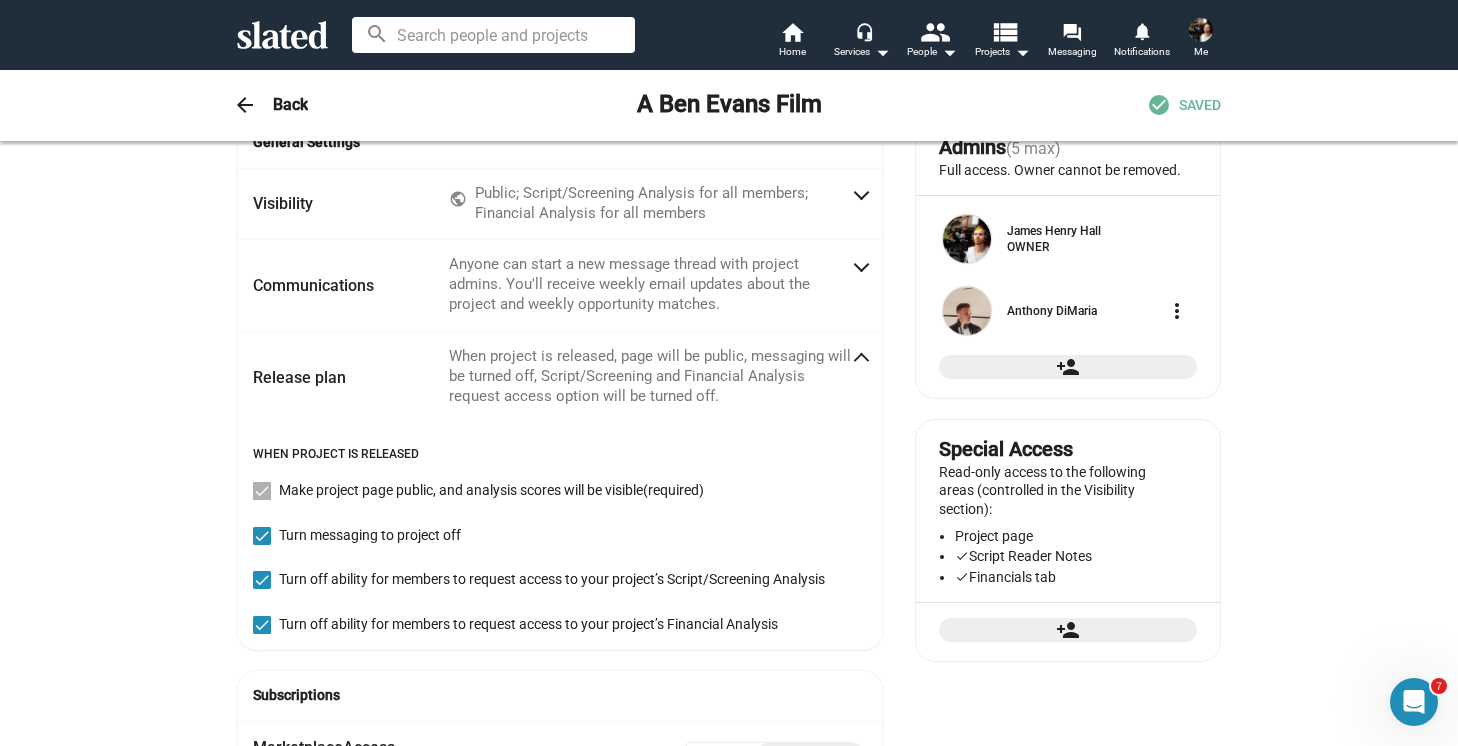 click at bounding box center [861, 361] 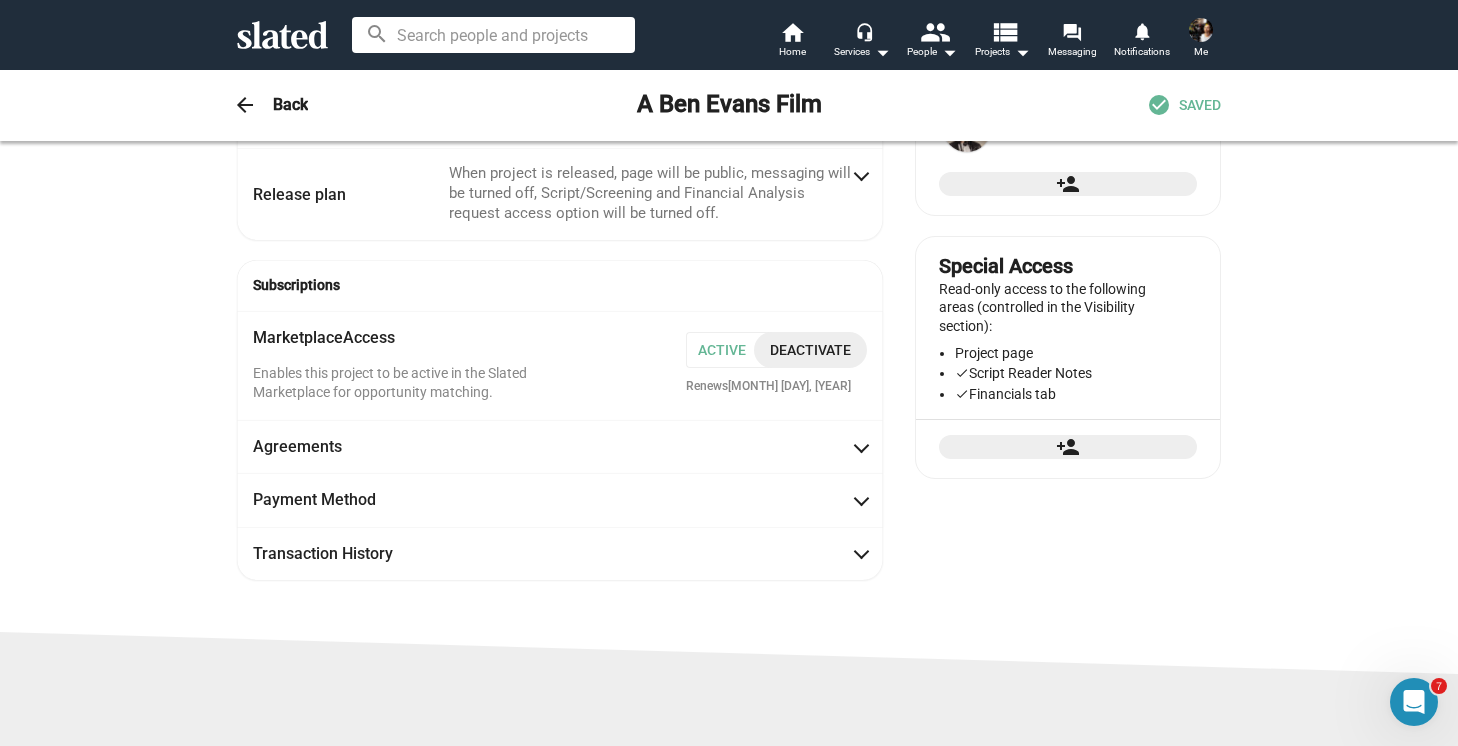 scroll, scrollTop: 246, scrollLeft: 0, axis: vertical 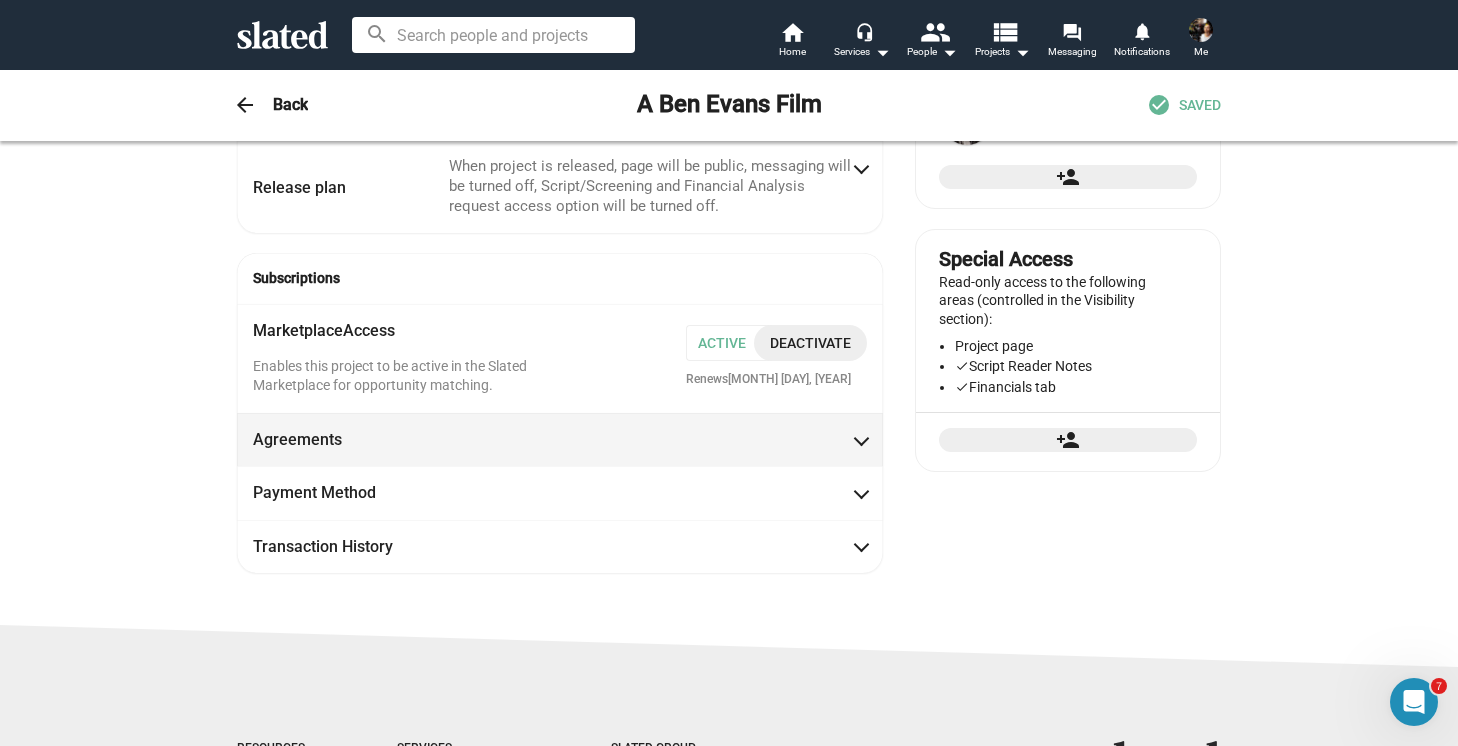click on "Agreements" at bounding box center (343, 439) 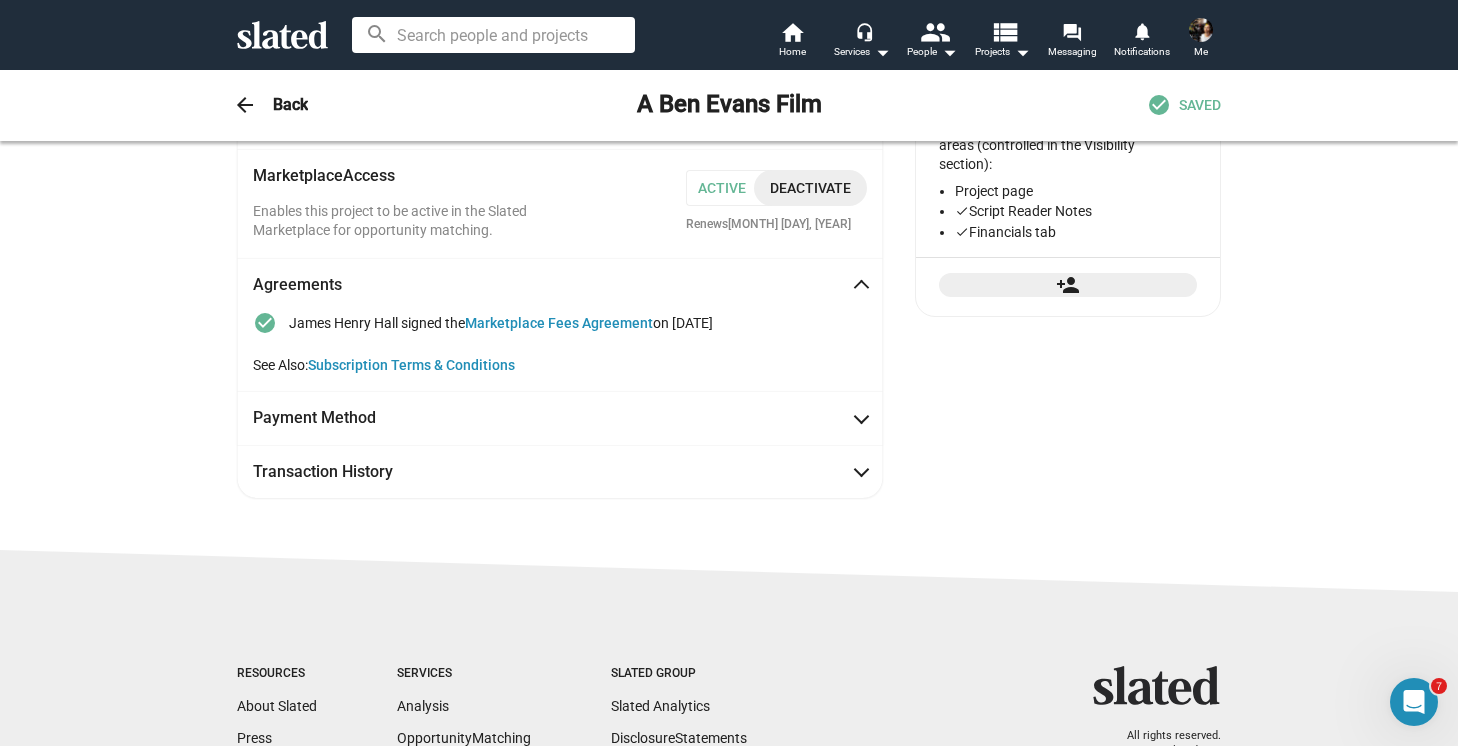 scroll, scrollTop: 421, scrollLeft: 0, axis: vertical 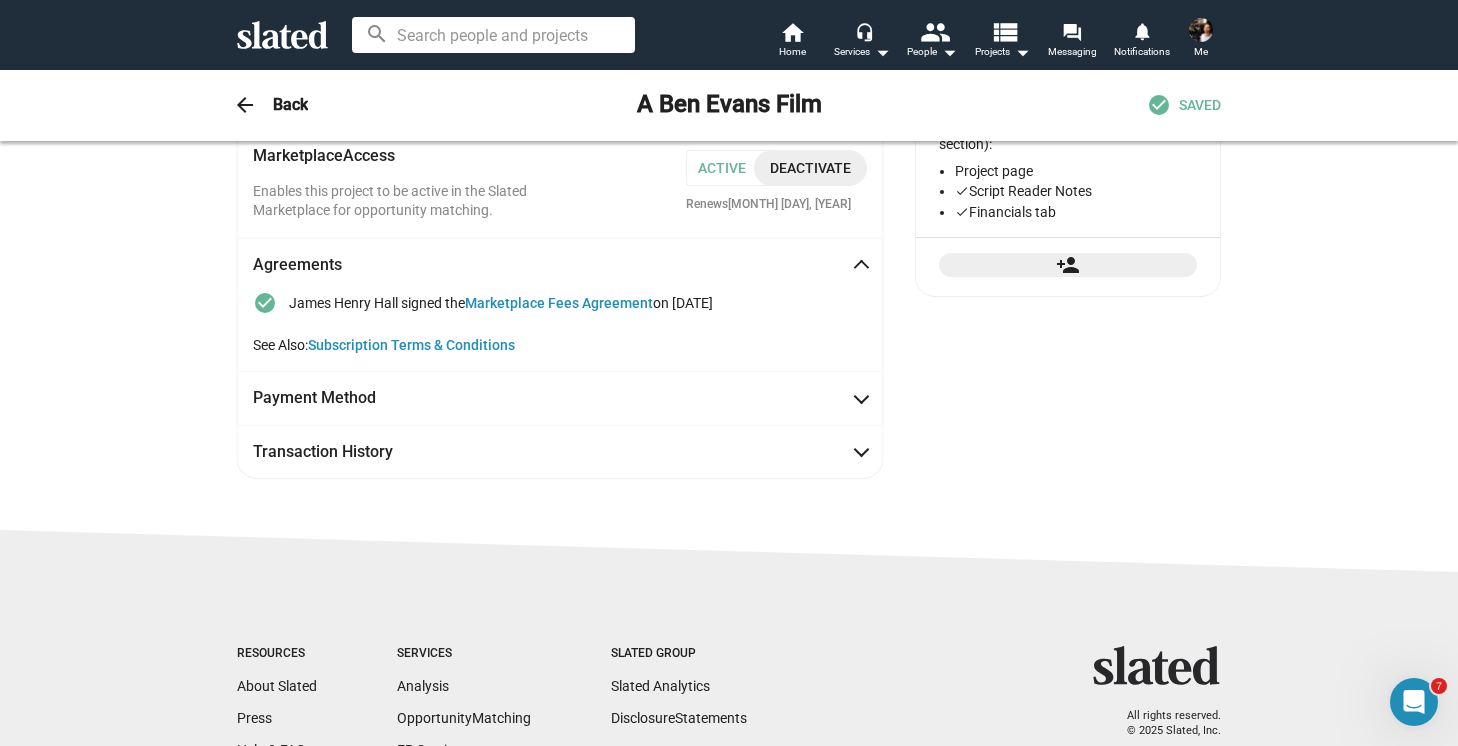 click on "Agreements" at bounding box center (560, 264) 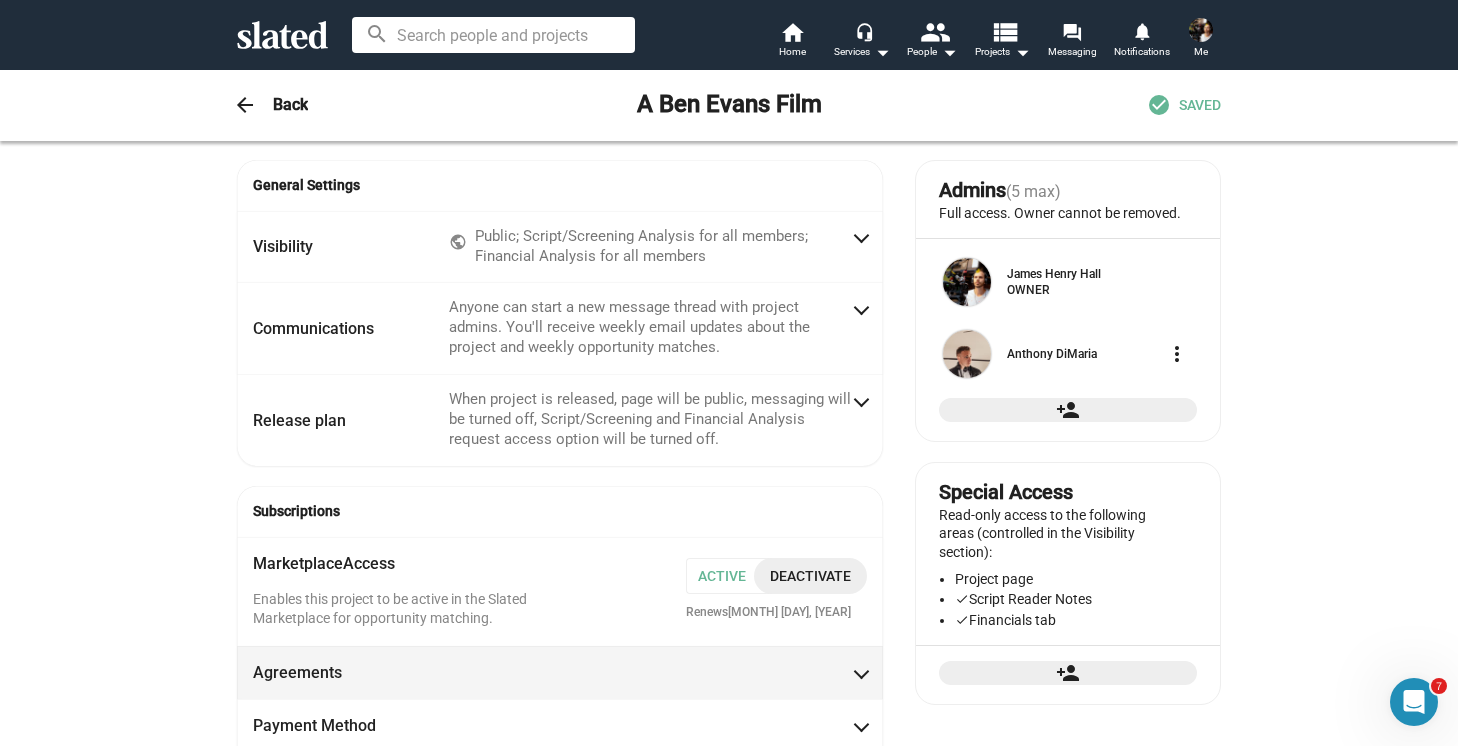 scroll, scrollTop: 0, scrollLeft: 0, axis: both 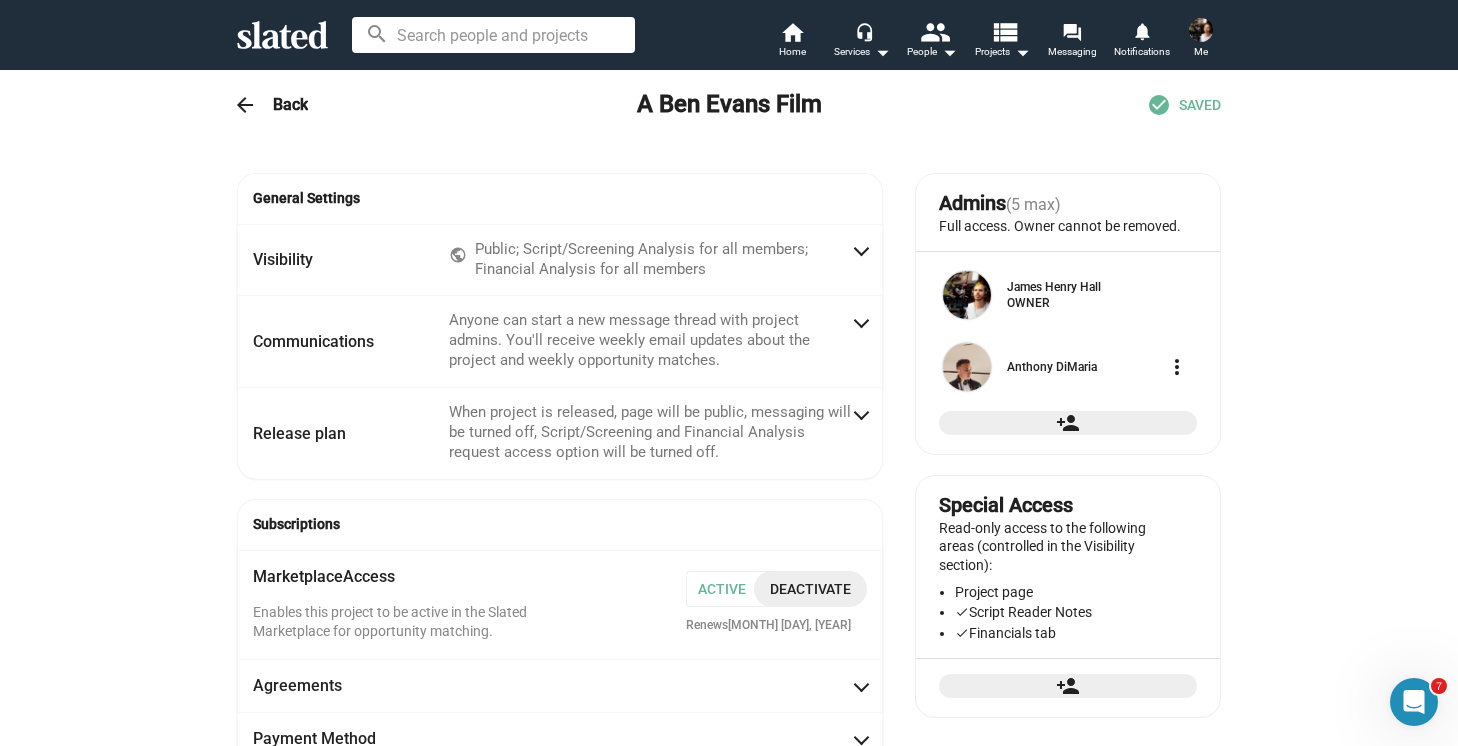 click on "arrow_back" 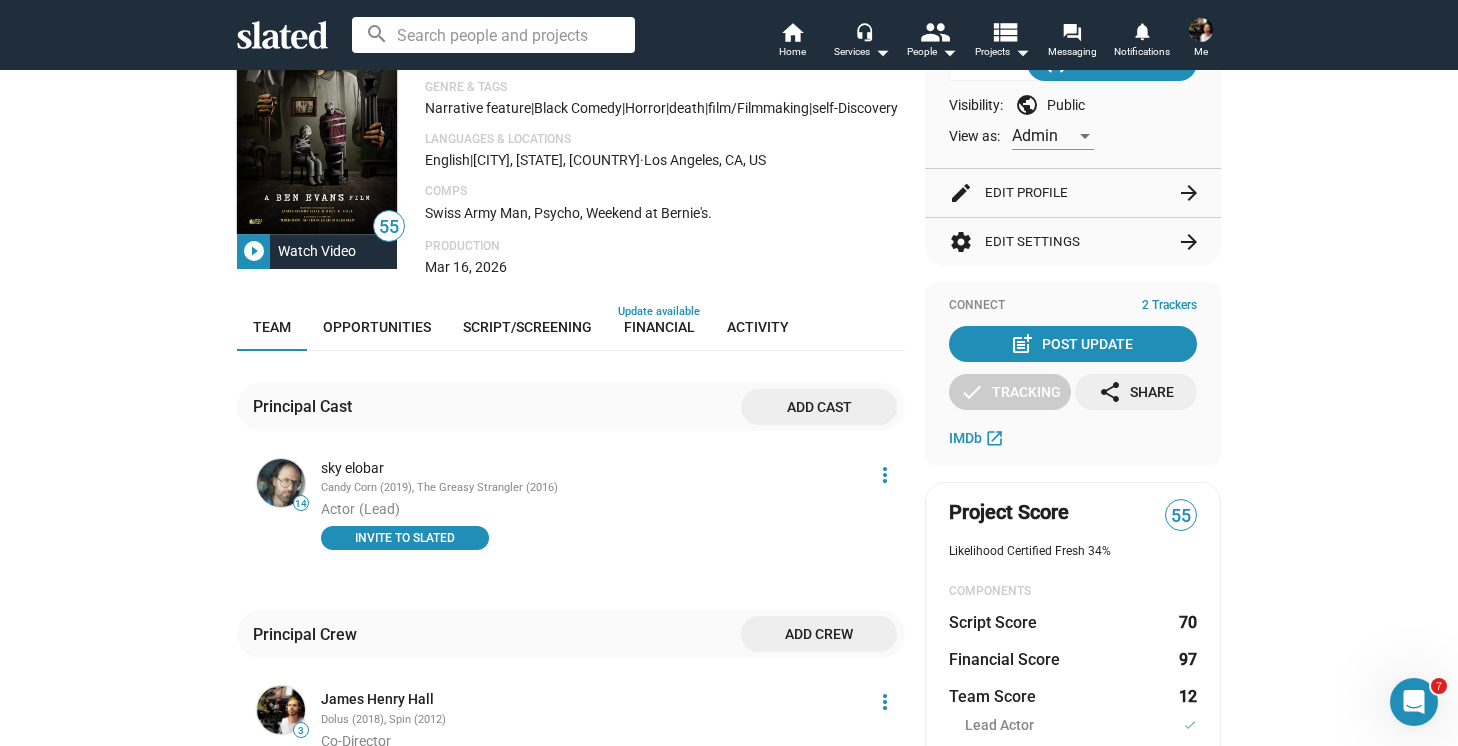 scroll, scrollTop: 105, scrollLeft: 0, axis: vertical 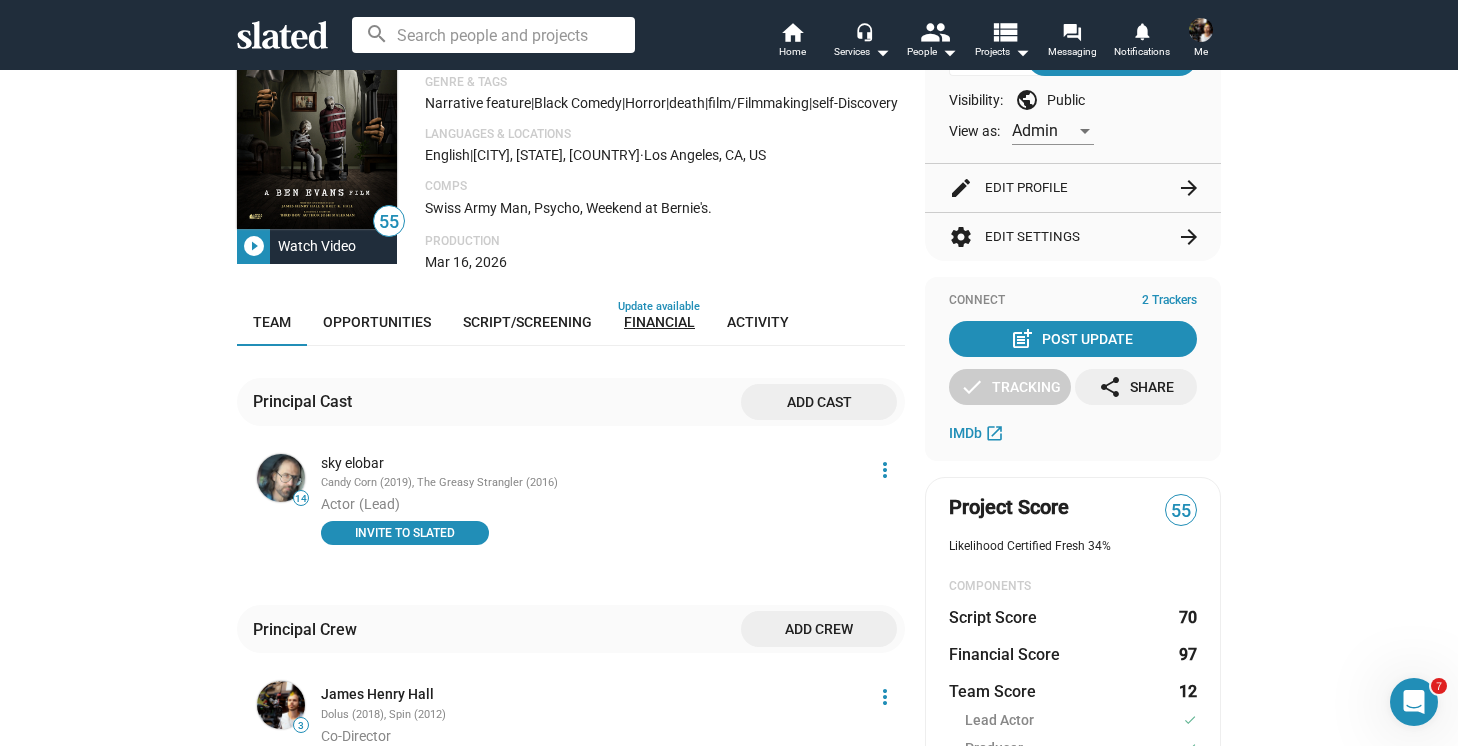 click on "Financial" at bounding box center (659, 322) 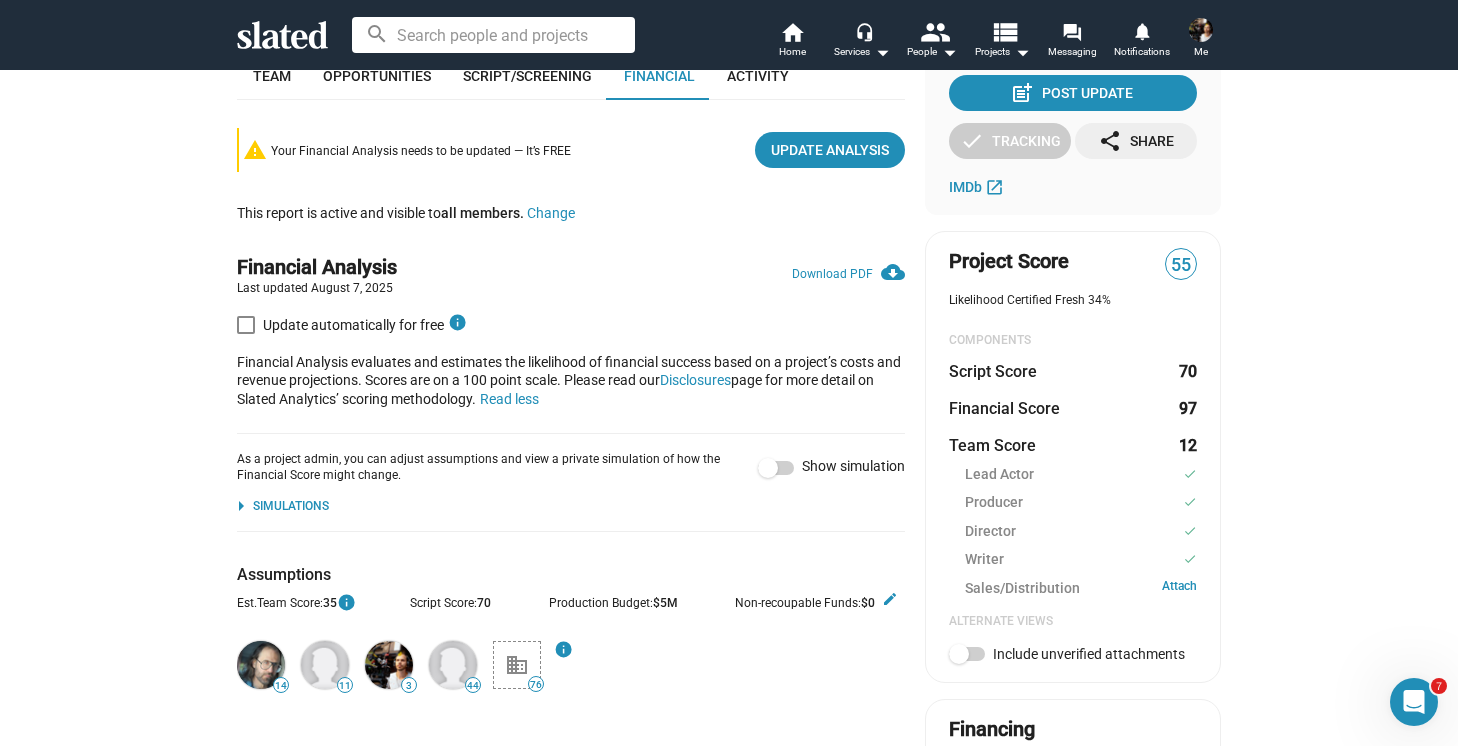 scroll, scrollTop: 352, scrollLeft: 0, axis: vertical 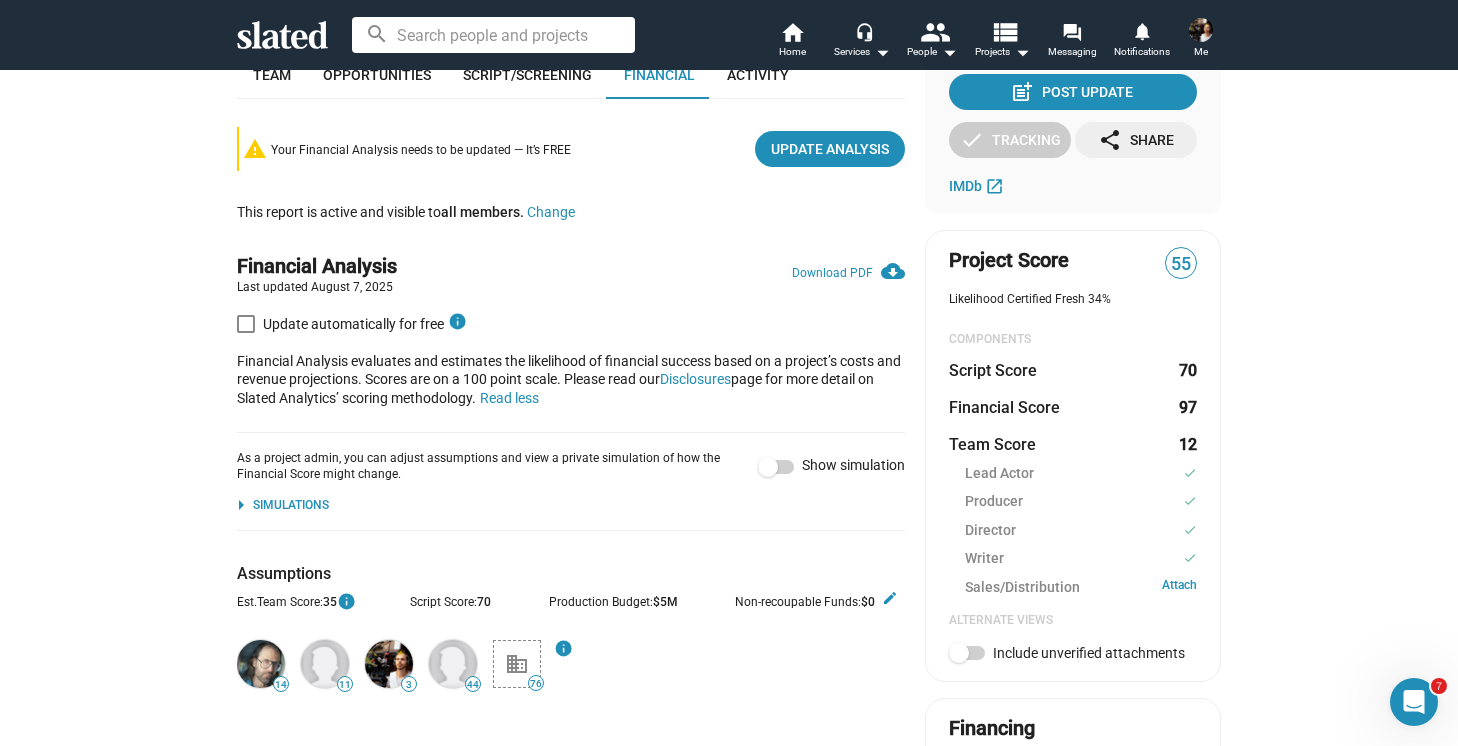 click at bounding box center (246, 324) 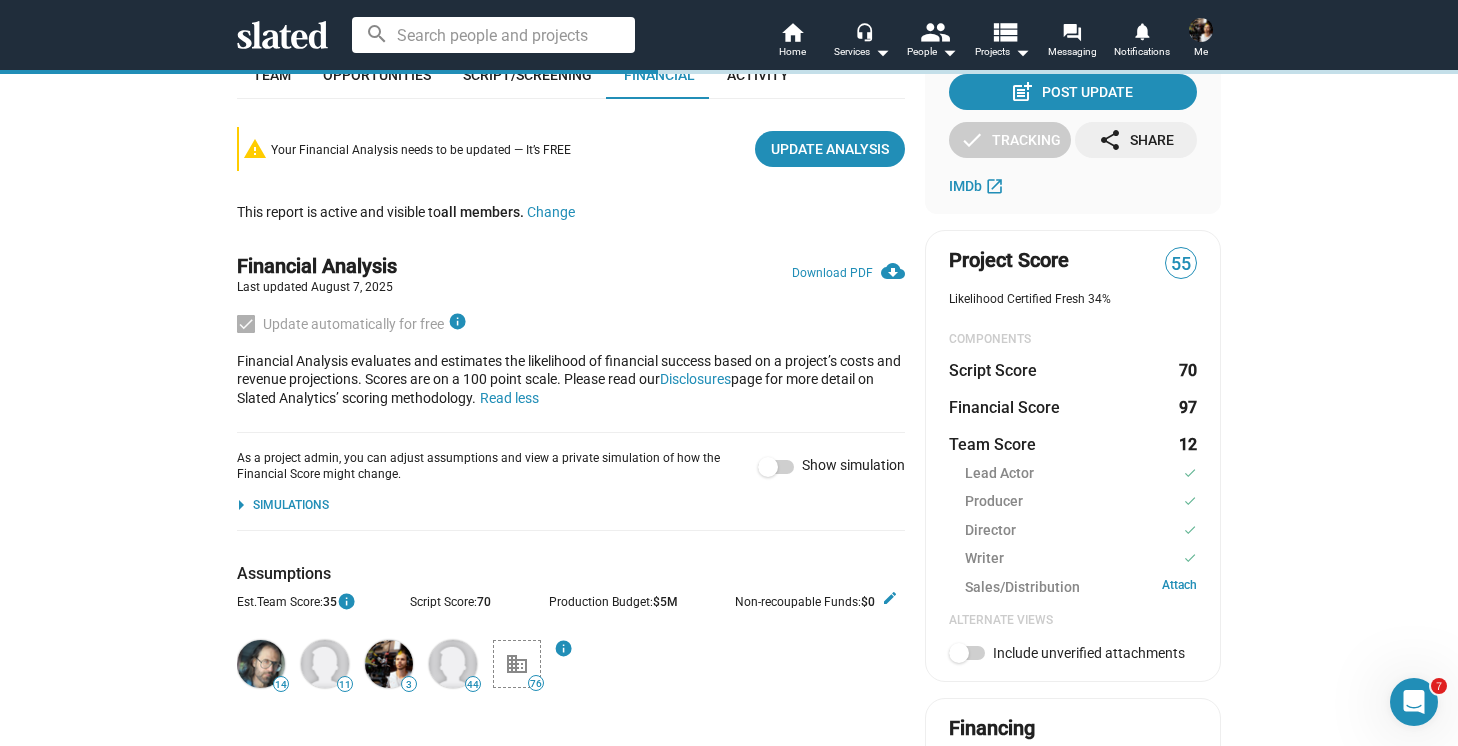 checkbox on "true" 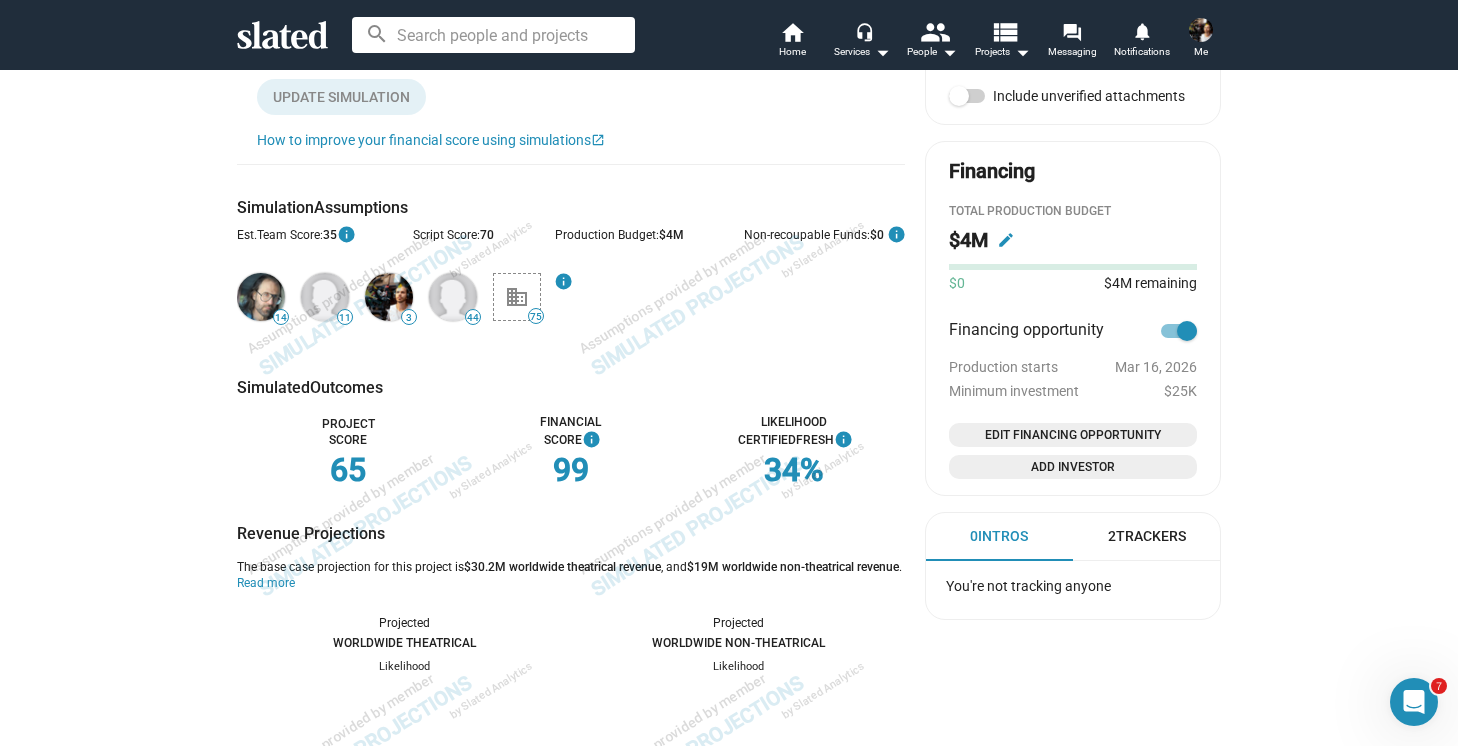 scroll, scrollTop: 930, scrollLeft: 0, axis: vertical 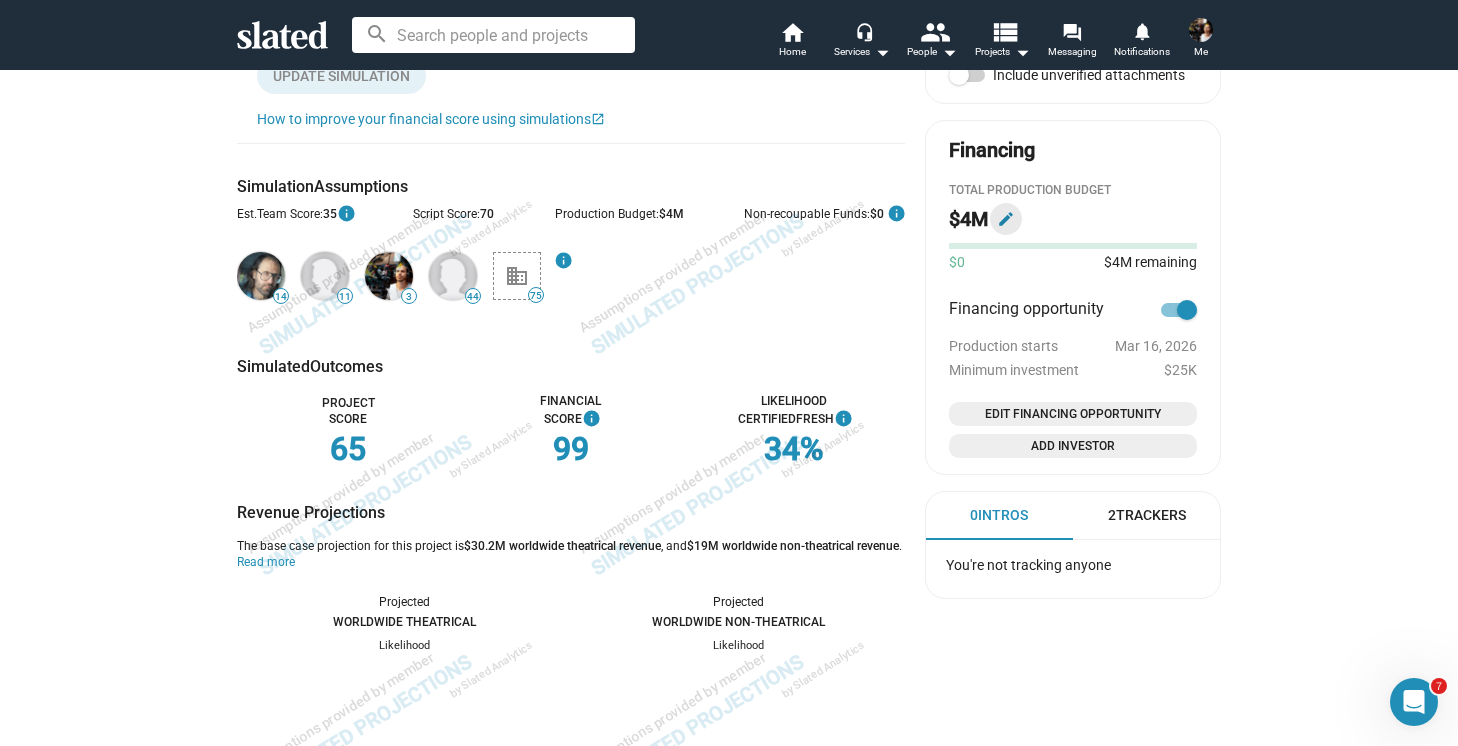 click on "edit" 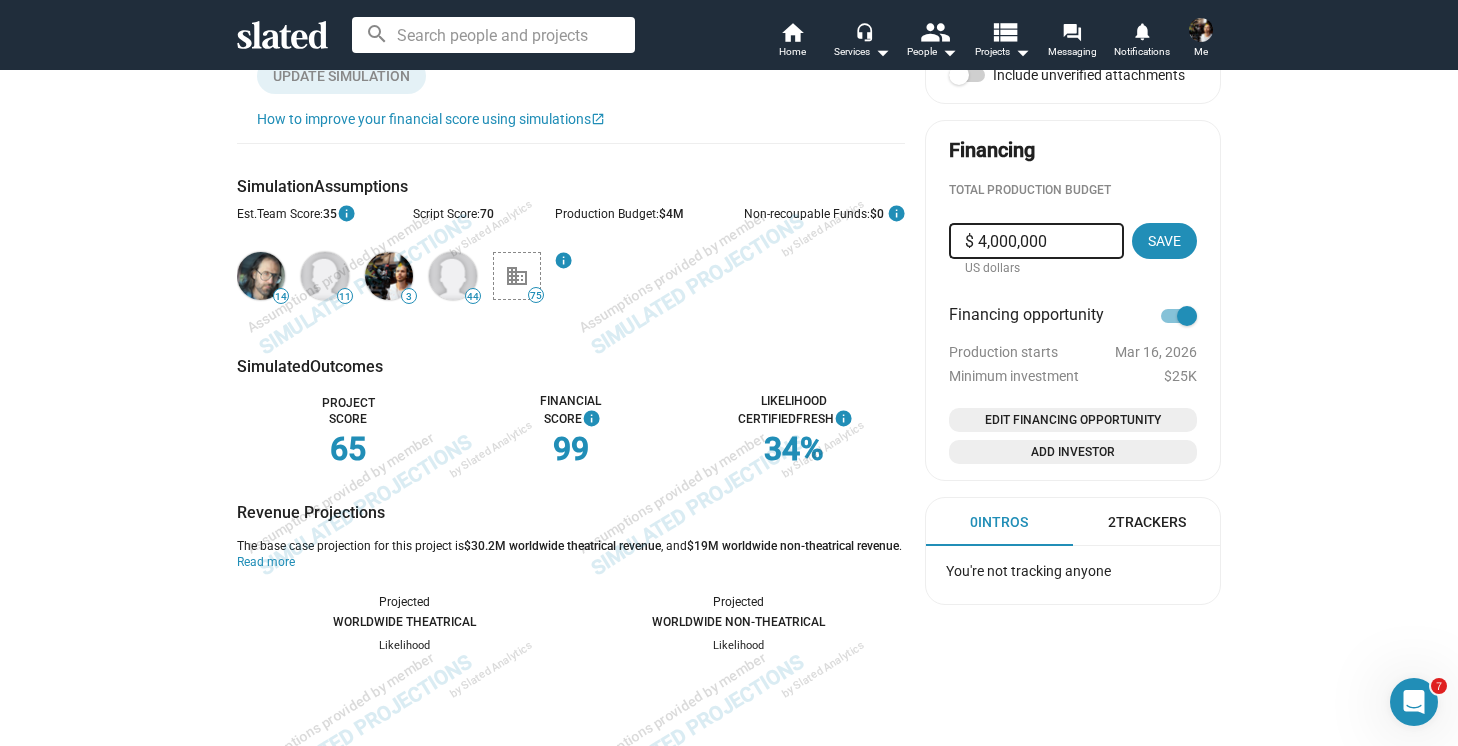 click on "$ 4,000,000" at bounding box center [1036, 241] 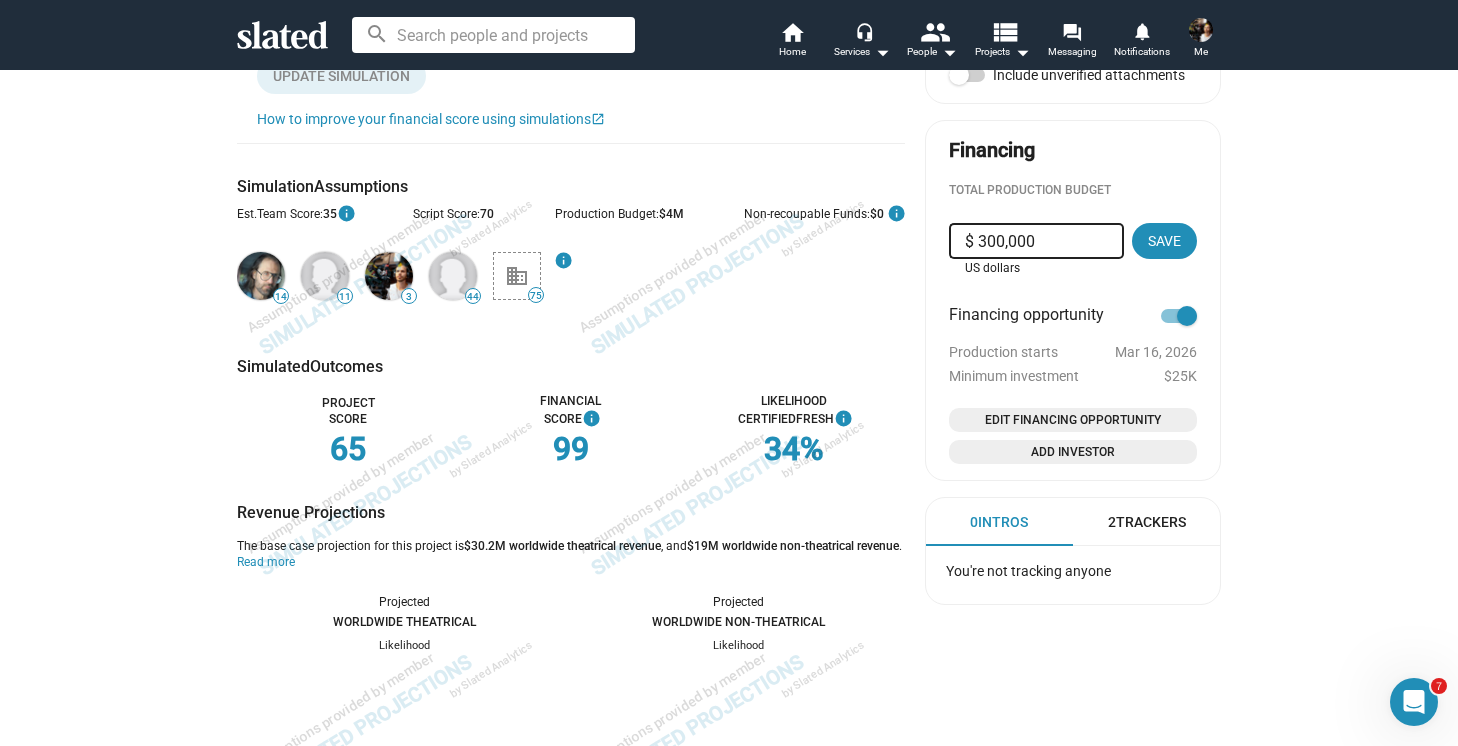 type on "$ 3,000,000" 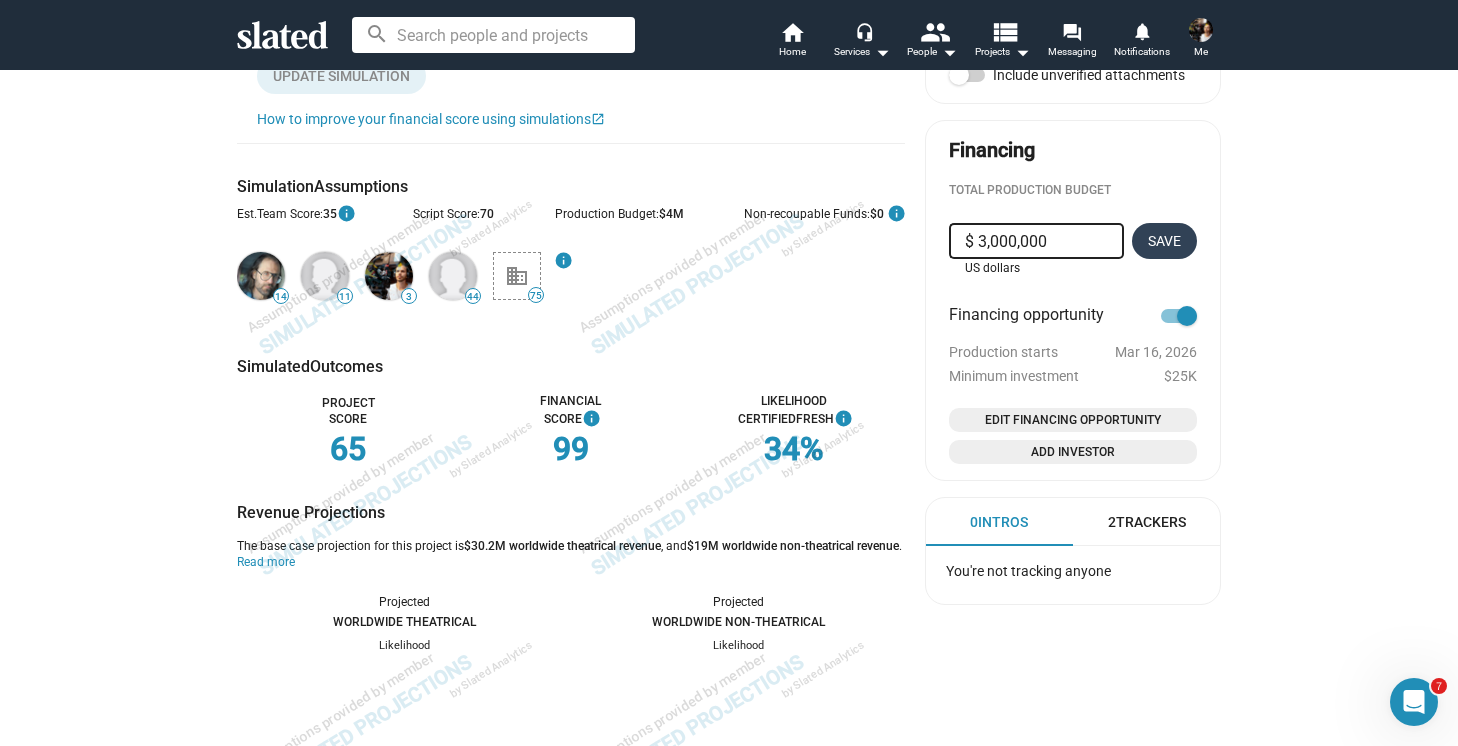 click on "Save" 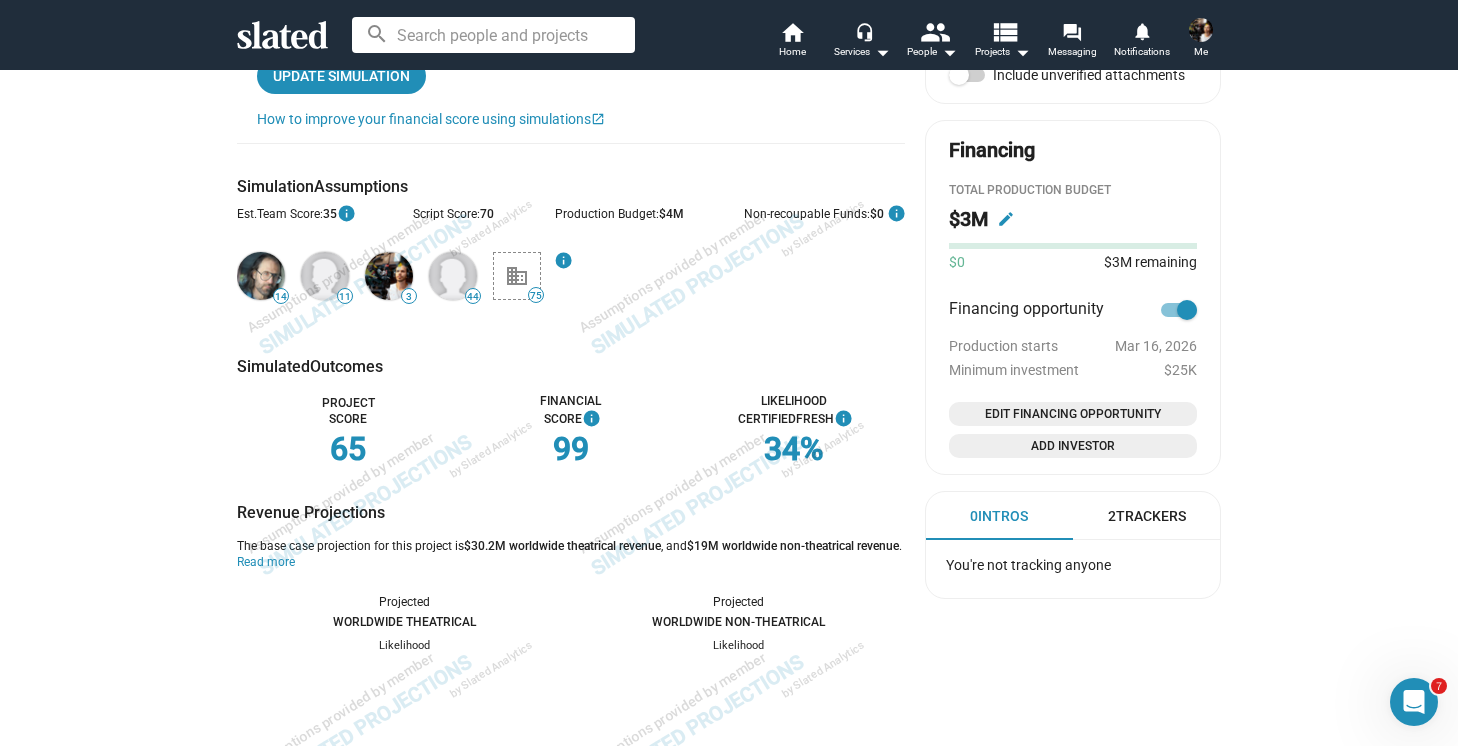 type on "$ 3,000,000" 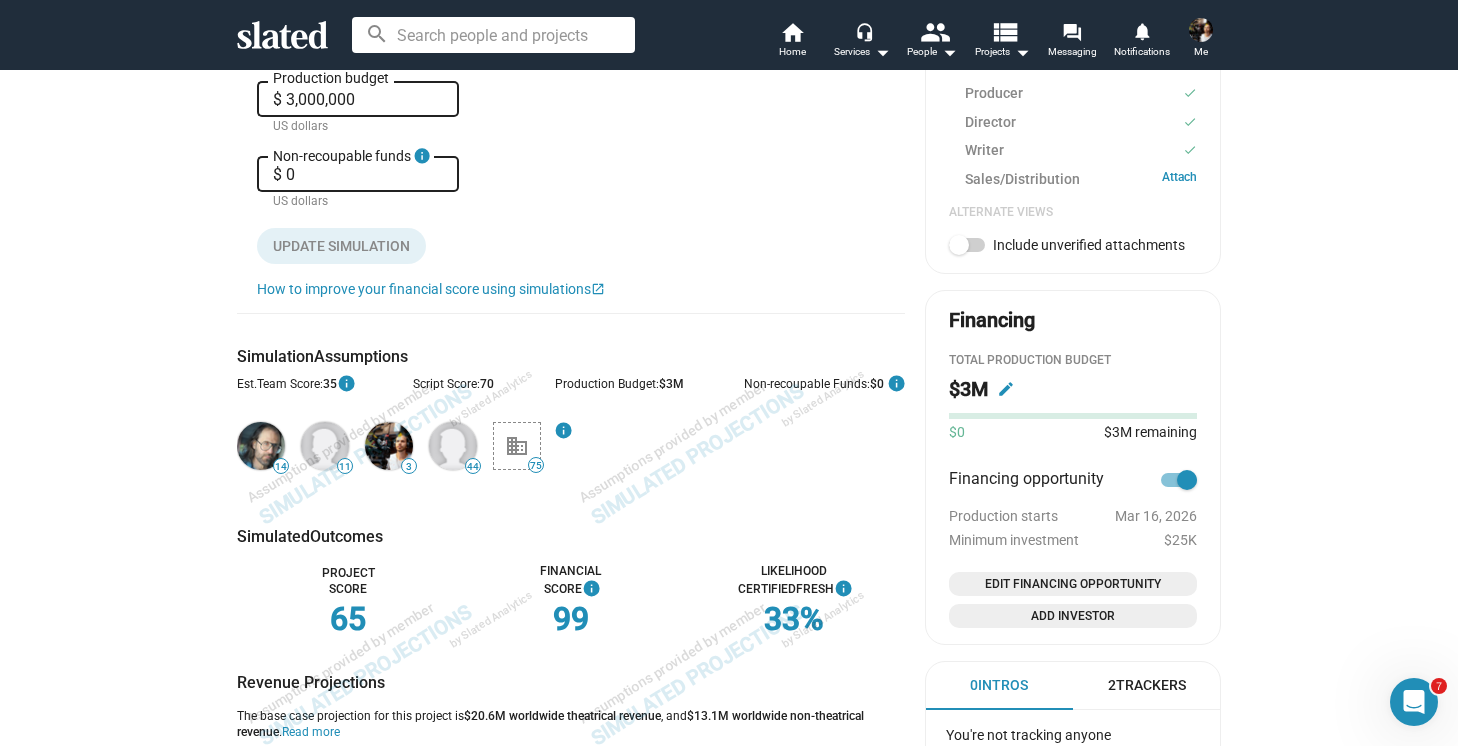 scroll, scrollTop: 757, scrollLeft: 0, axis: vertical 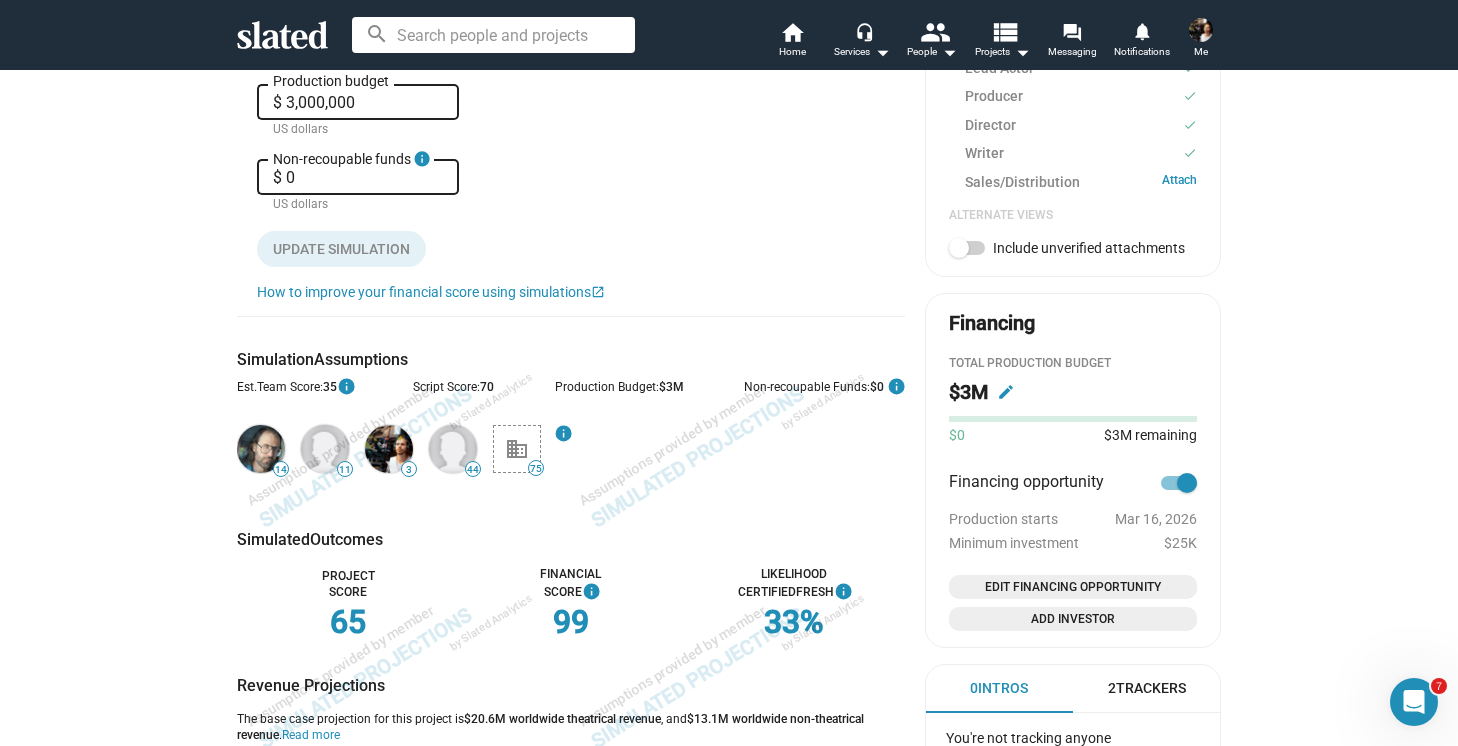 click on "edit" 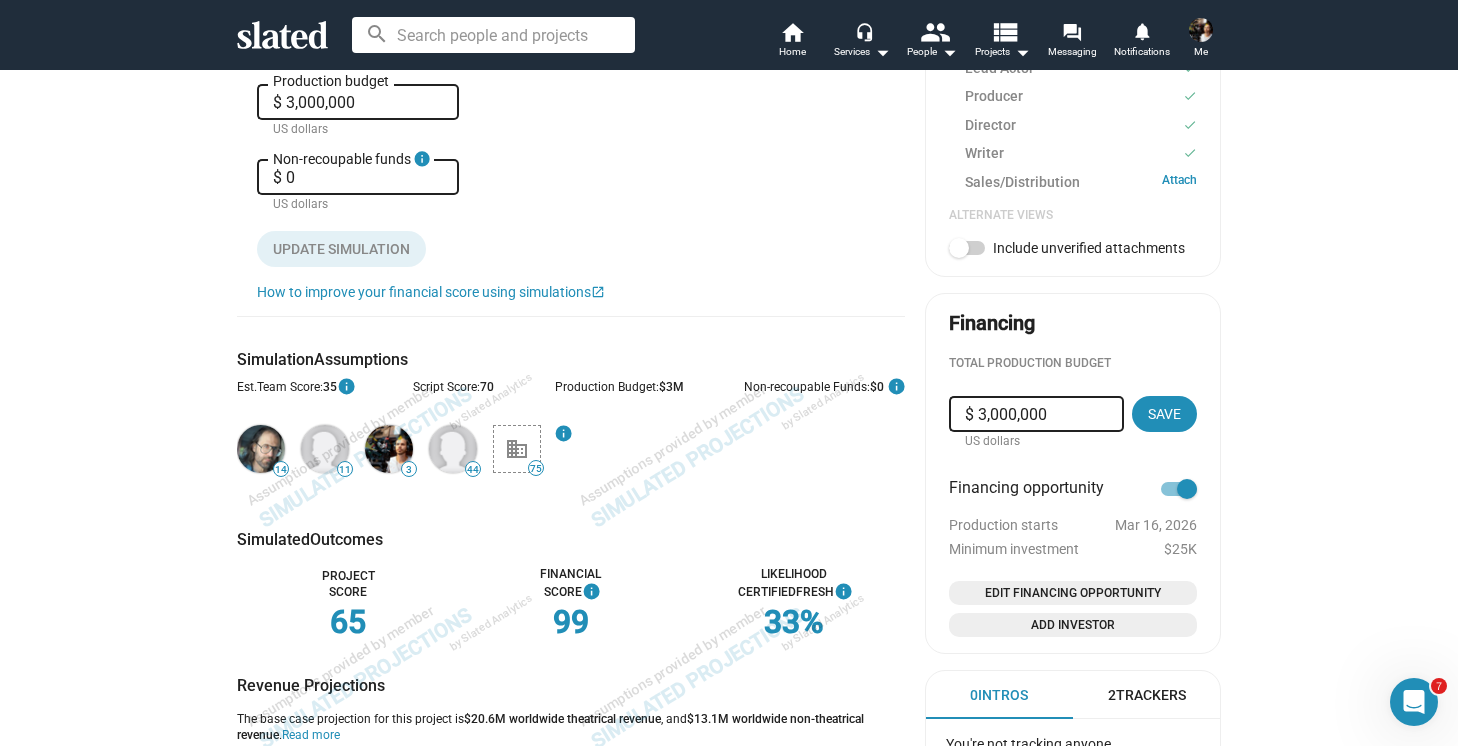 click on "$ 3,000,000" at bounding box center [1036, 414] 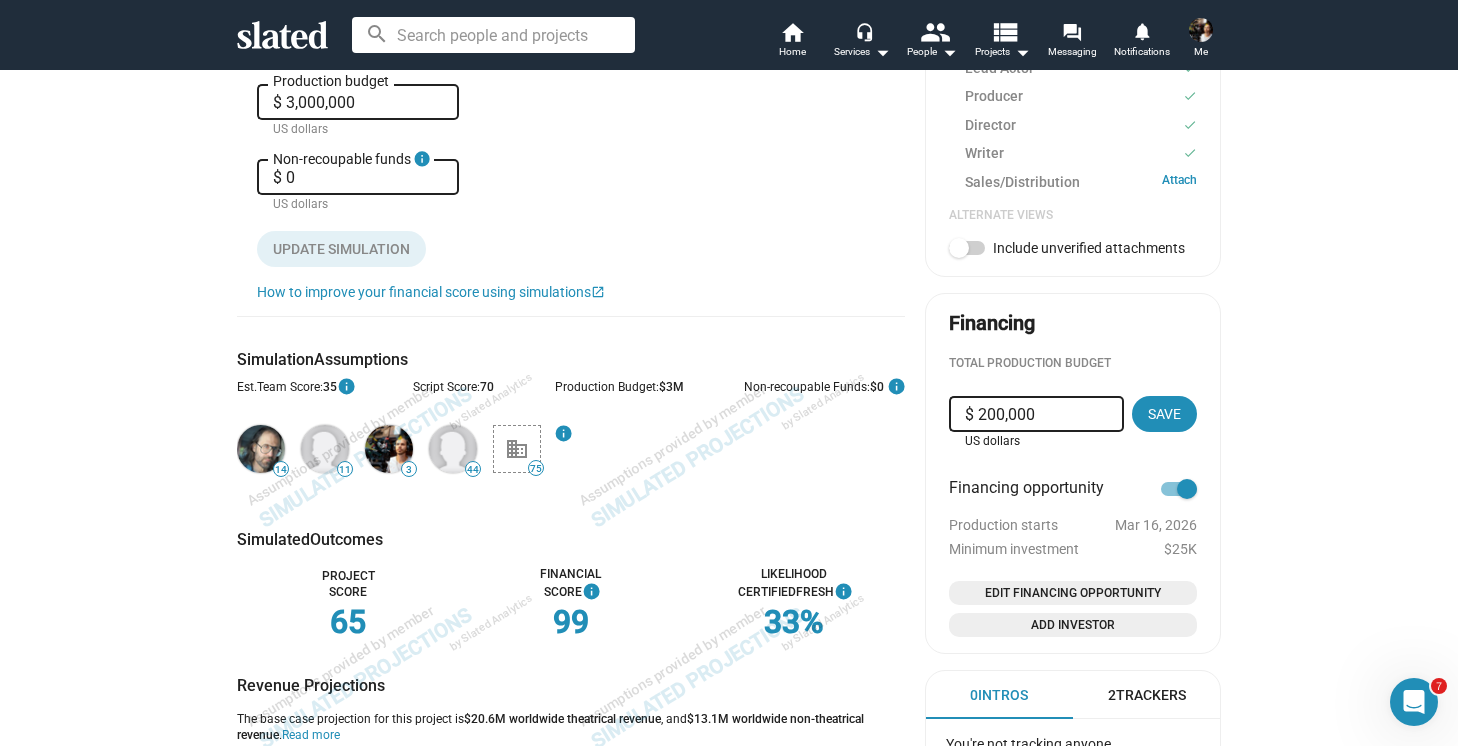 type on "$ 2,000,000" 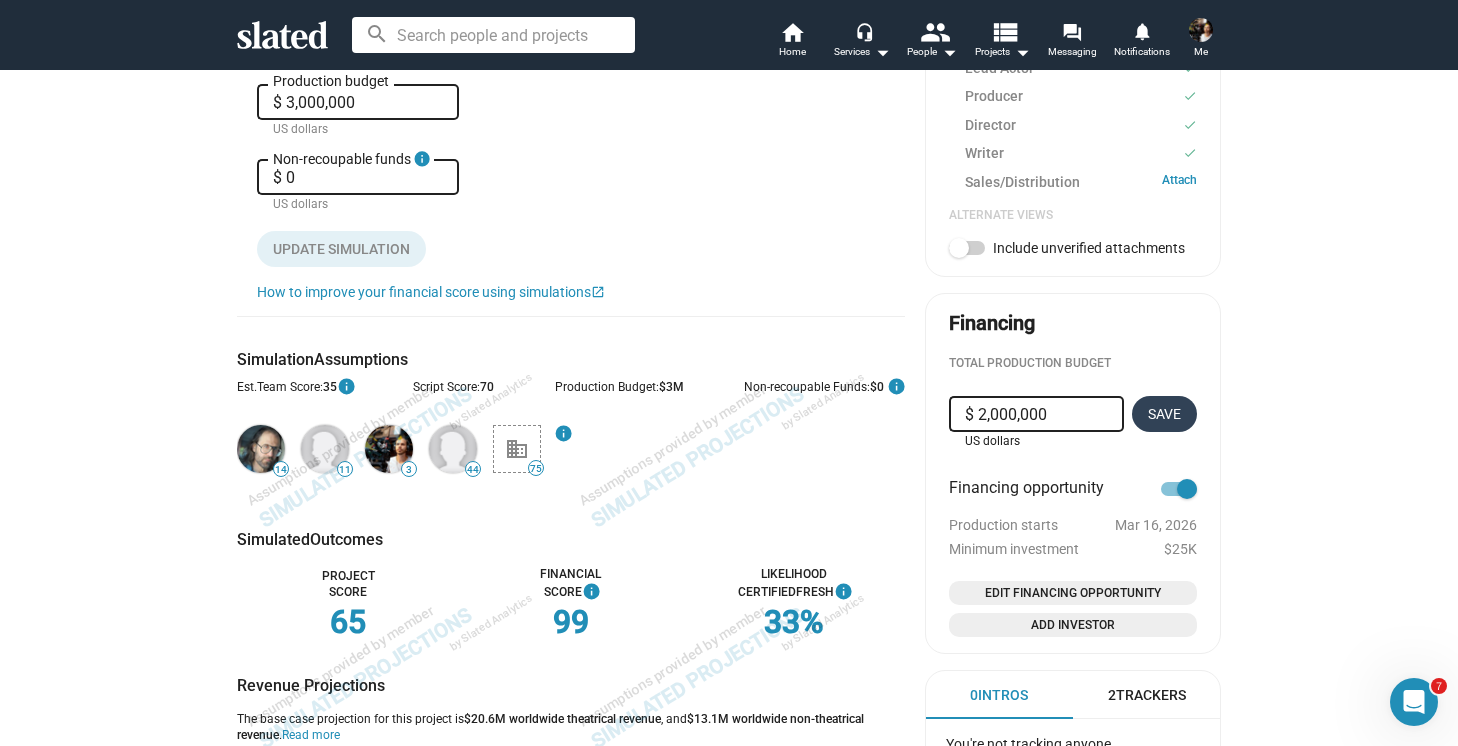 click on "Save" 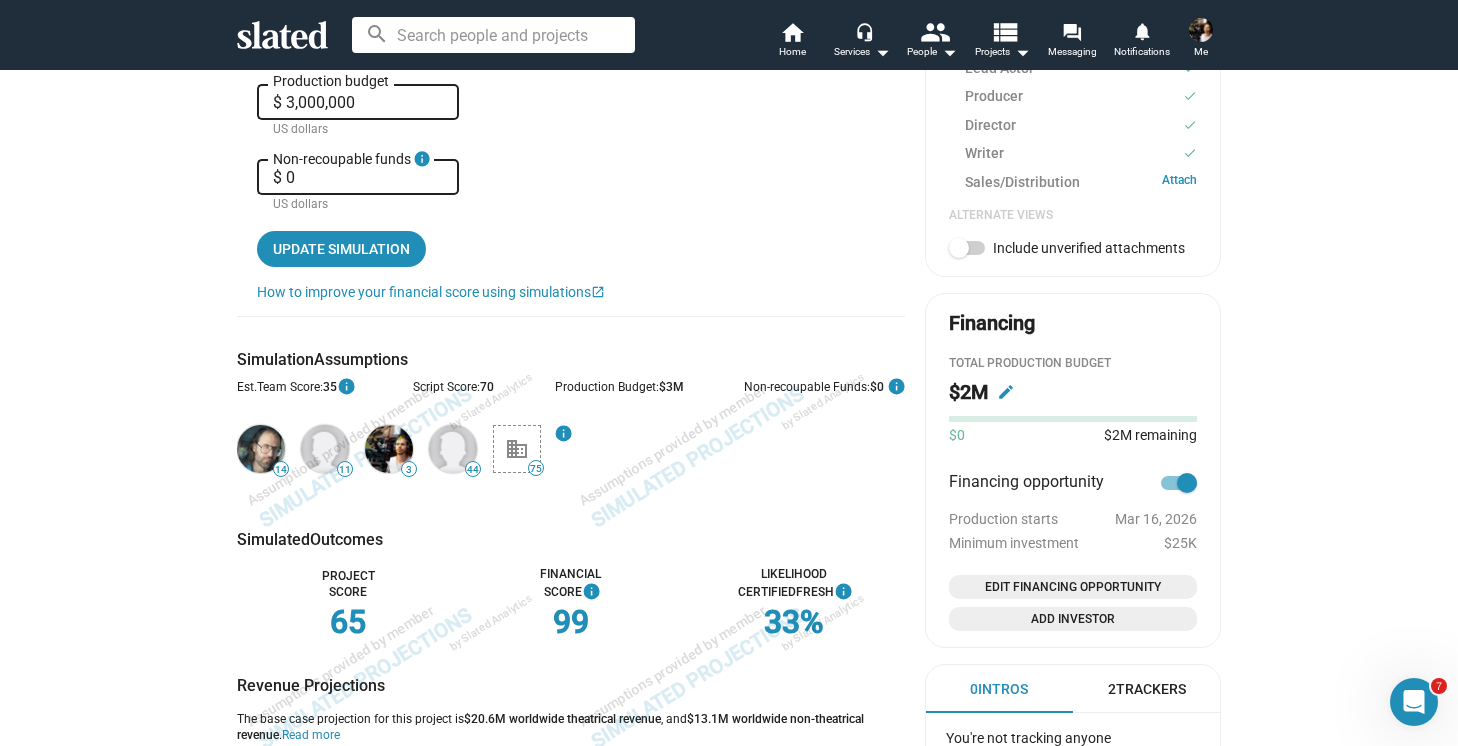 type on "$ 2,000,000" 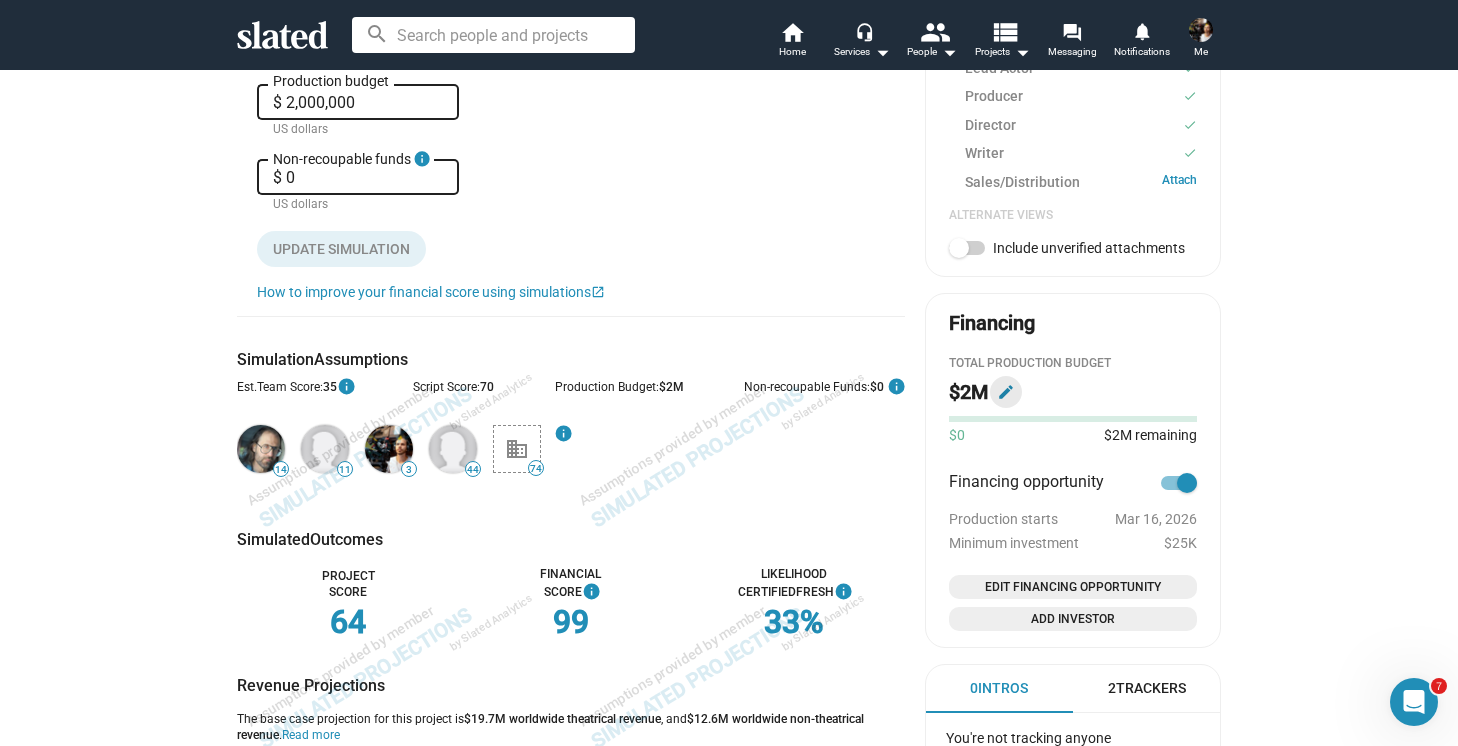 click on "edit" 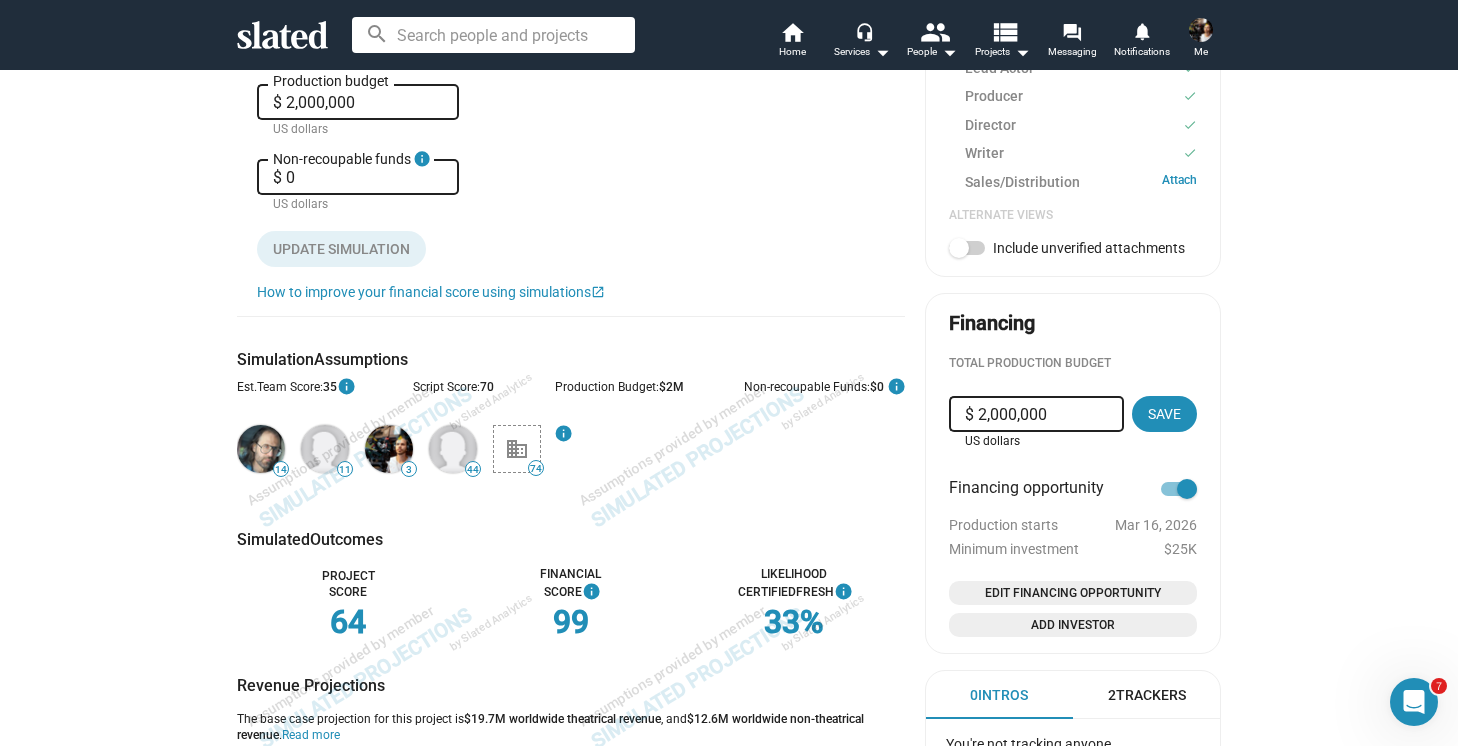 click on "$ 2,000,000" at bounding box center [1036, 414] 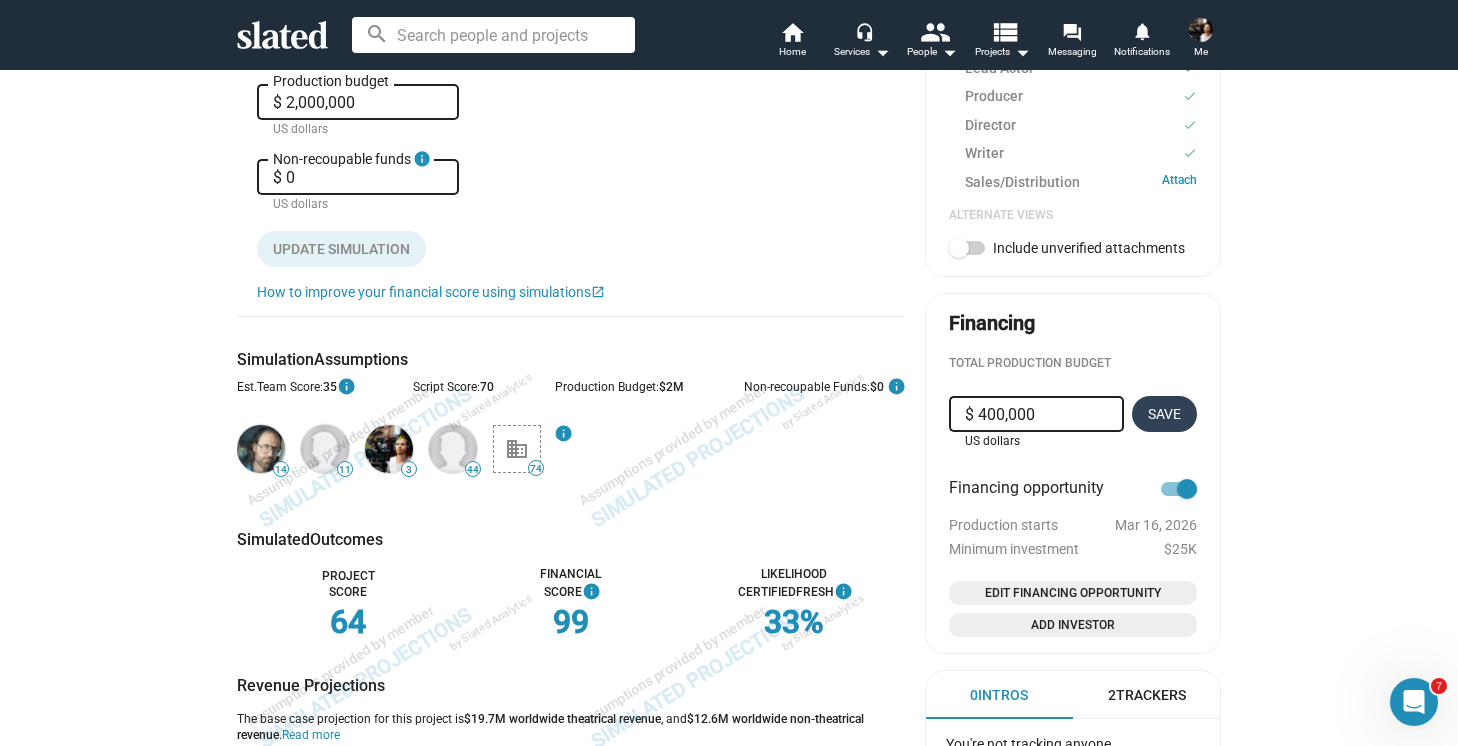 type on "$ 4,000,000" 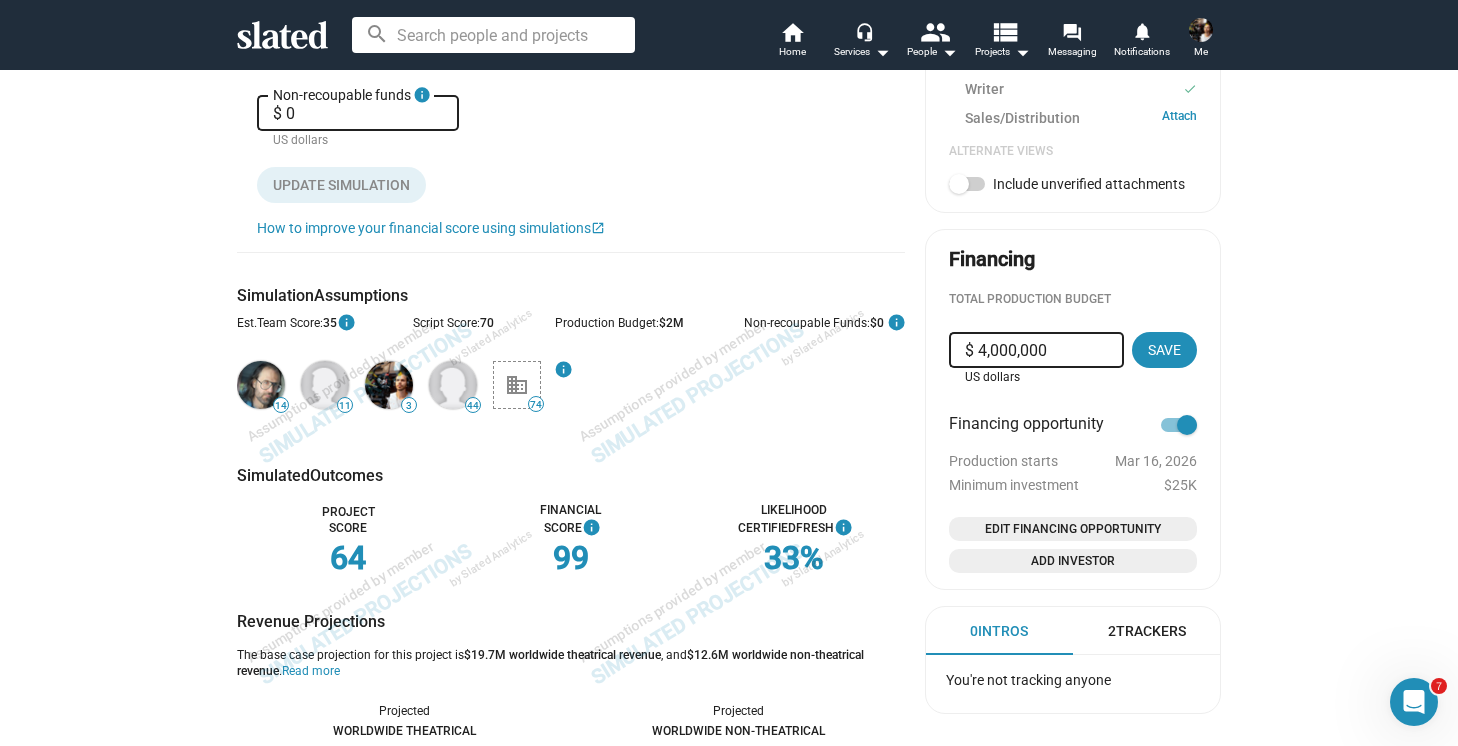 scroll, scrollTop: 818, scrollLeft: 0, axis: vertical 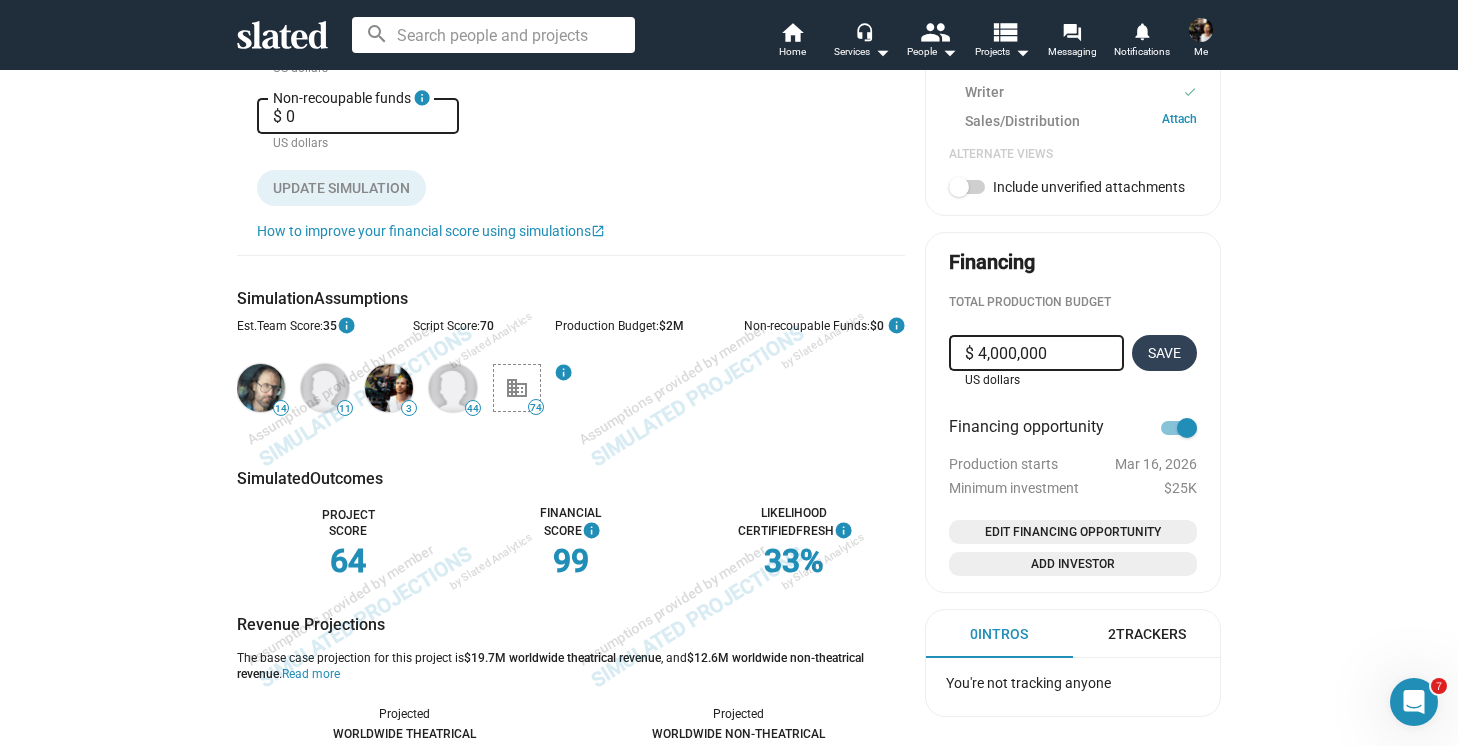 click on "Save" 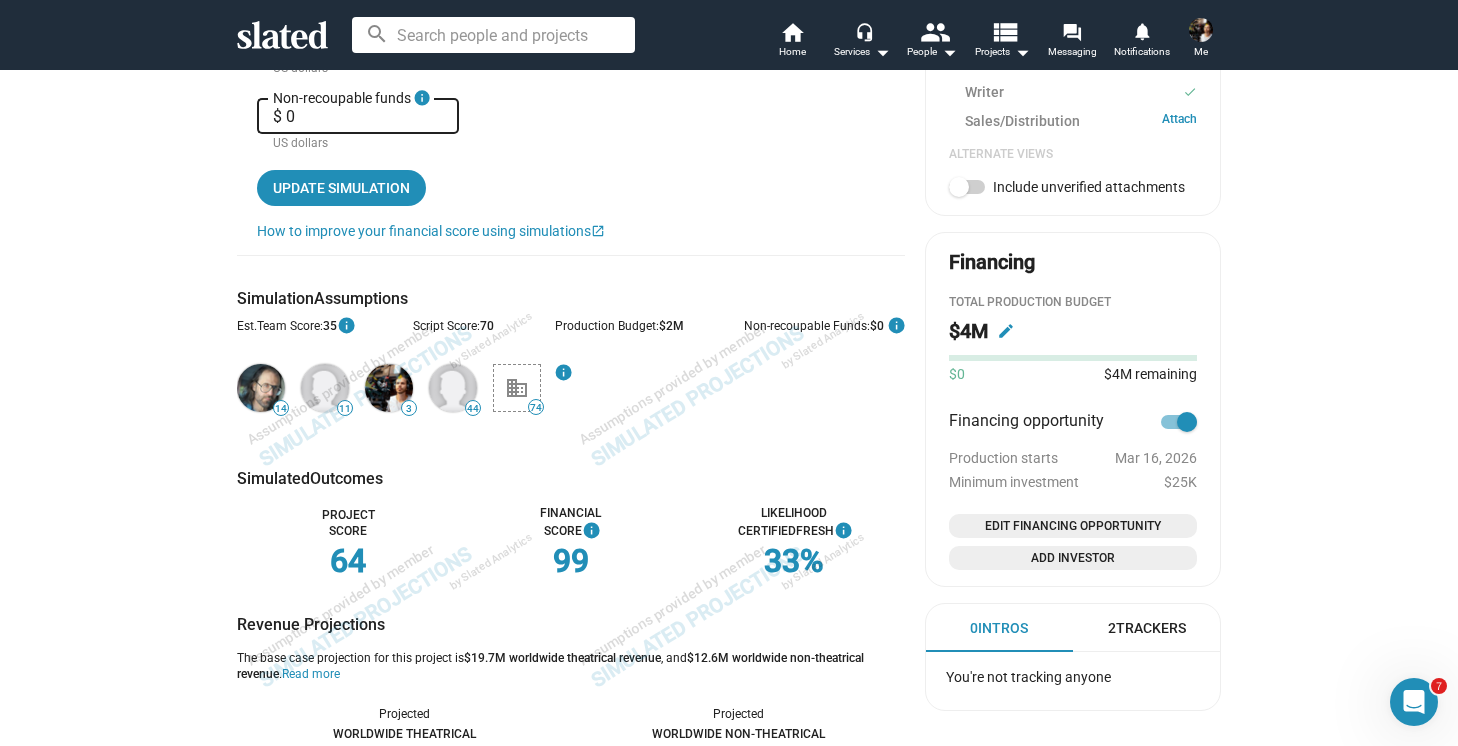 type on "$ 4,000,000" 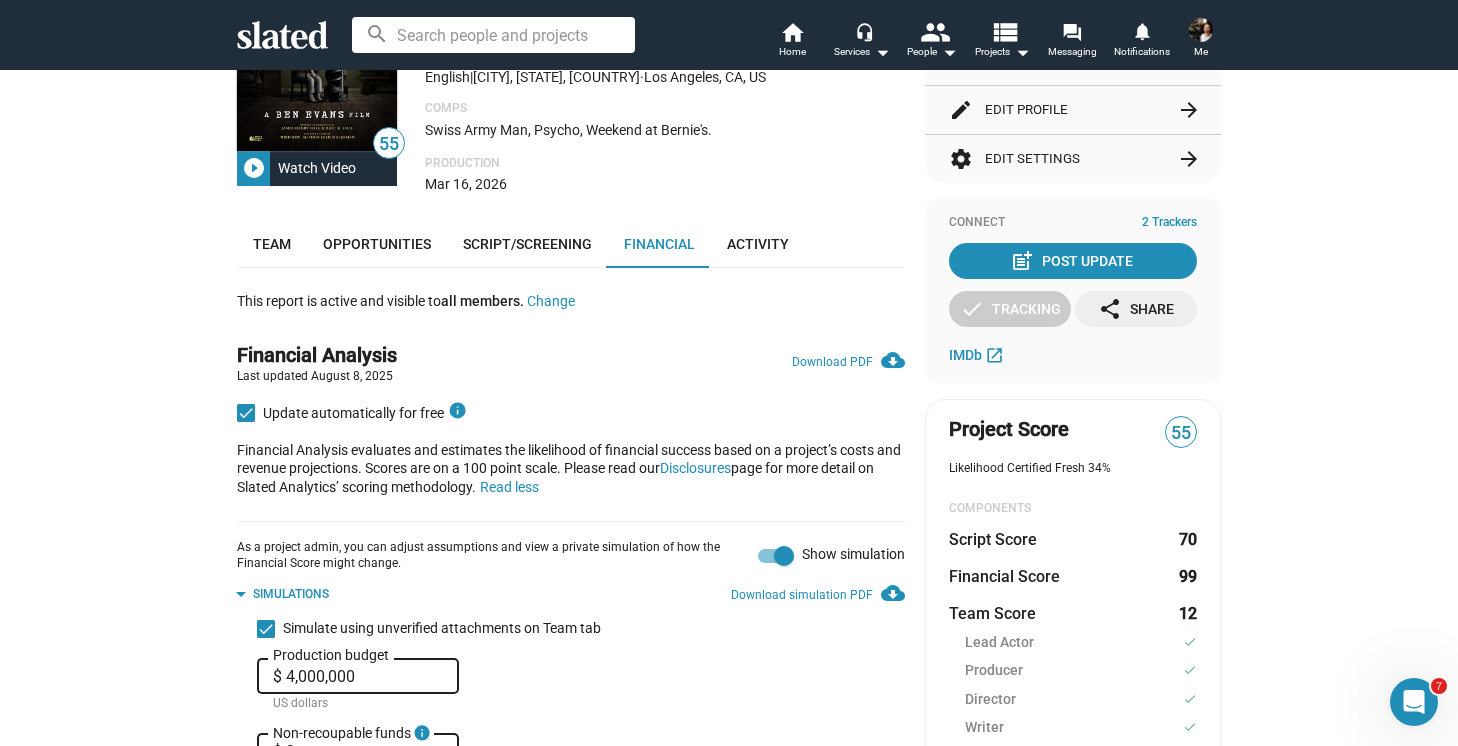 scroll, scrollTop: 0, scrollLeft: 0, axis: both 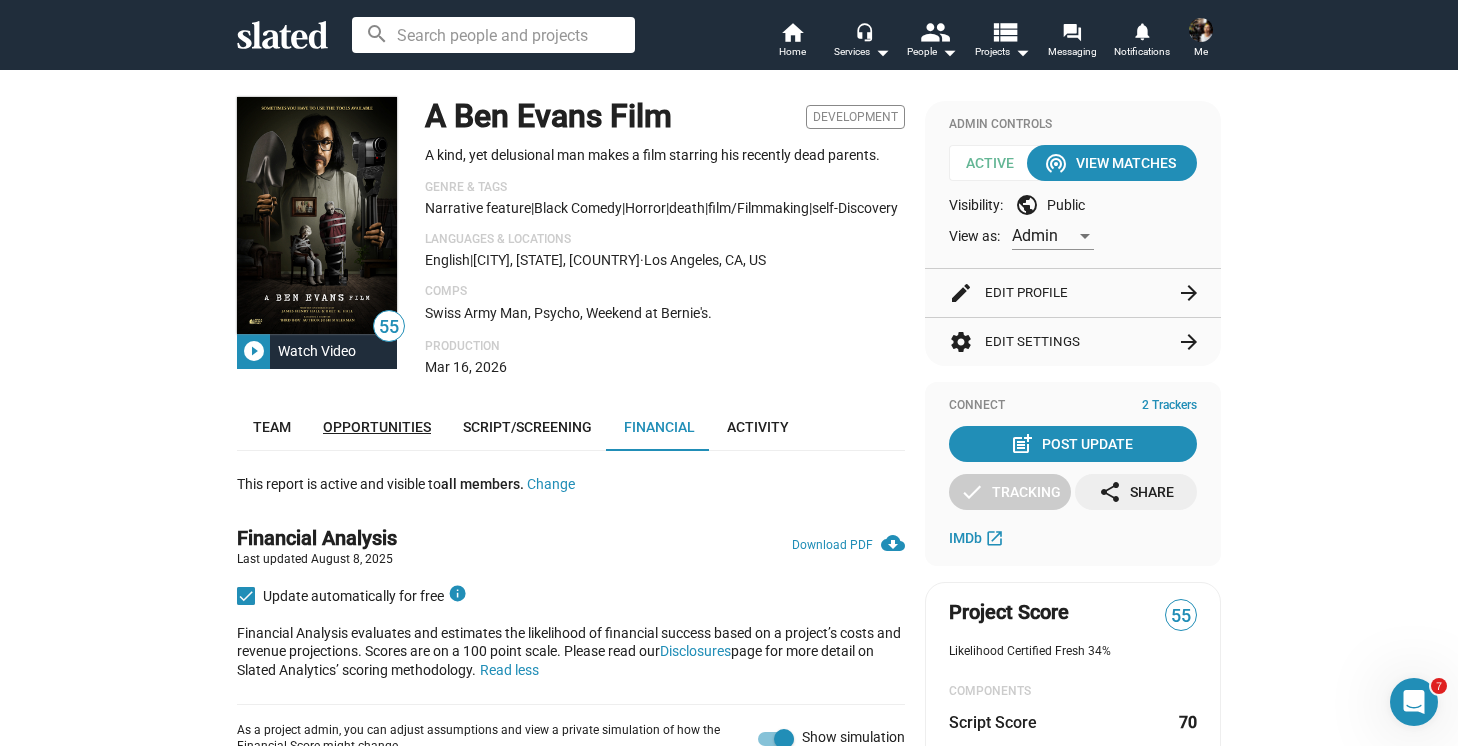 click on "Opportunities" at bounding box center [377, 427] 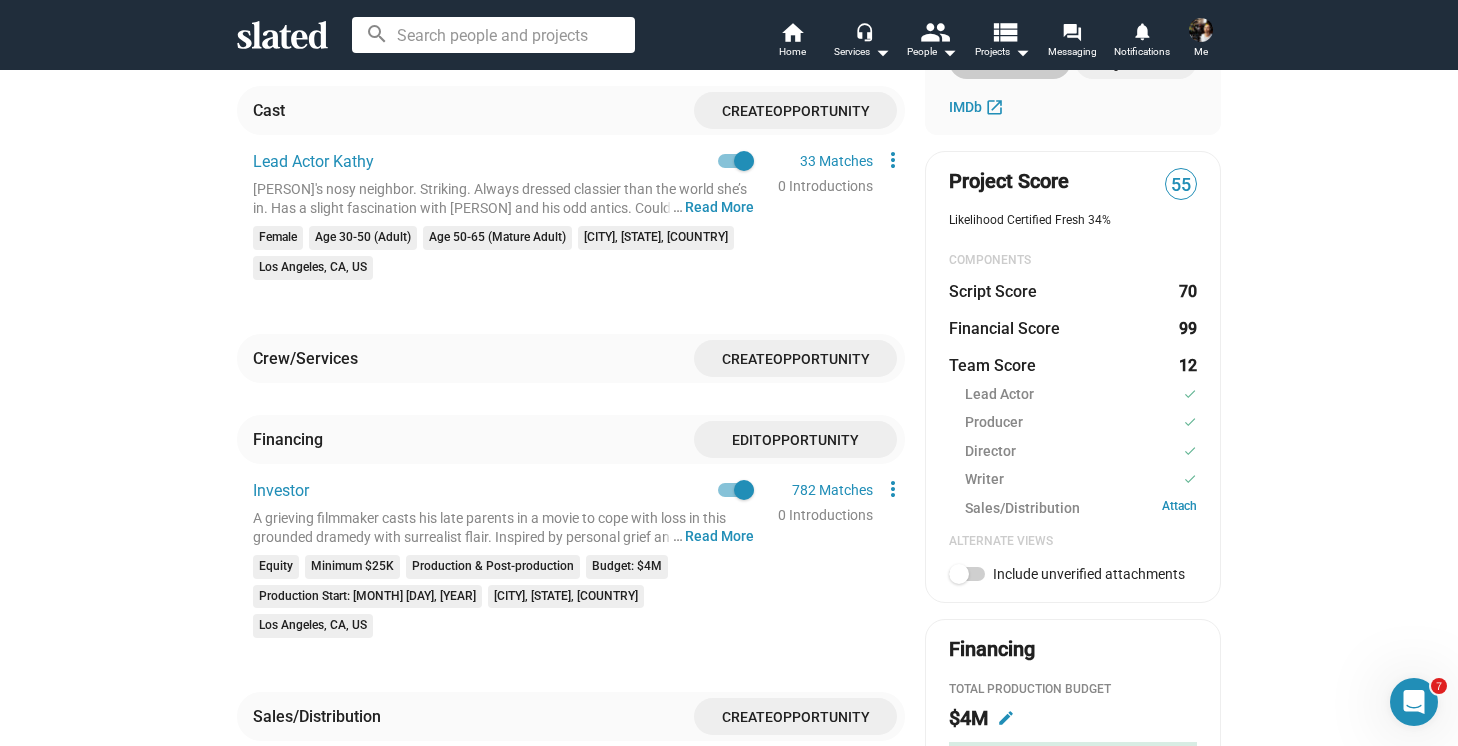 scroll, scrollTop: 464, scrollLeft: 0, axis: vertical 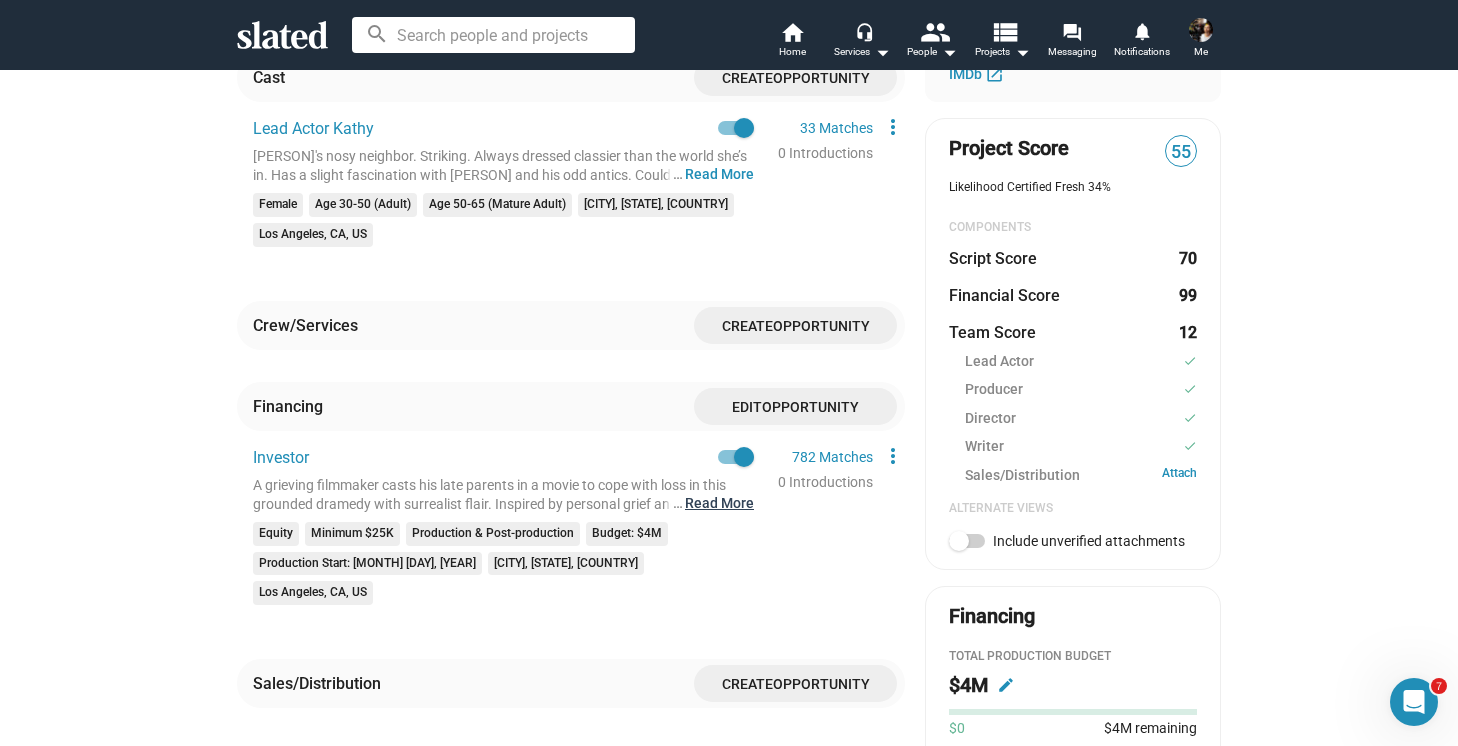 click on "… Read More" 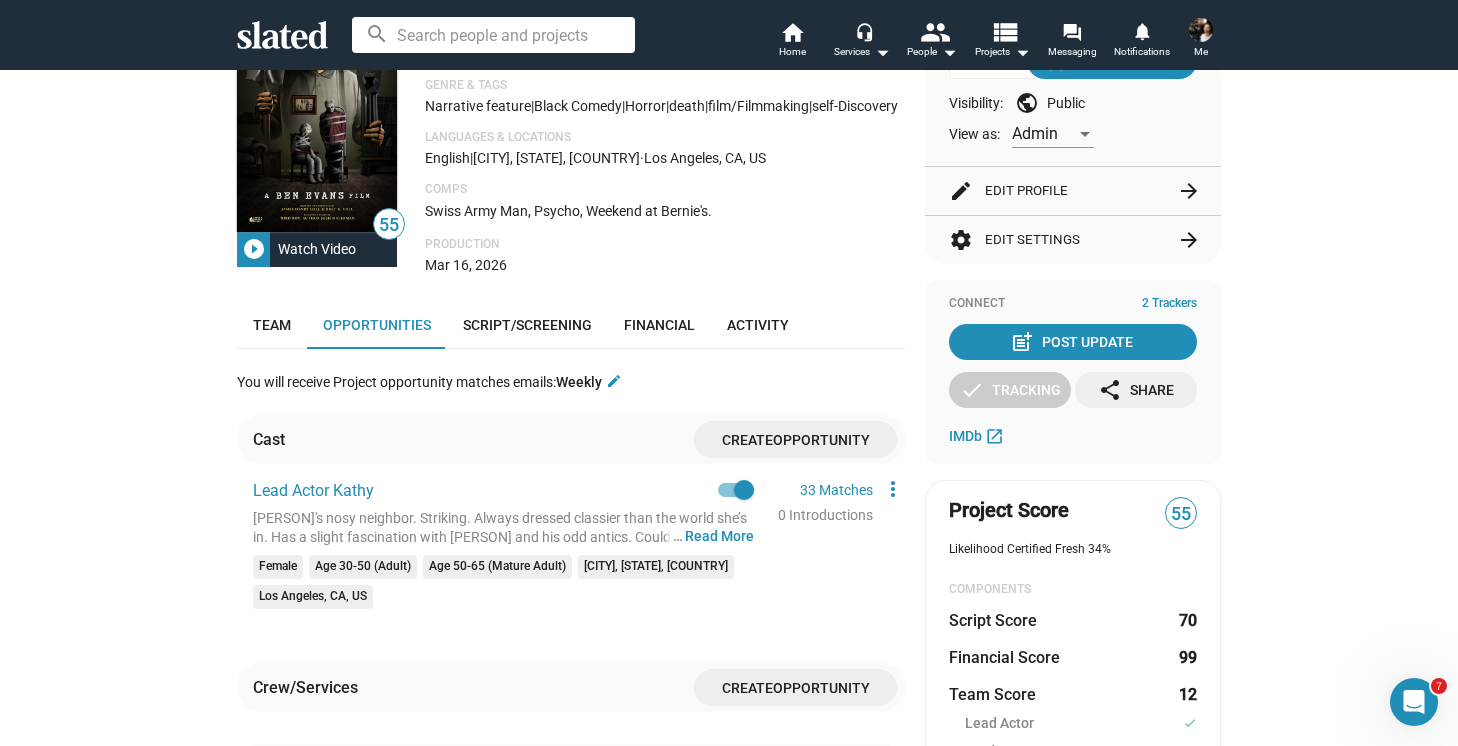 scroll, scrollTop: 0, scrollLeft: 0, axis: both 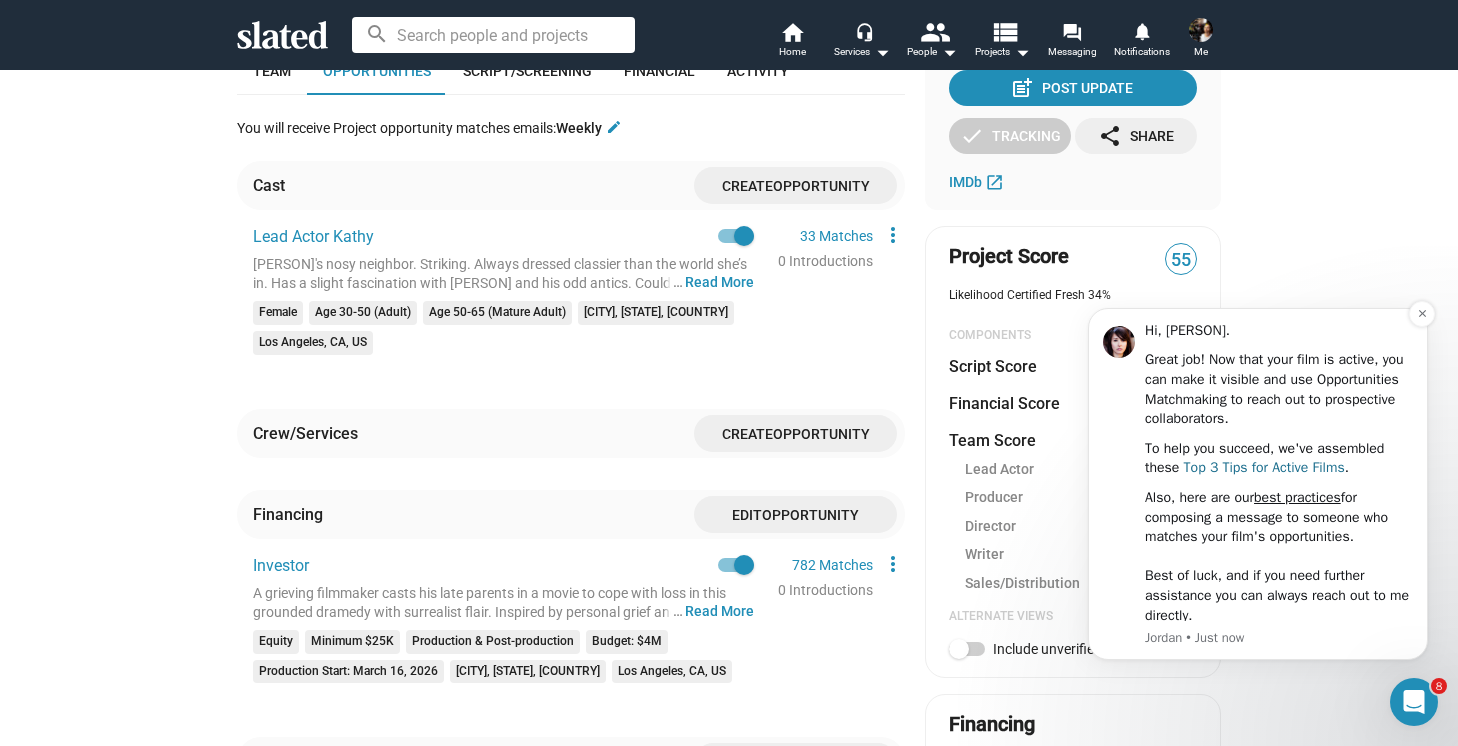 click on "Top 3 Tips for Active Films" at bounding box center [1264, 467] 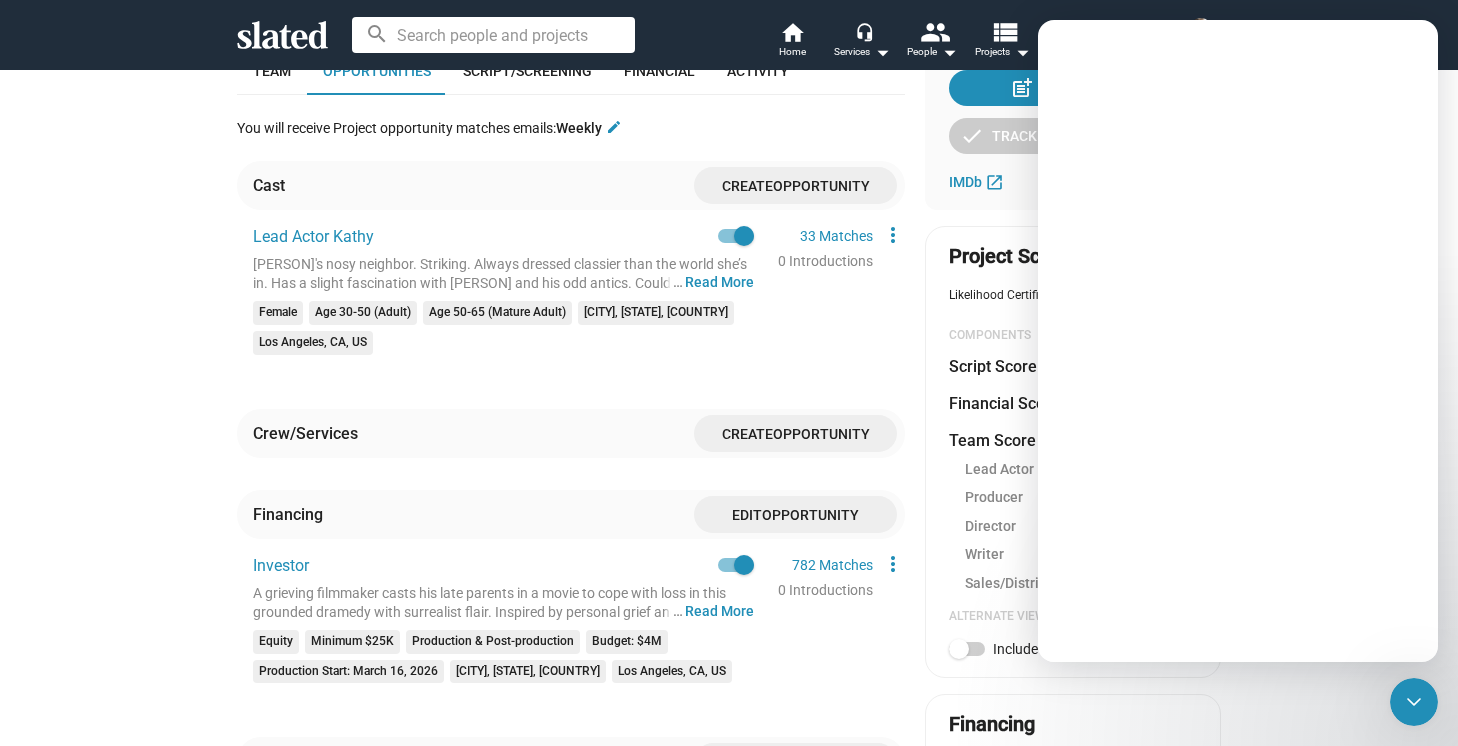 scroll, scrollTop: 0, scrollLeft: 0, axis: both 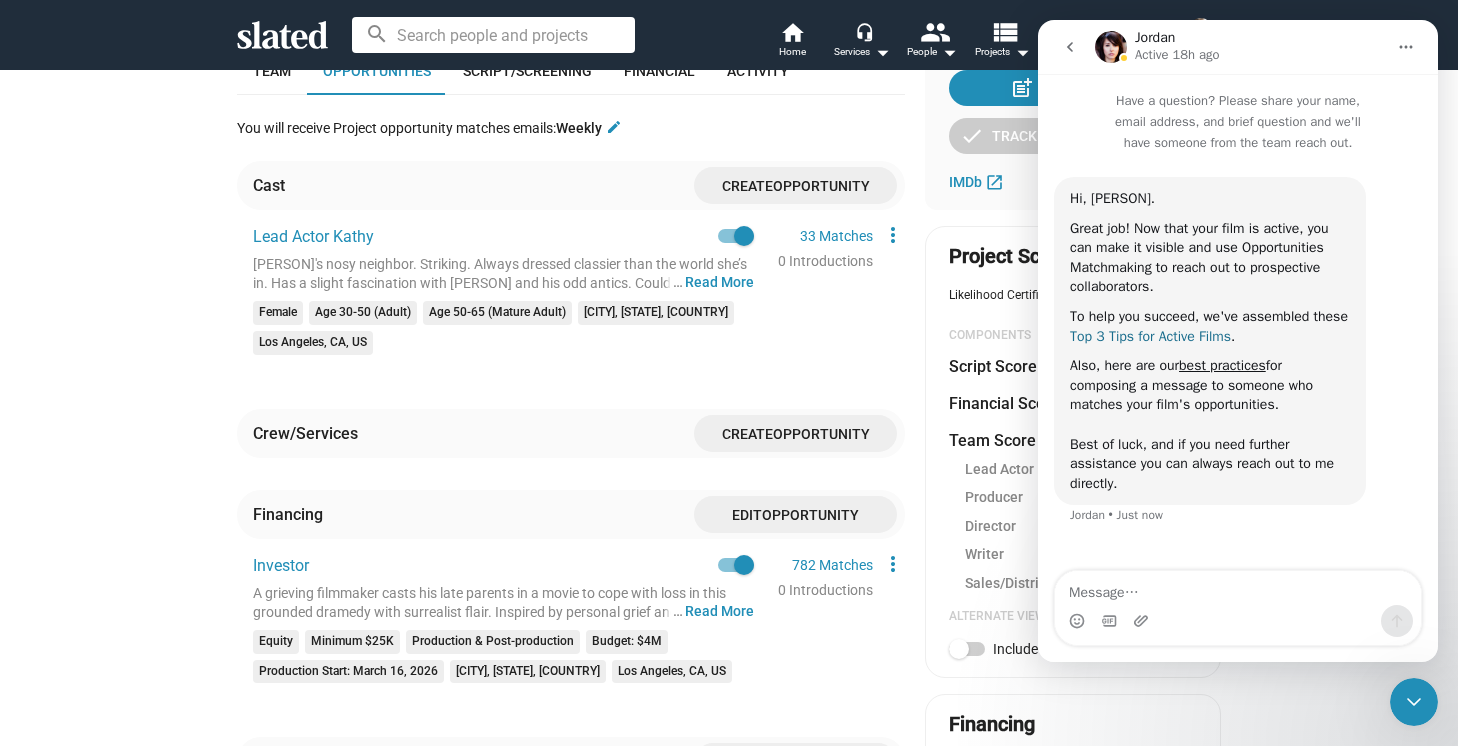 click on "Top 3 Tips for Active Films" at bounding box center [1150, 336] 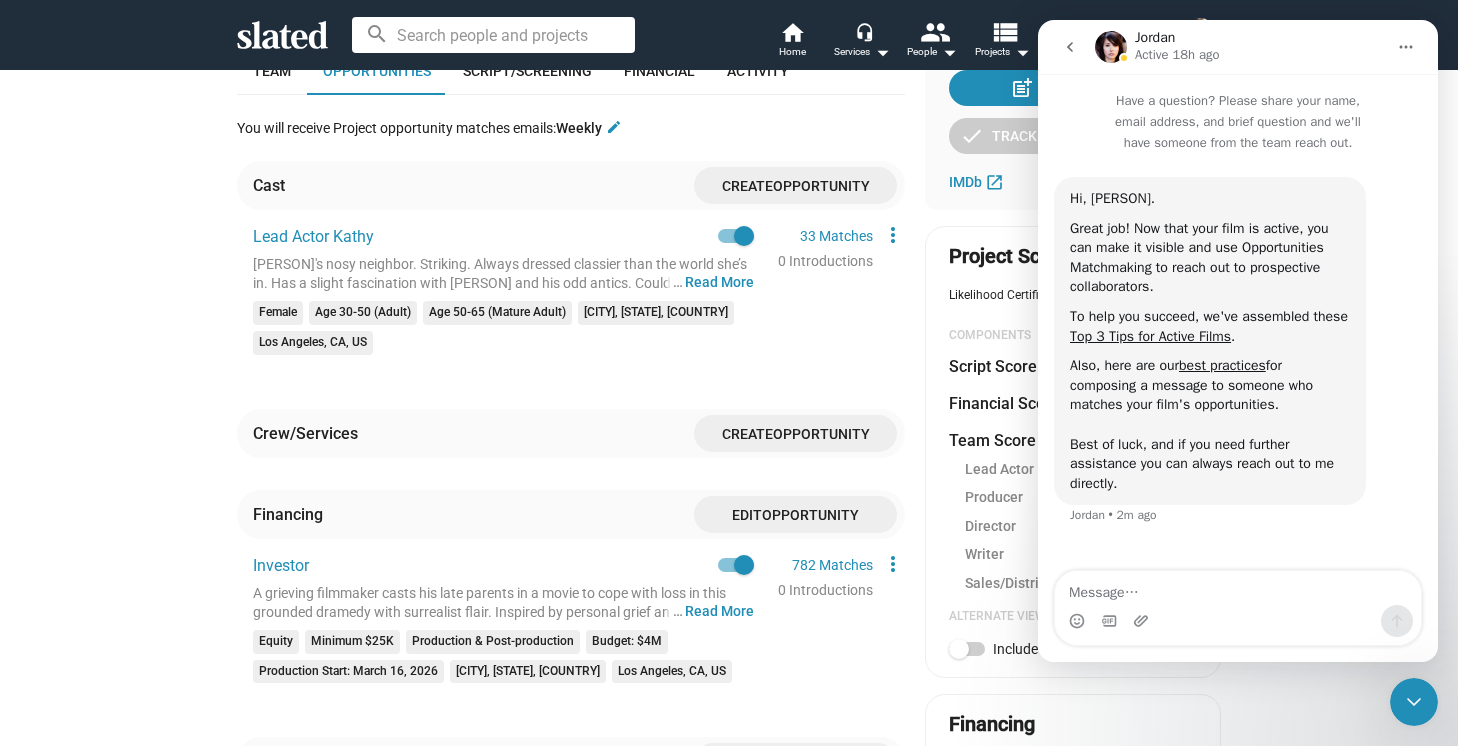 click 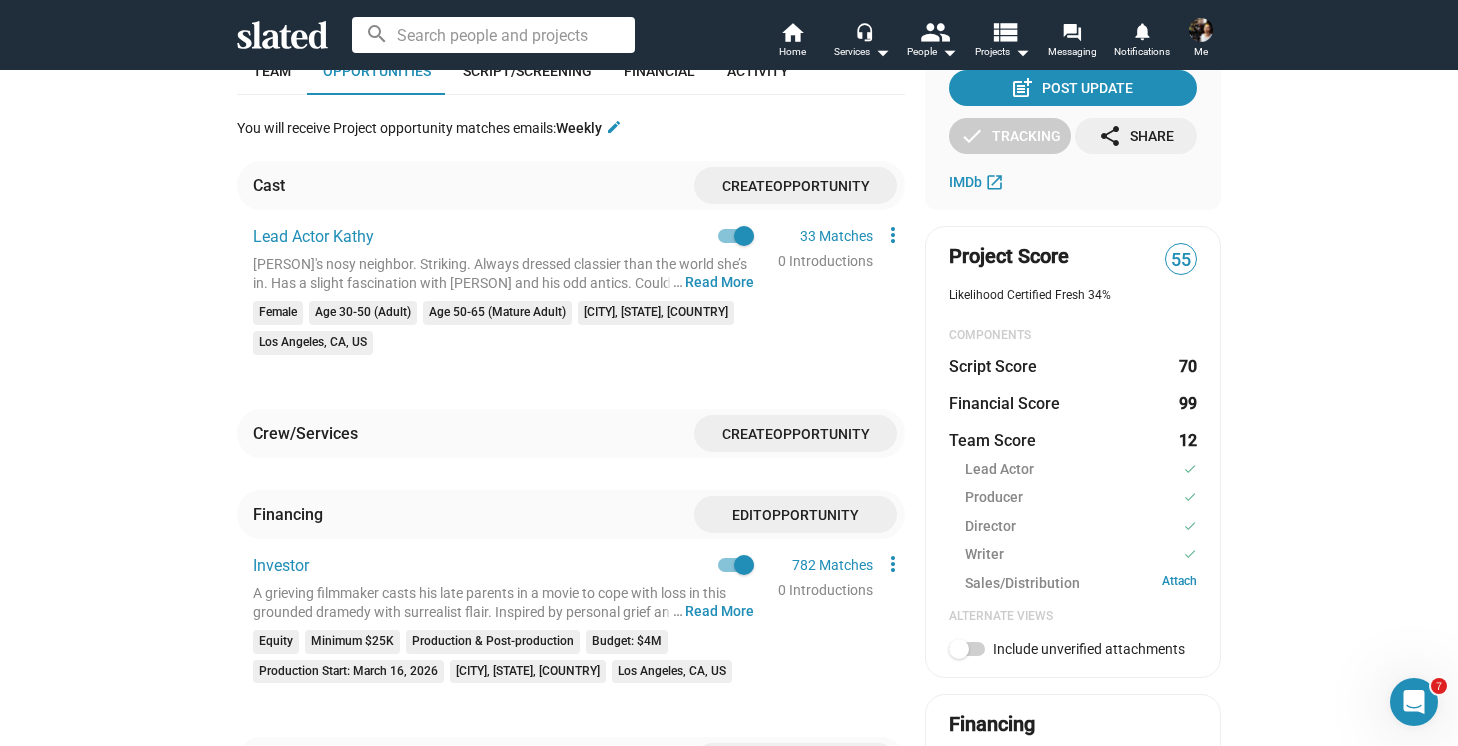 scroll, scrollTop: 0, scrollLeft: 0, axis: both 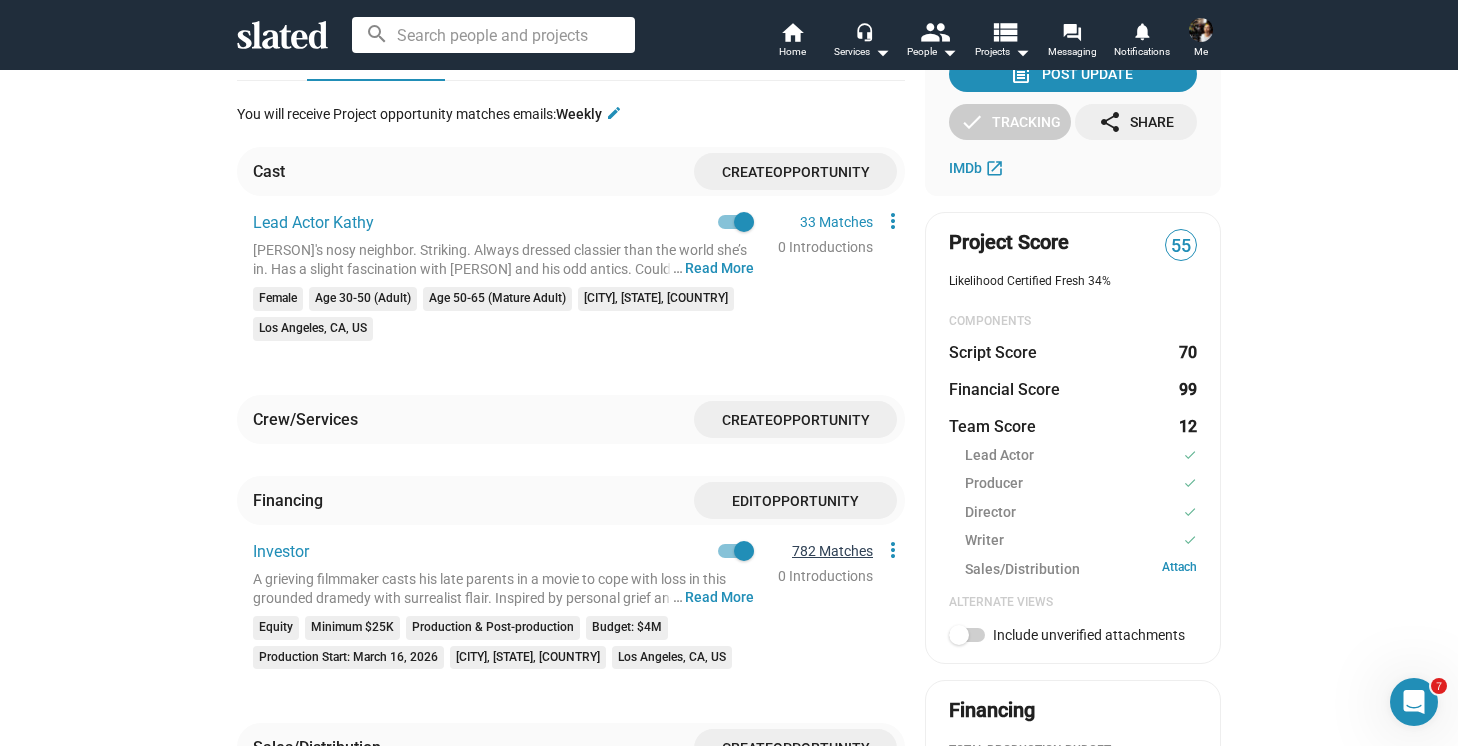 click on "782 Matches" 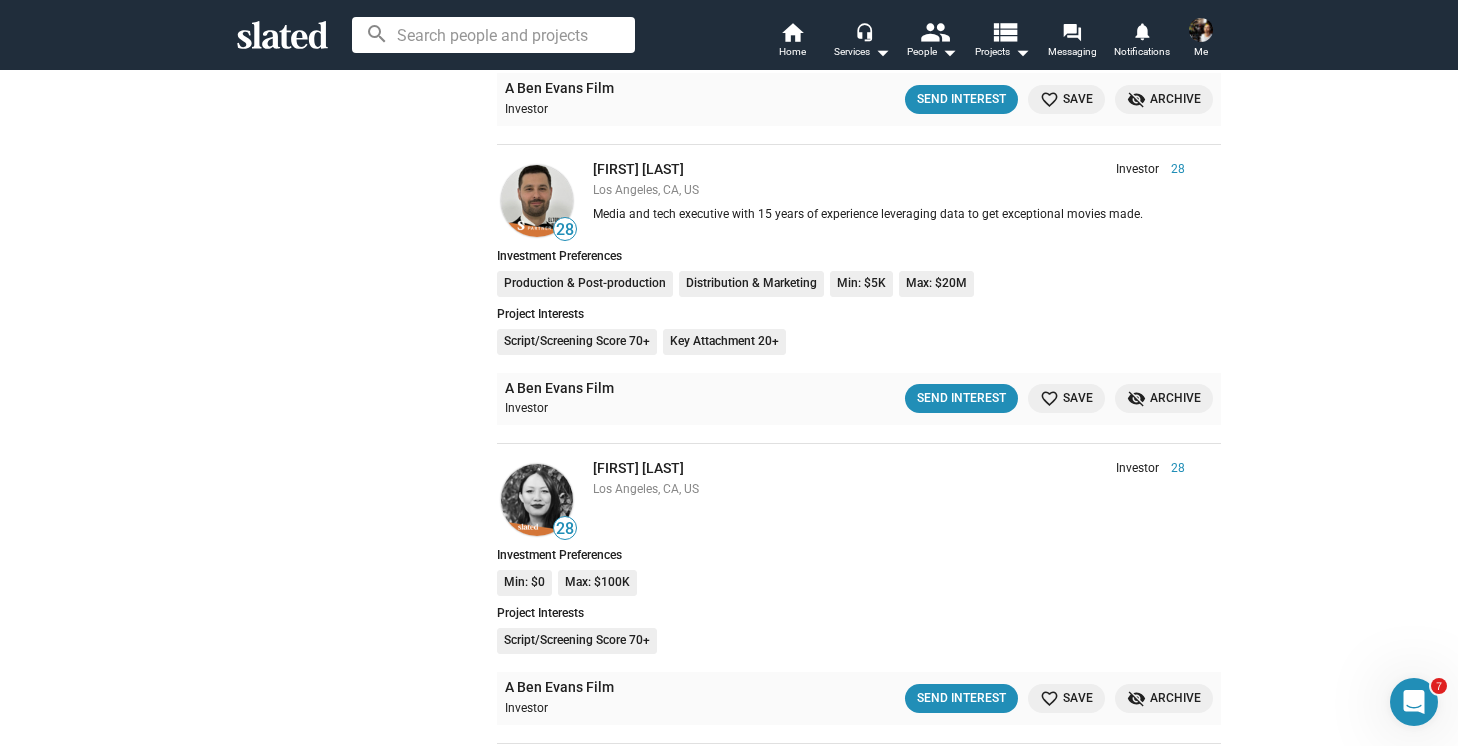 scroll, scrollTop: 0, scrollLeft: 0, axis: both 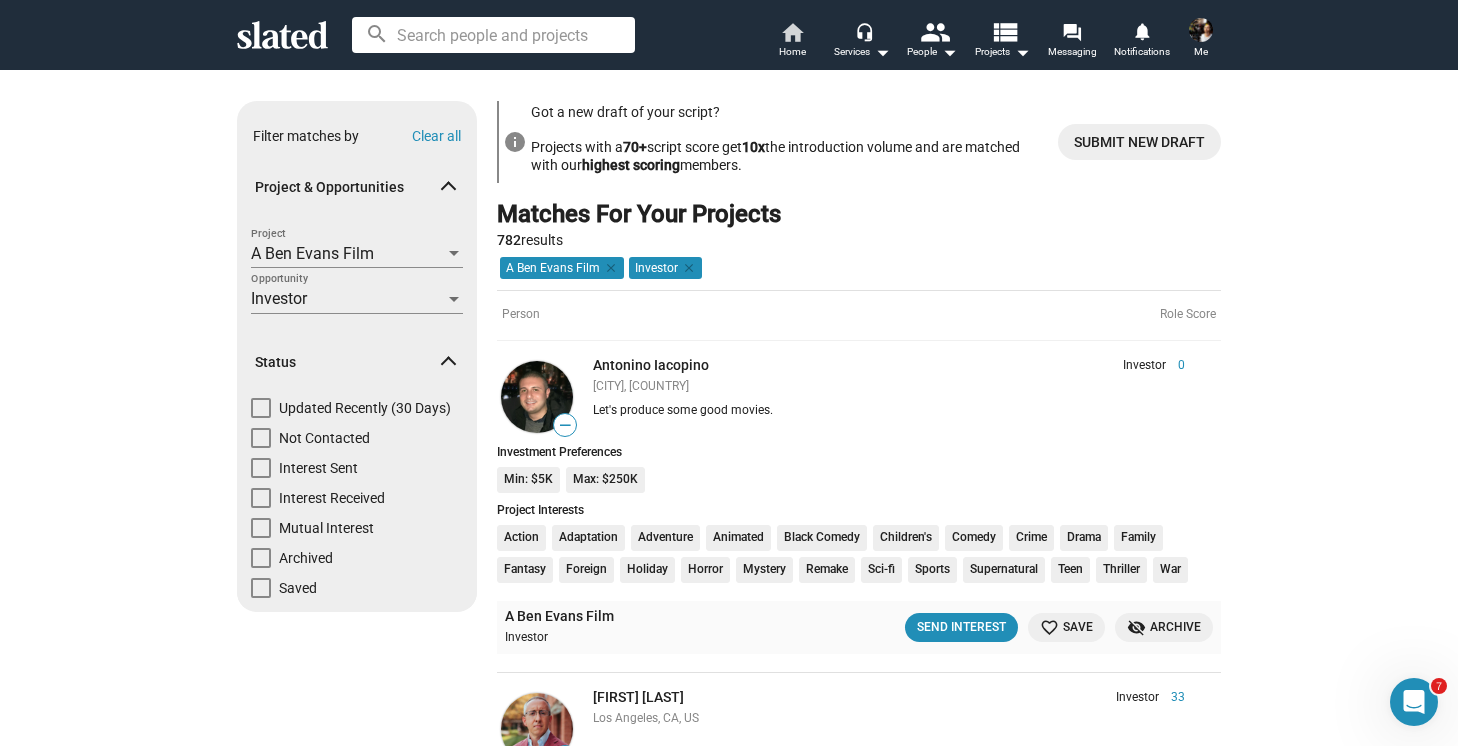 click on "home" at bounding box center (792, 32) 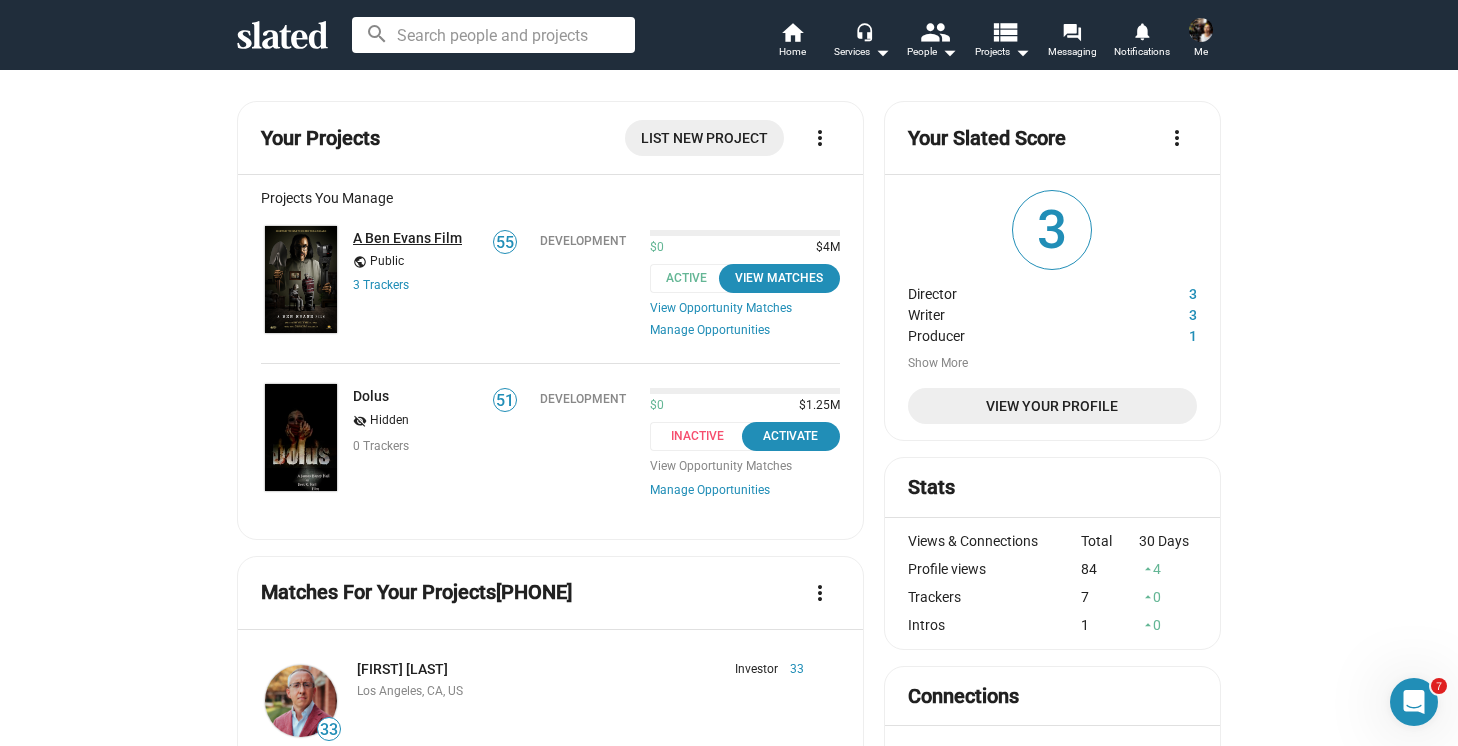 click on "A Ben Evans Film" 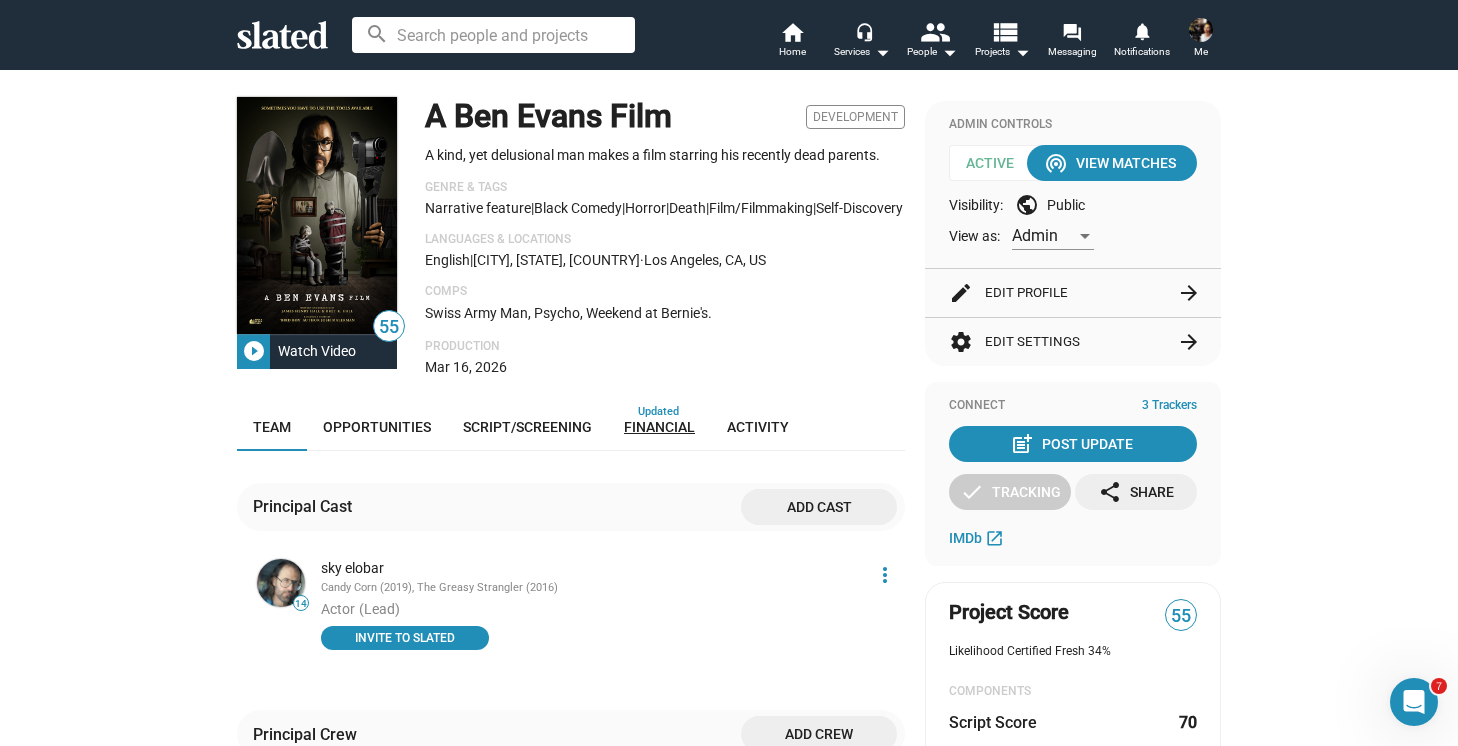 click on "Financial" at bounding box center [659, 427] 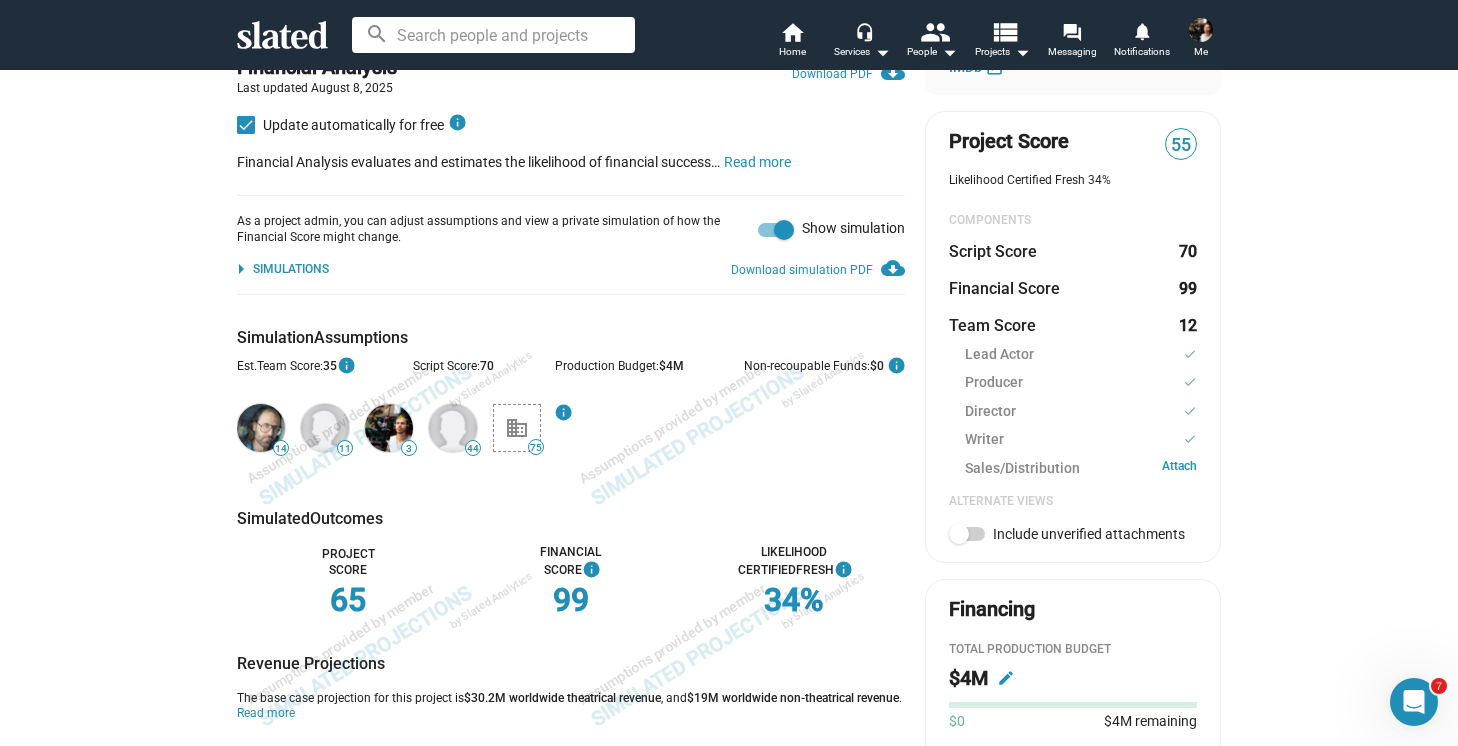 scroll, scrollTop: 483, scrollLeft: 0, axis: vertical 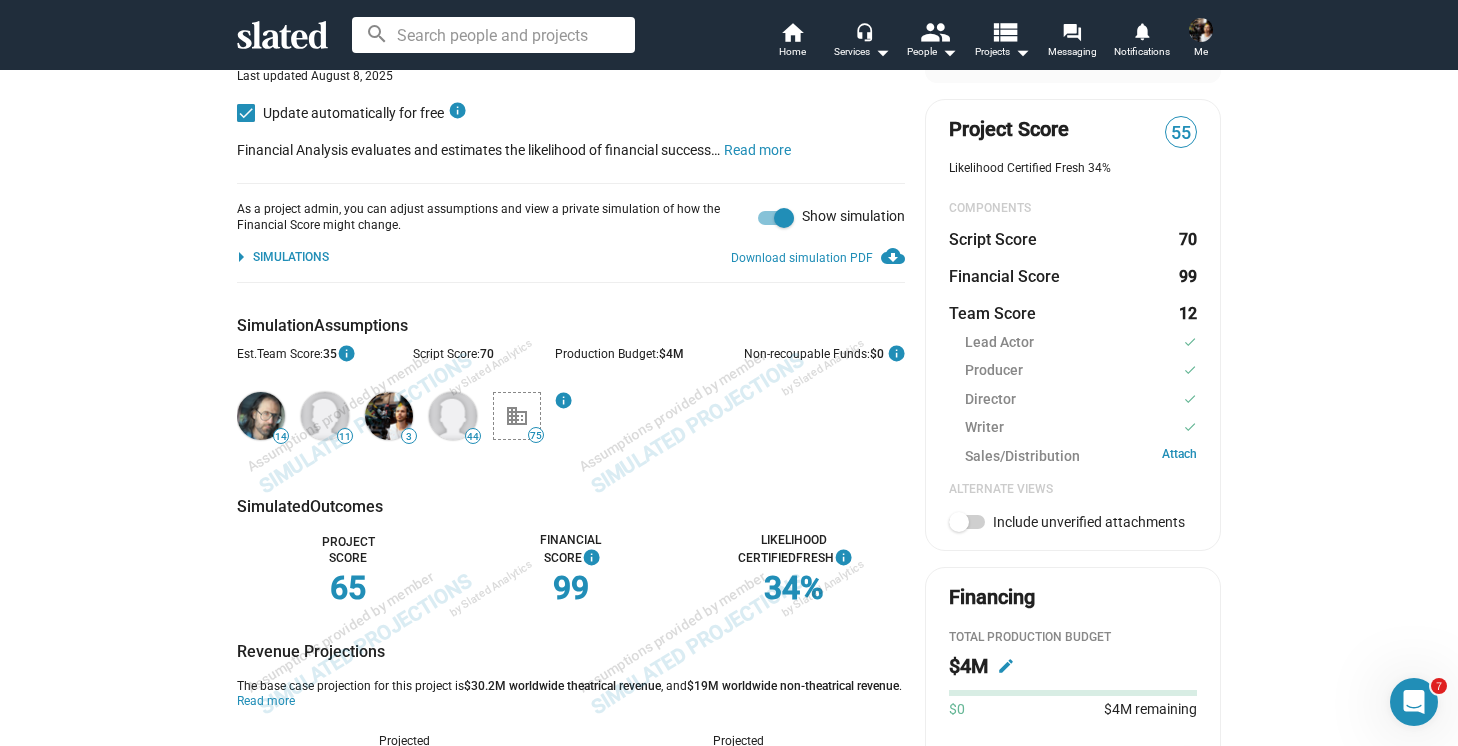 click at bounding box center (776, 218) 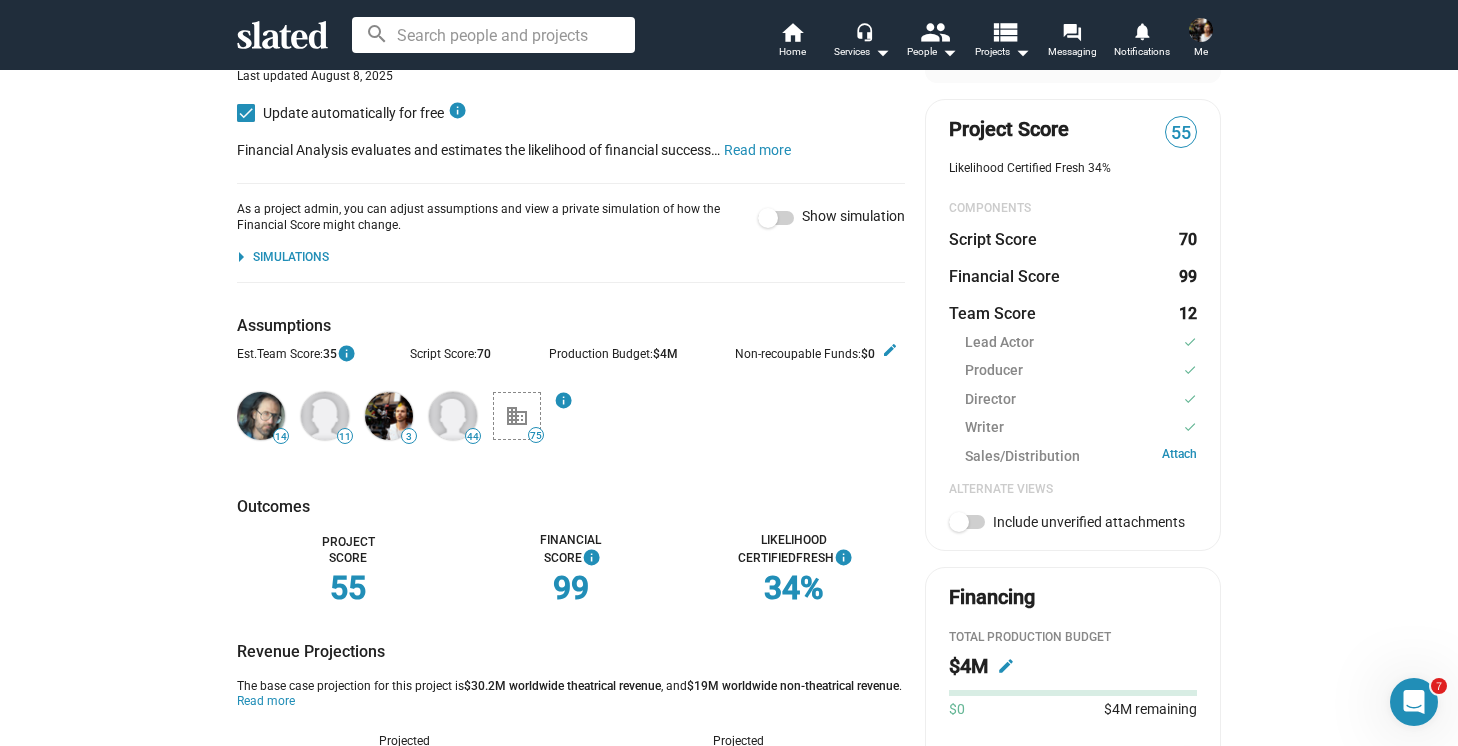 click at bounding box center (776, 218) 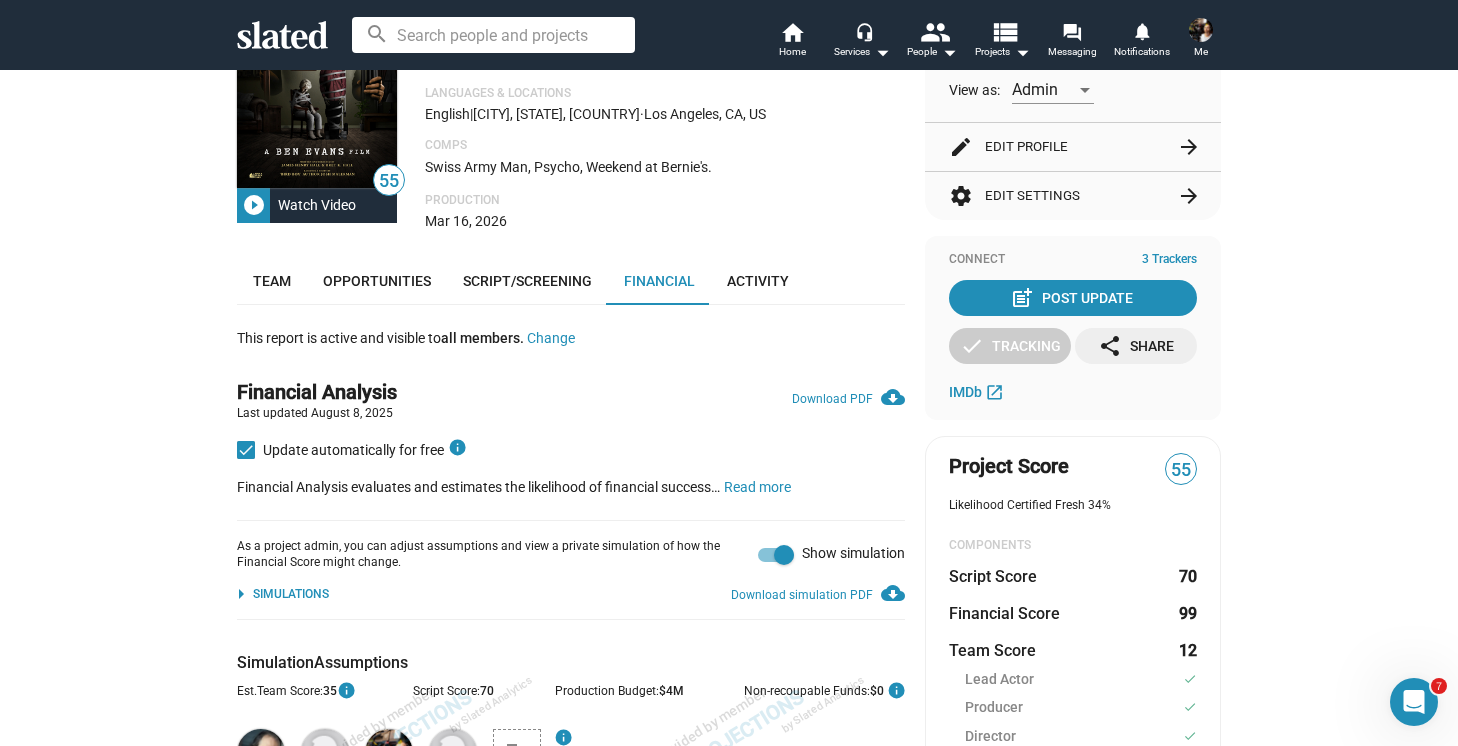 scroll, scrollTop: 0, scrollLeft: 0, axis: both 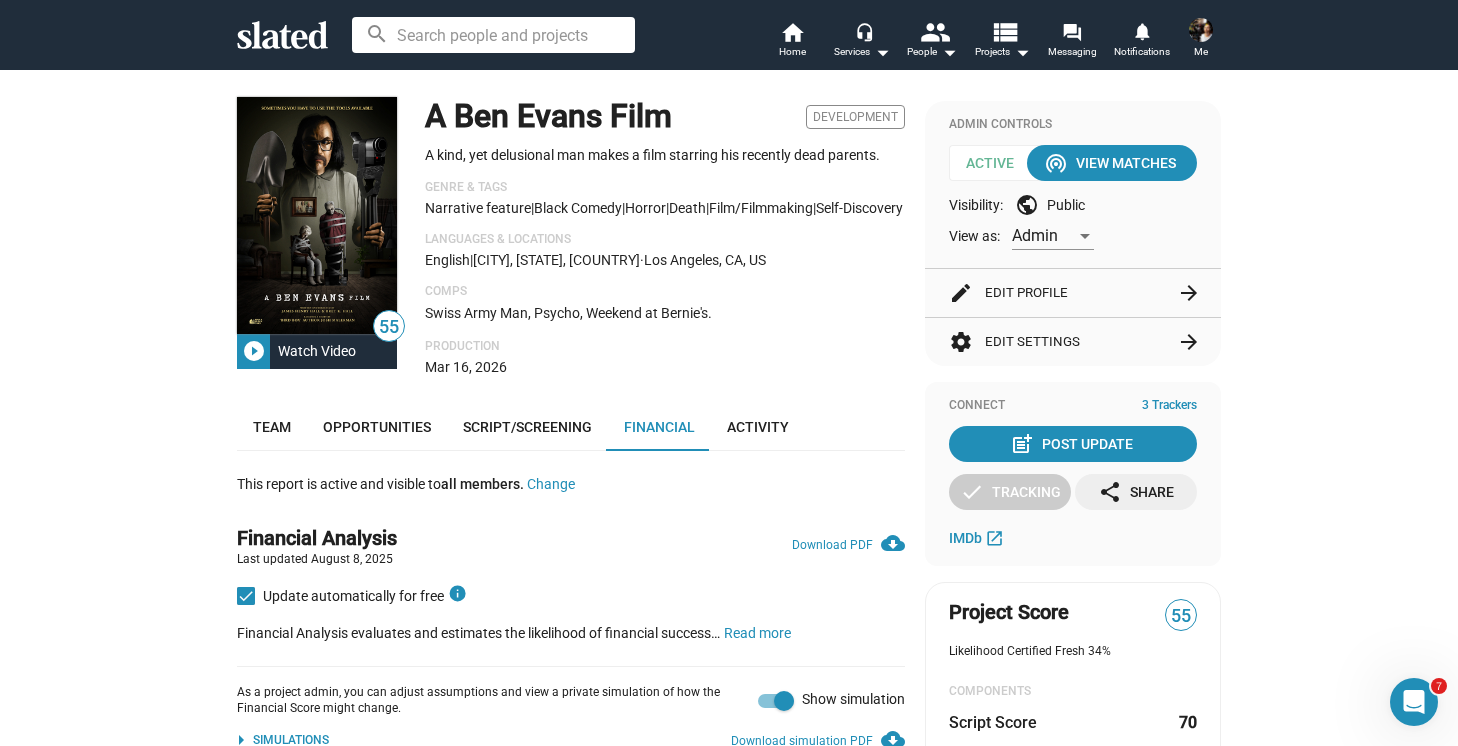 click at bounding box center [1085, 236] 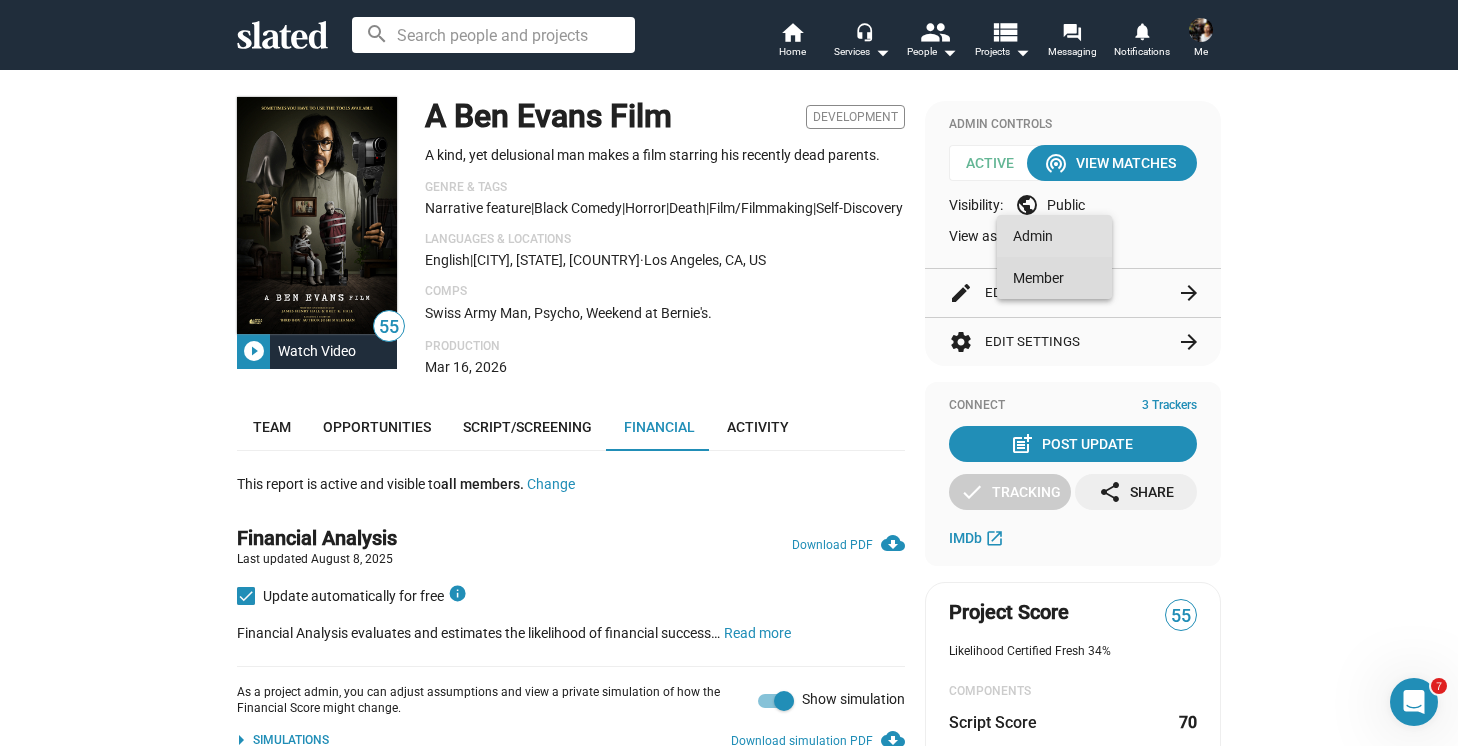 click on "Member" at bounding box center (1054, 278) 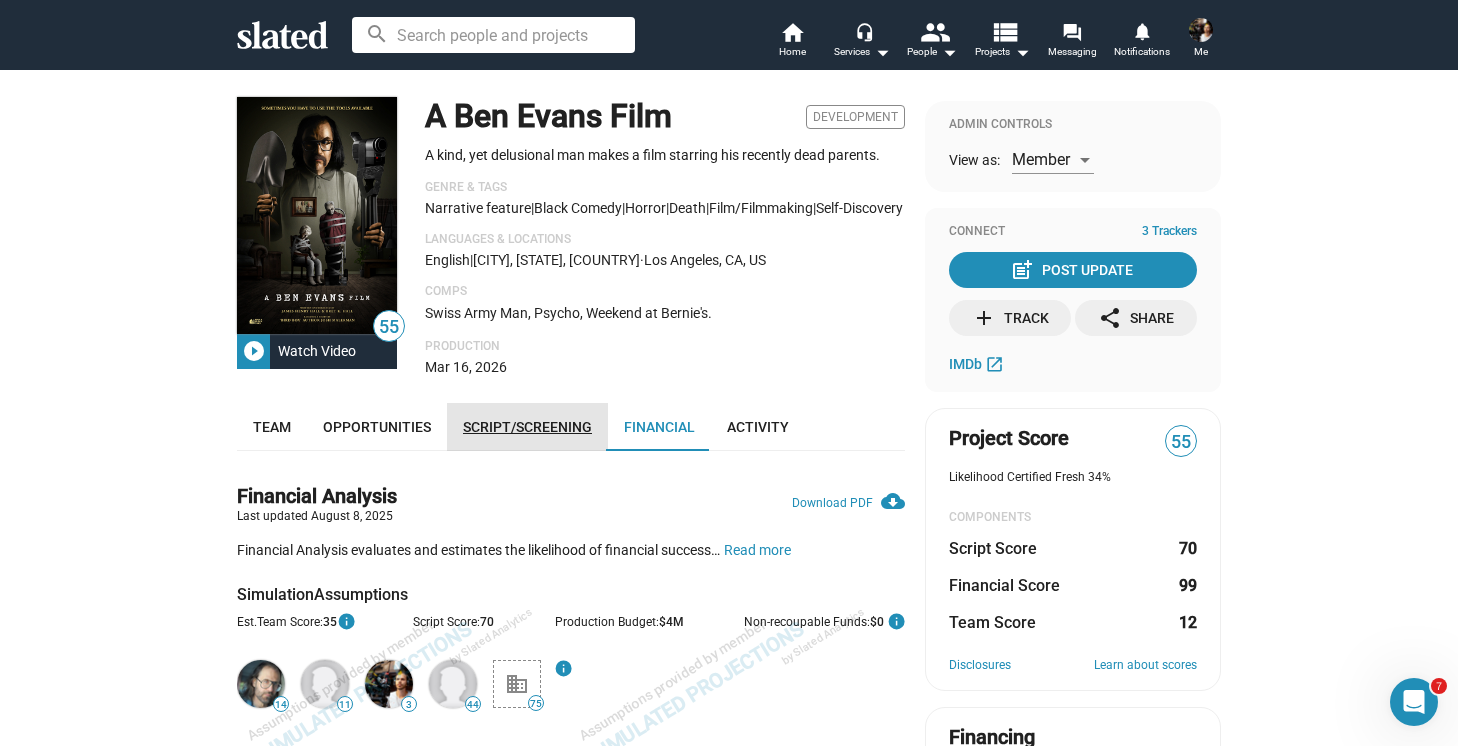 click on "Script/Screening" at bounding box center [527, 427] 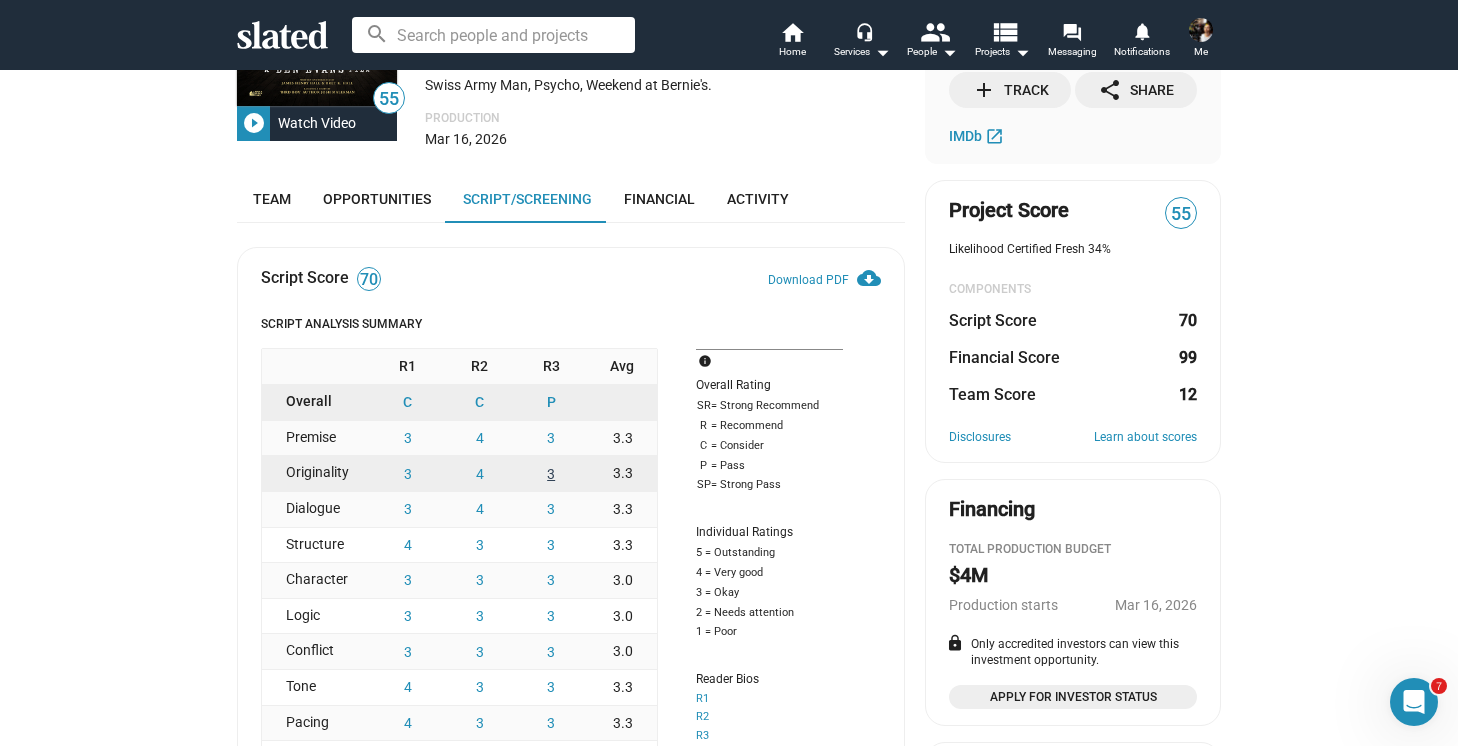 scroll, scrollTop: 194, scrollLeft: 0, axis: vertical 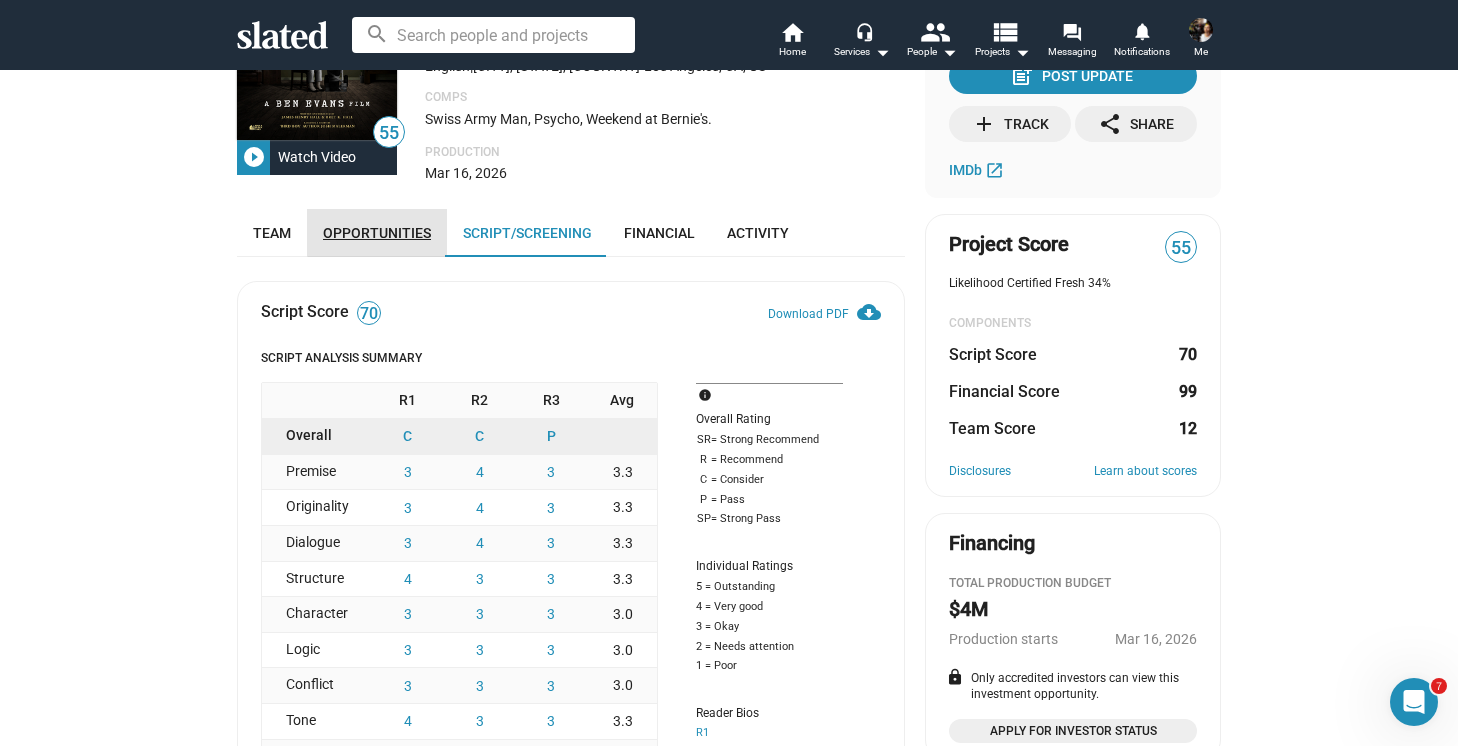 click on "Opportunities" at bounding box center [377, 233] 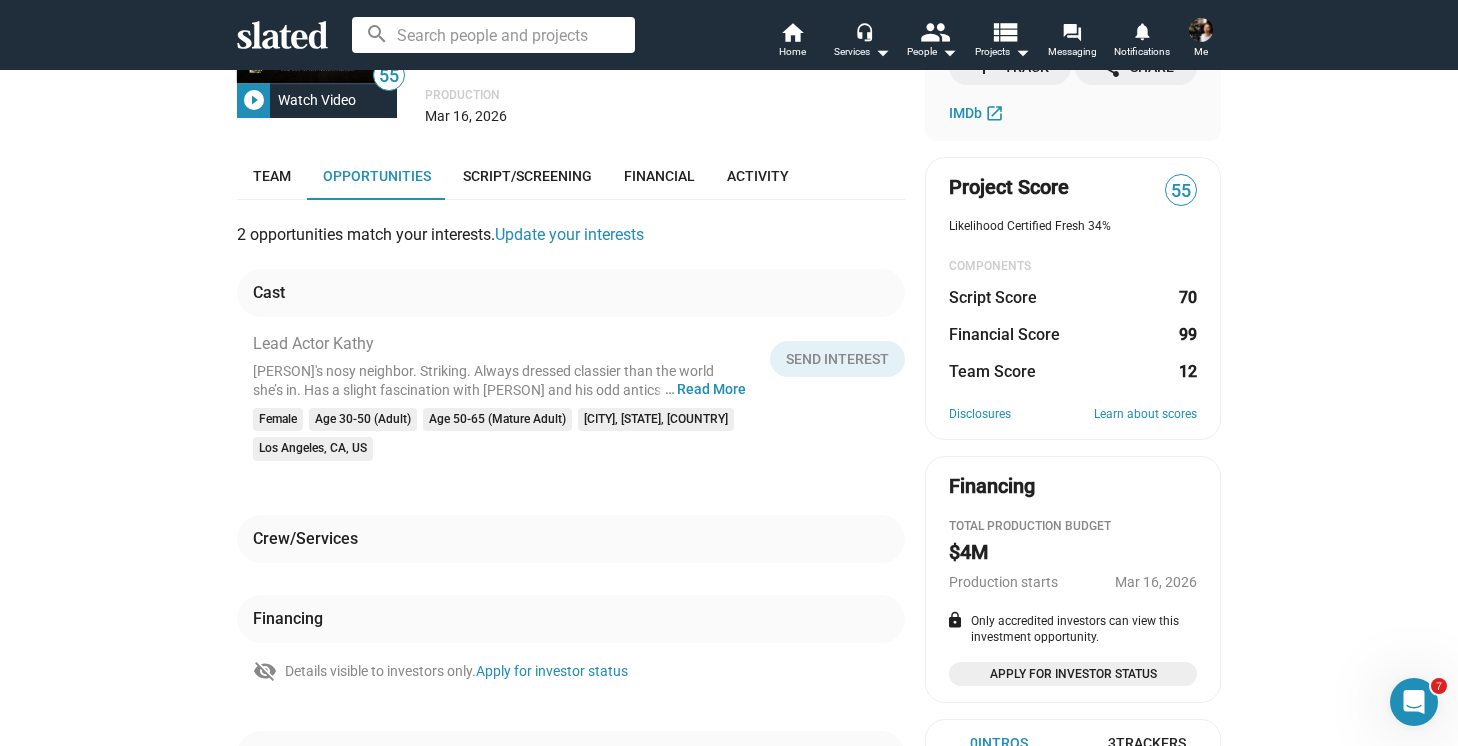 scroll, scrollTop: 221, scrollLeft: 0, axis: vertical 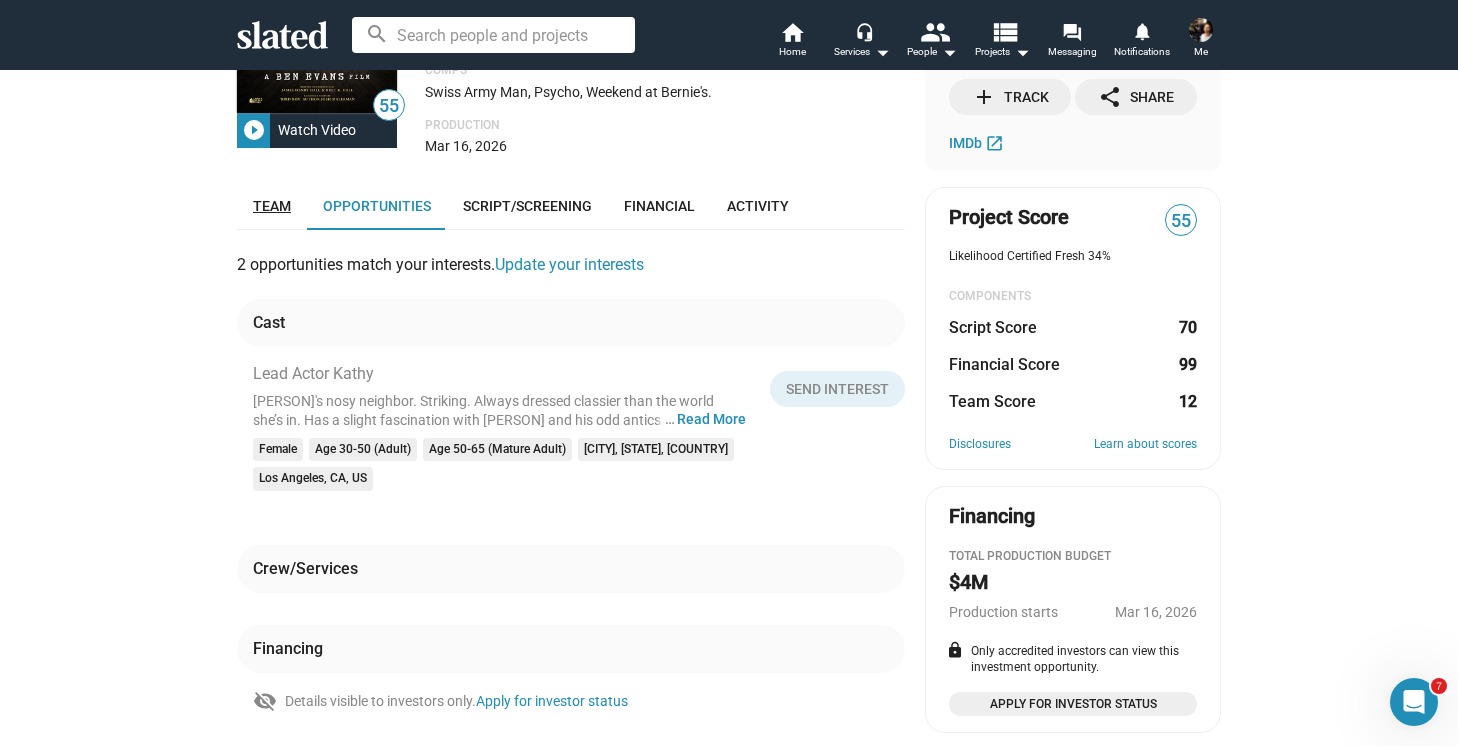 click on "Team" at bounding box center (272, 206) 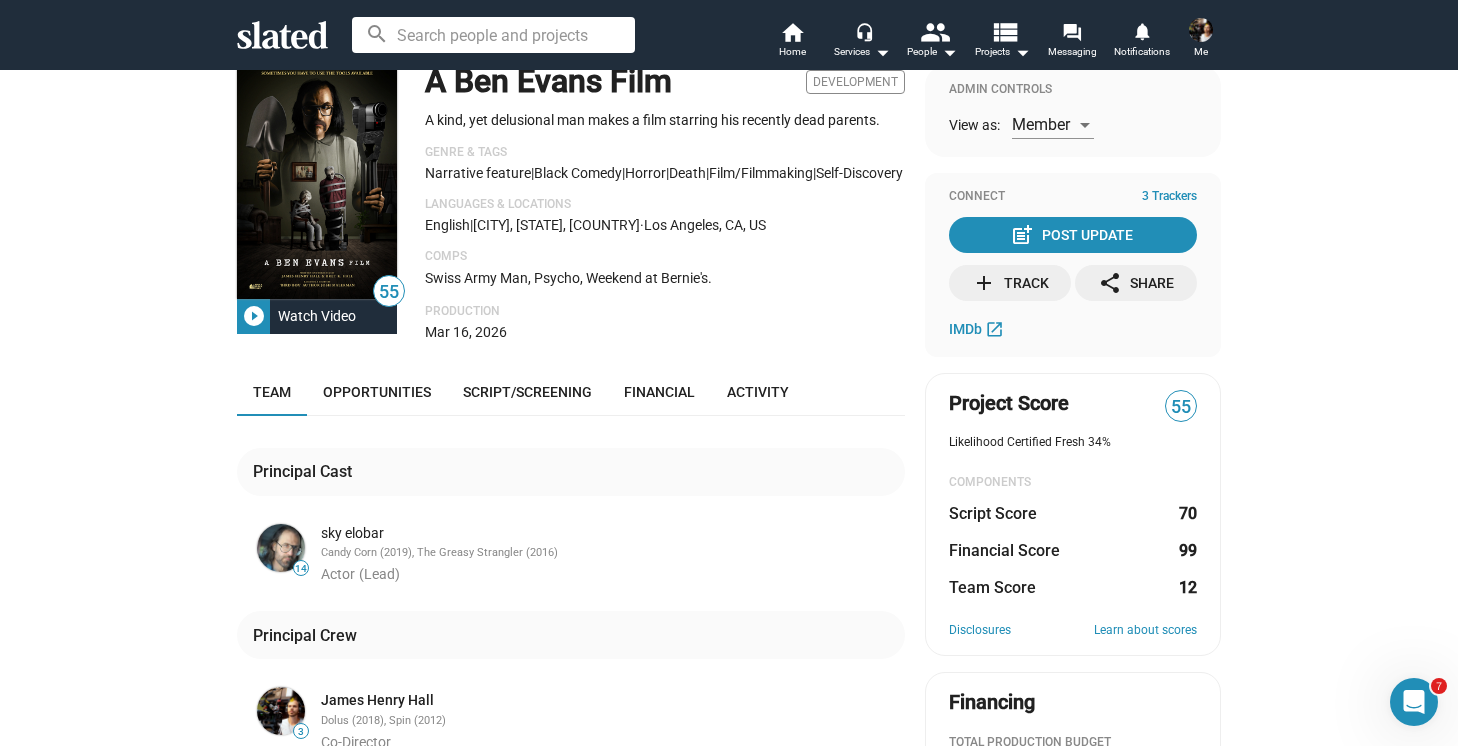 scroll, scrollTop: 0, scrollLeft: 0, axis: both 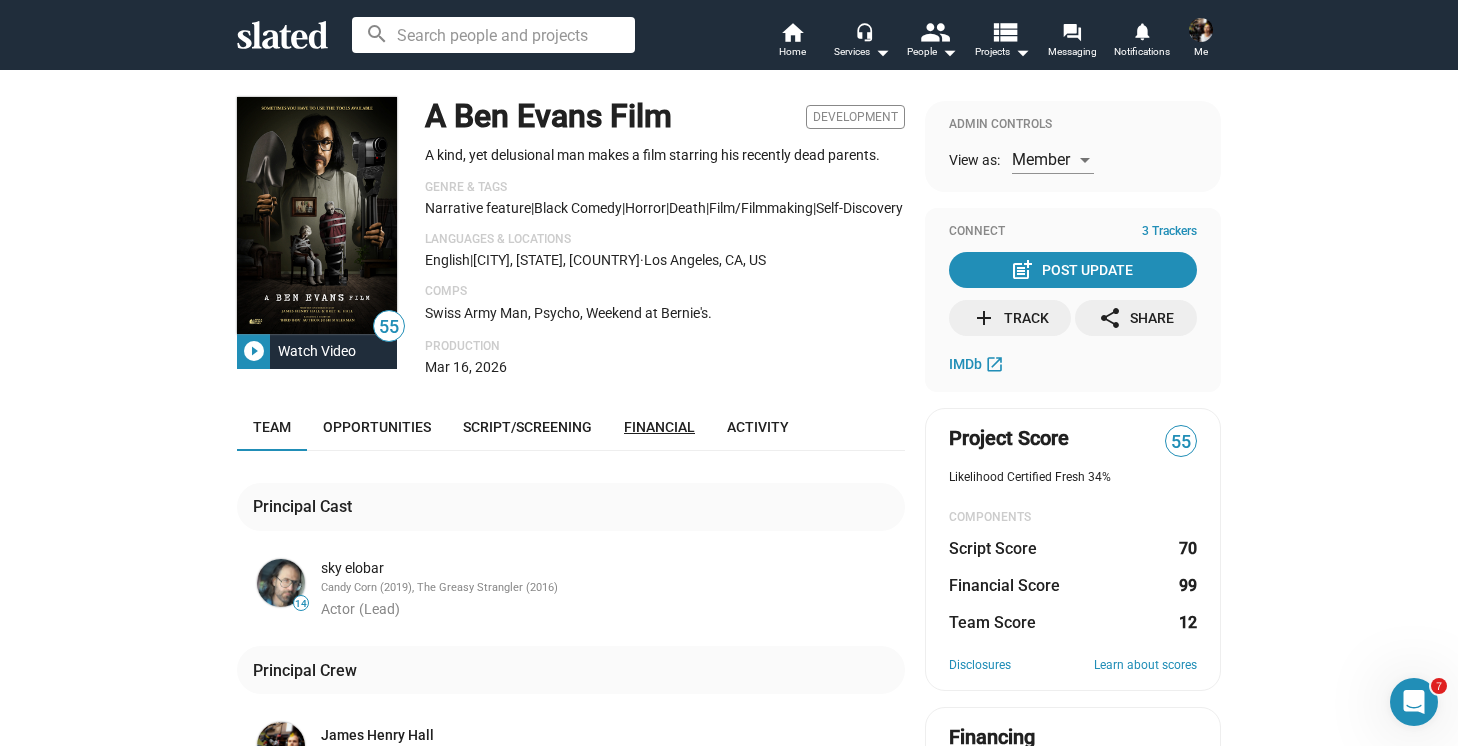 click on "Financial" at bounding box center [659, 427] 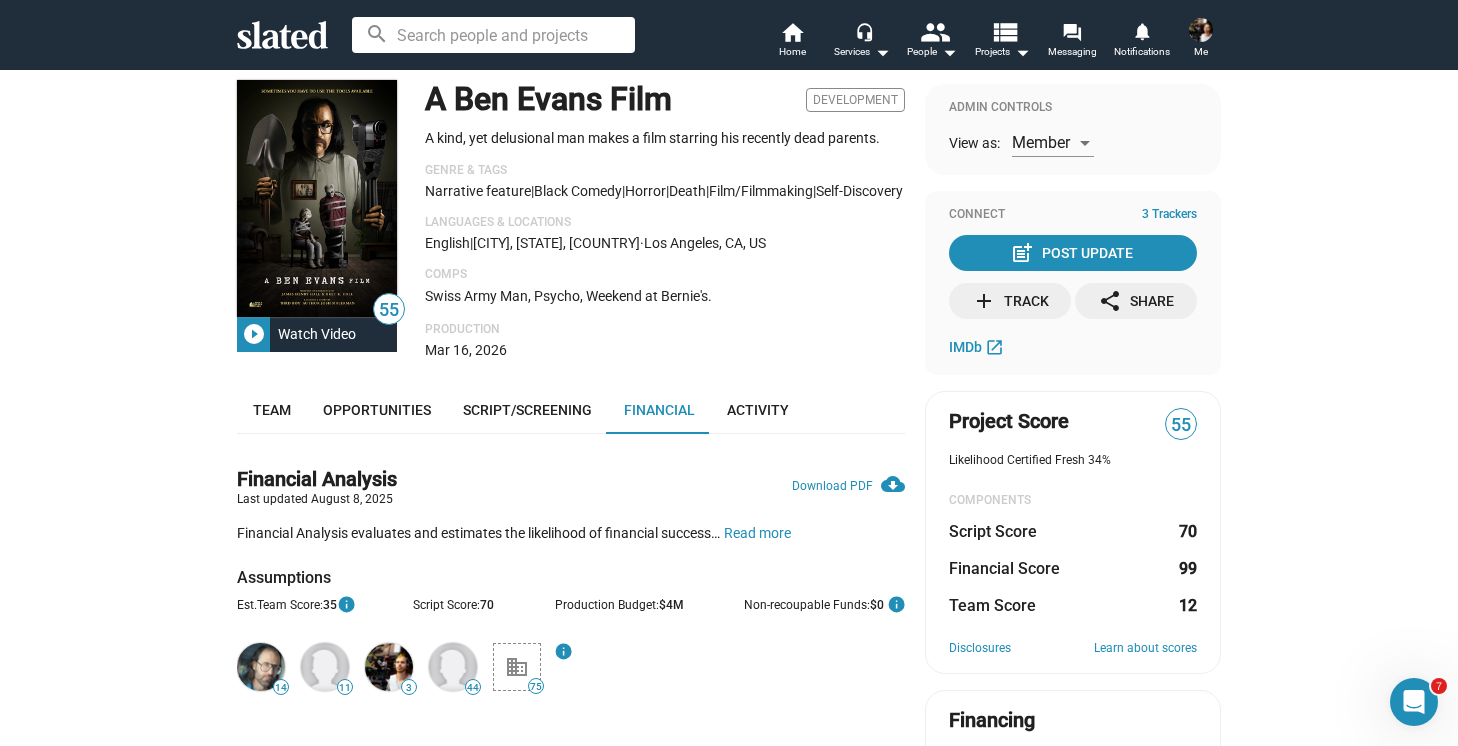 scroll, scrollTop: 0, scrollLeft: 0, axis: both 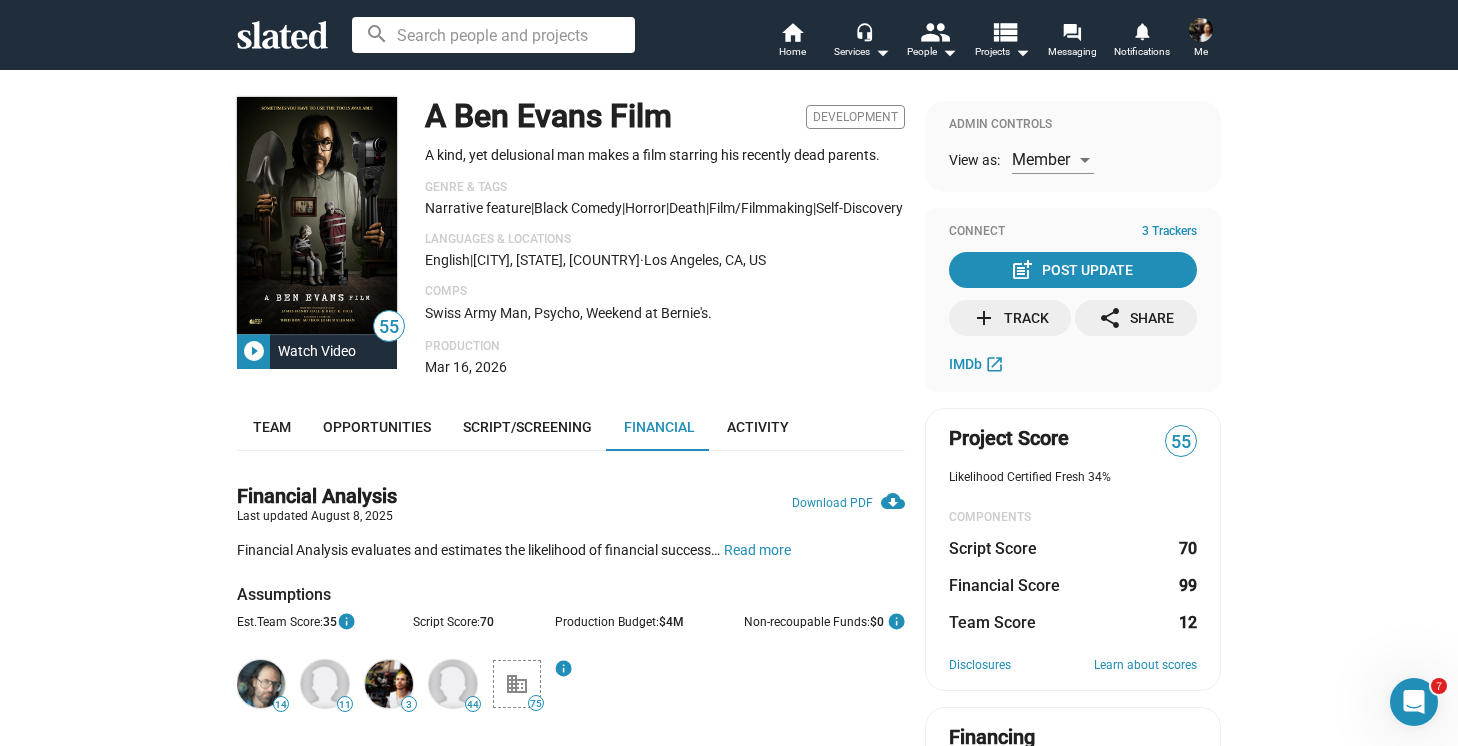 click on "Member" at bounding box center (1041, 159) 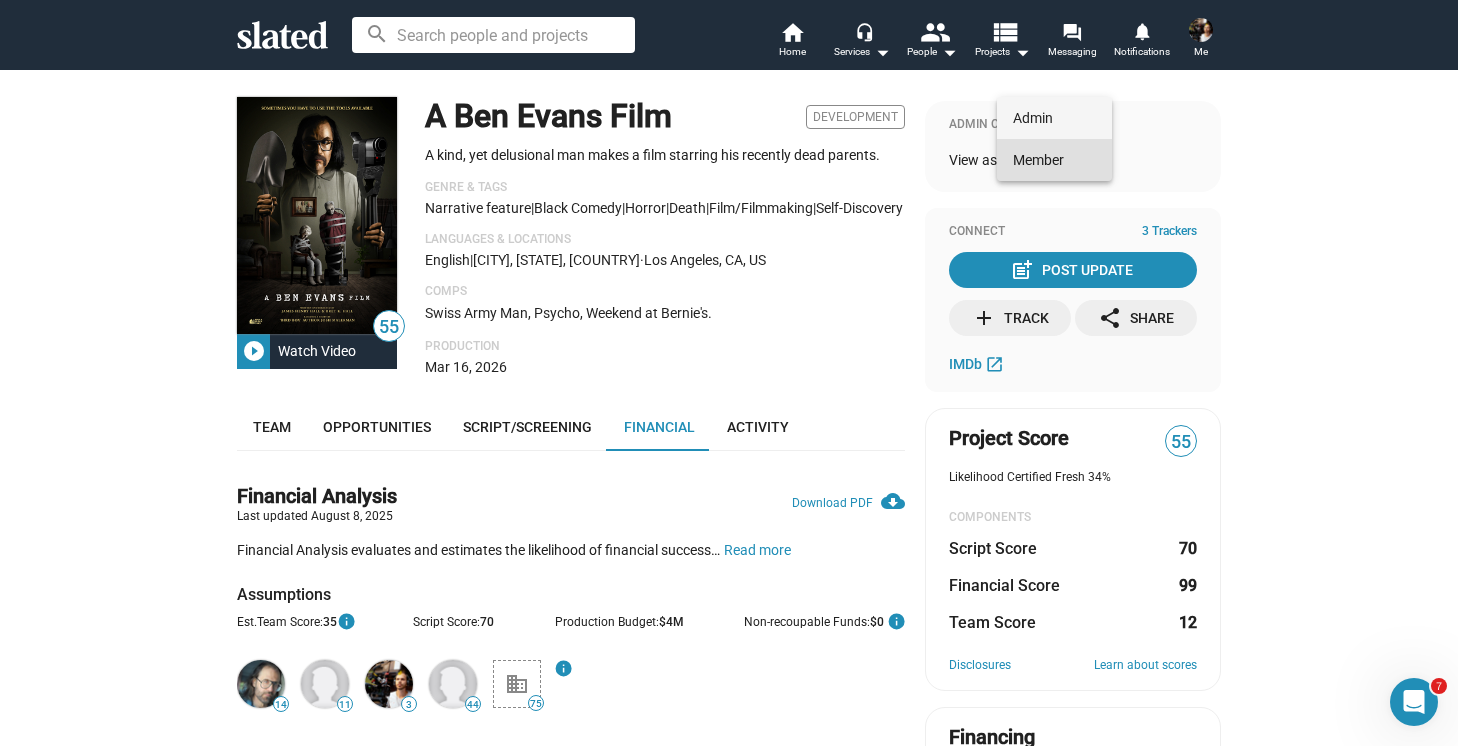 click on "Admin" at bounding box center [1054, 118] 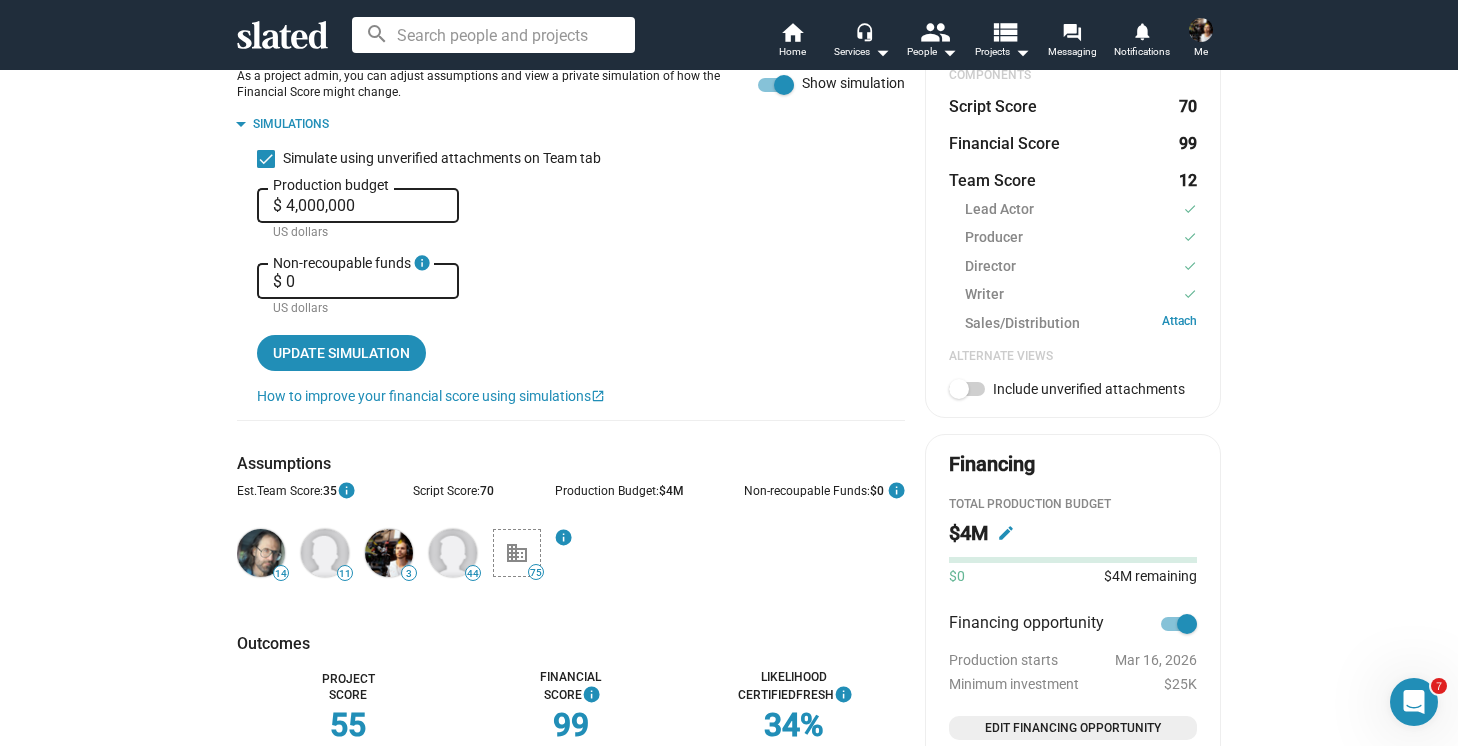 scroll, scrollTop: 615, scrollLeft: 0, axis: vertical 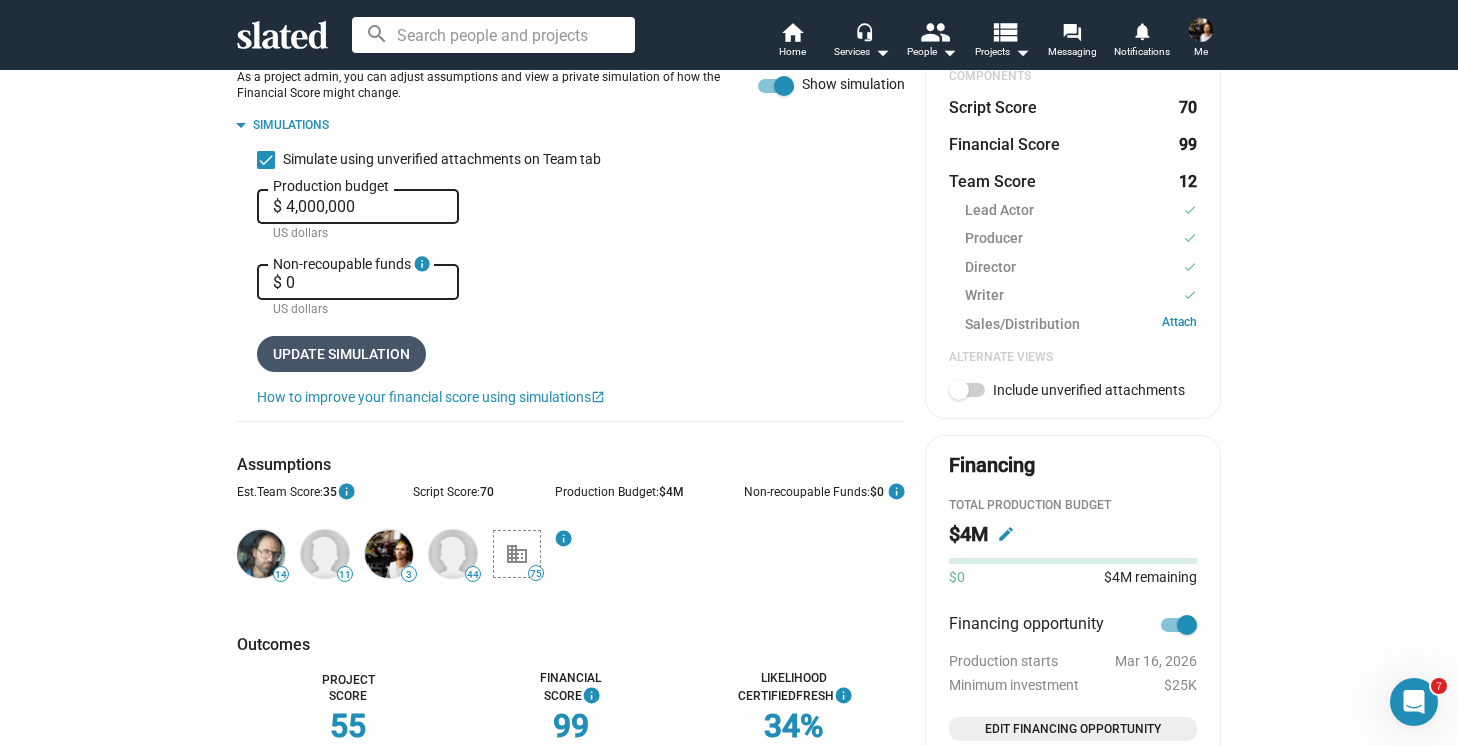 click on "Update simulation" 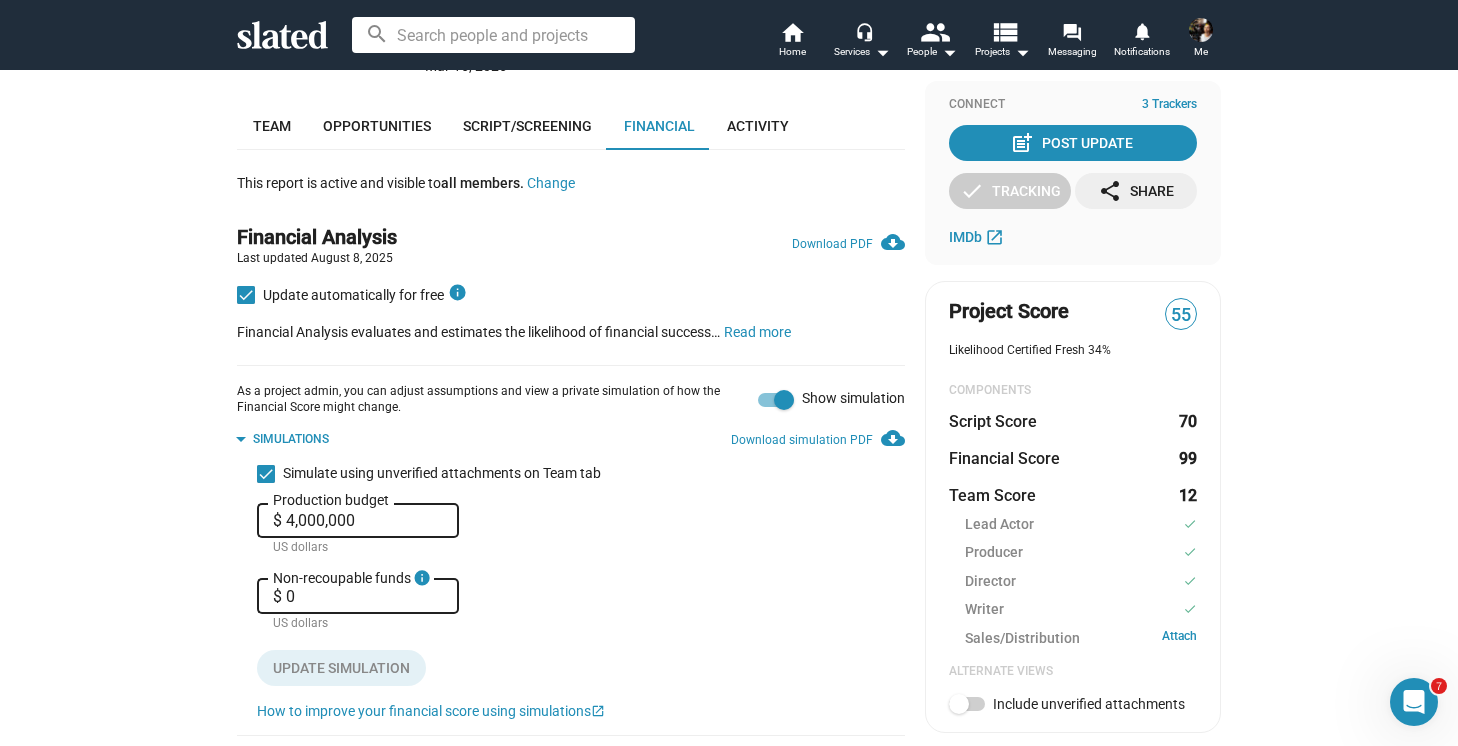 scroll, scrollTop: 302, scrollLeft: 0, axis: vertical 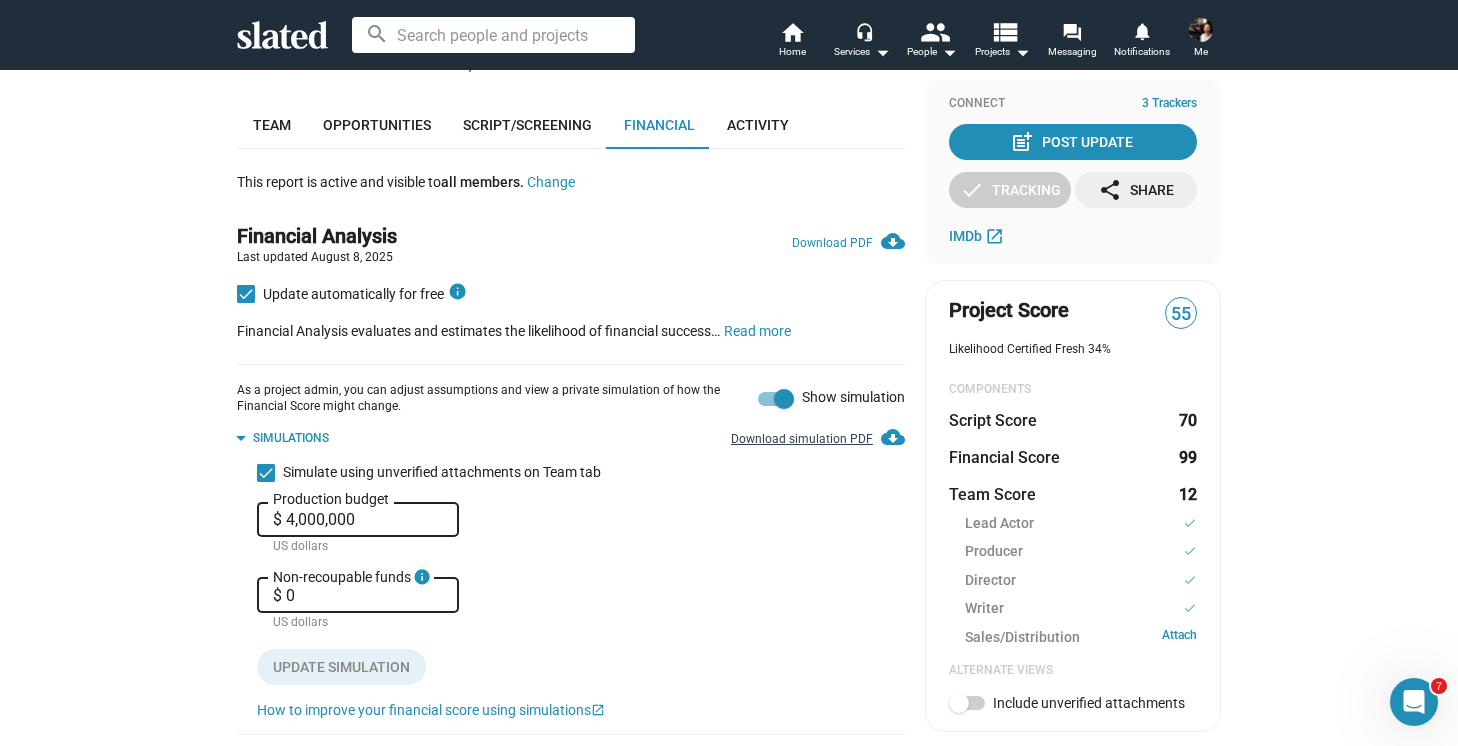 click on "Download simulation PDF cloud_download" 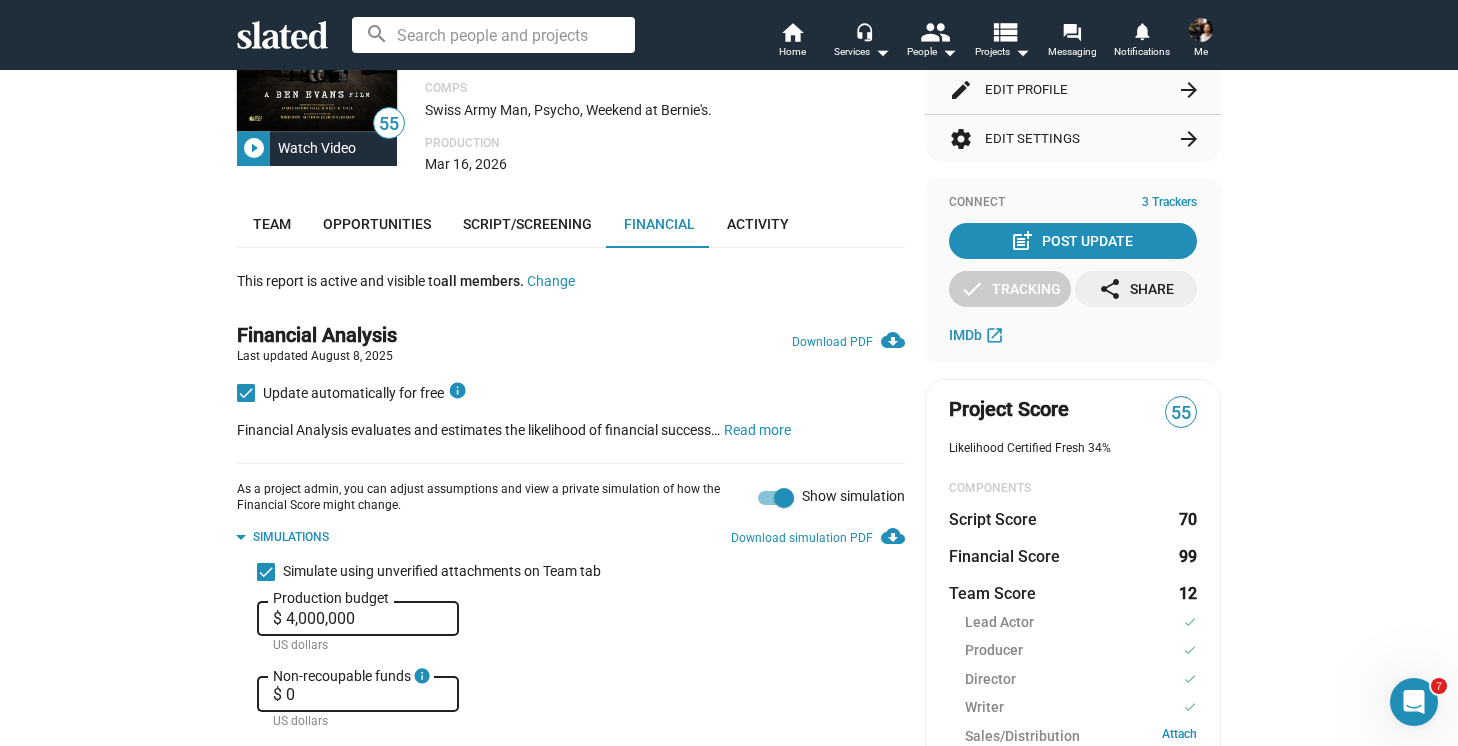 scroll, scrollTop: 0, scrollLeft: 0, axis: both 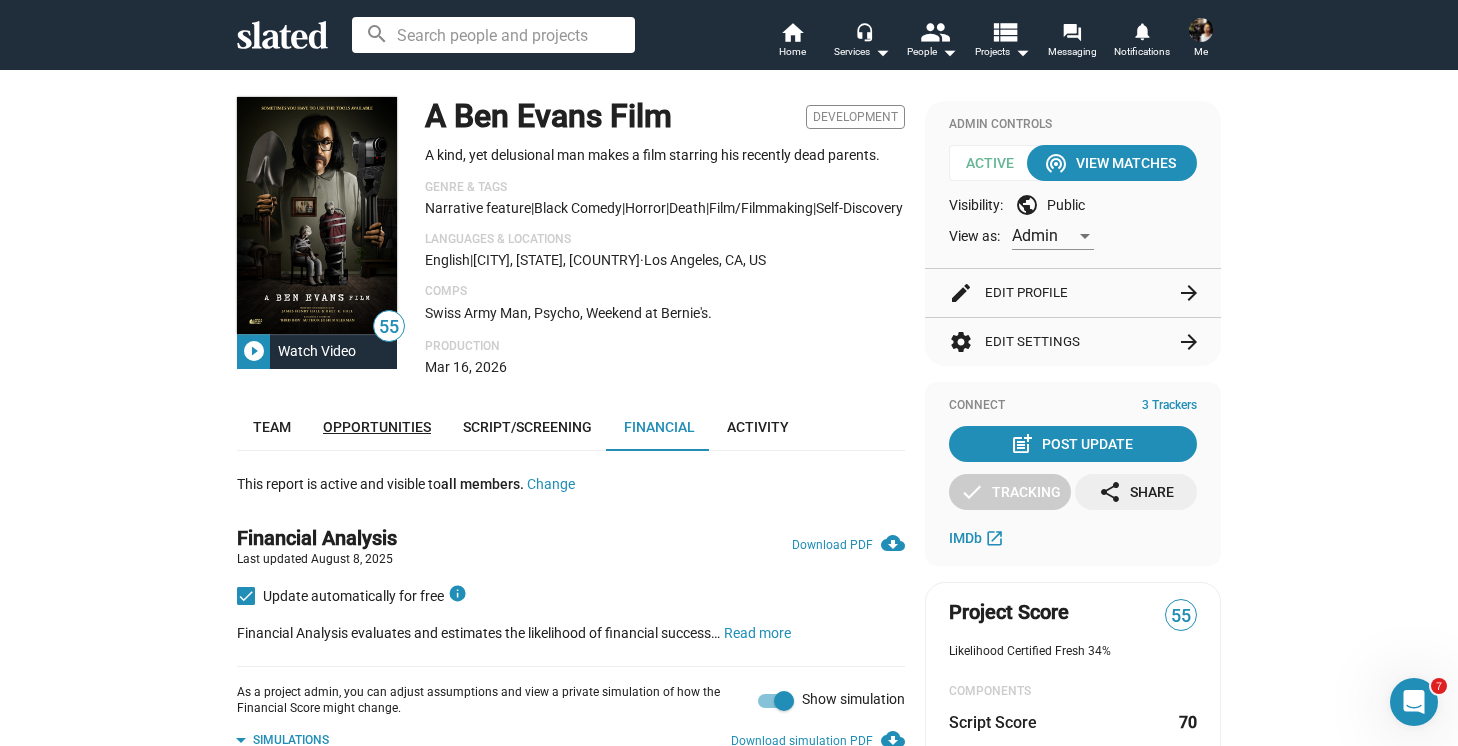 click on "Opportunities" at bounding box center [377, 427] 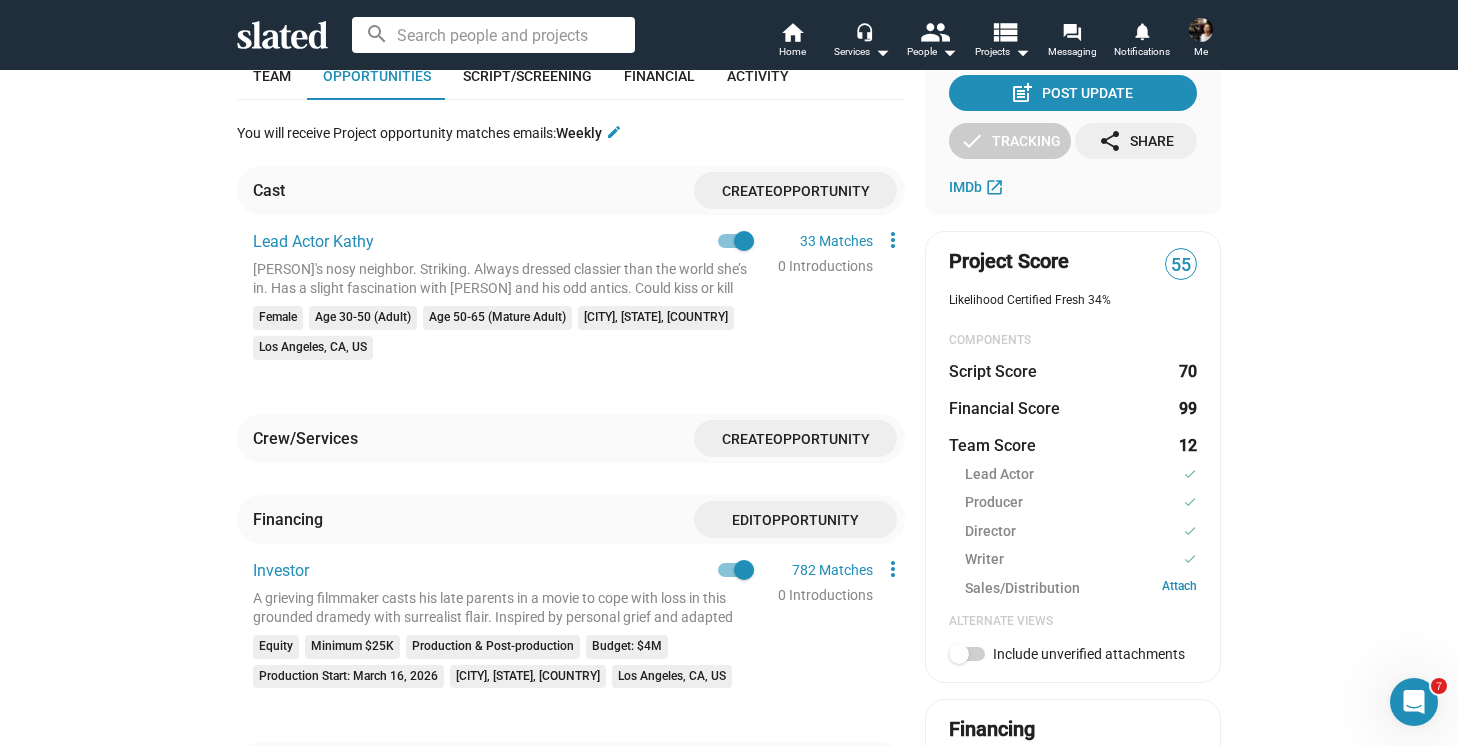 scroll, scrollTop: 352, scrollLeft: 0, axis: vertical 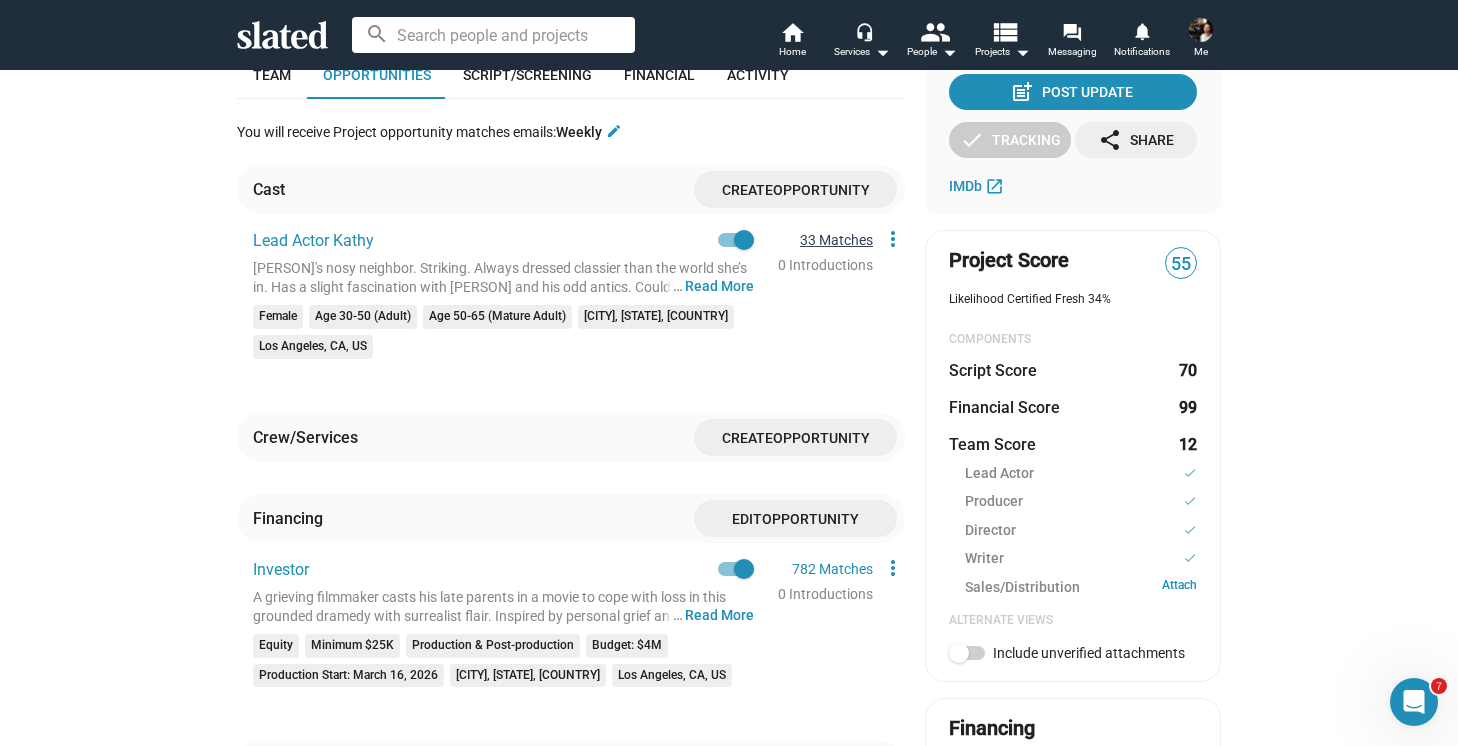 click on "33 Matches" 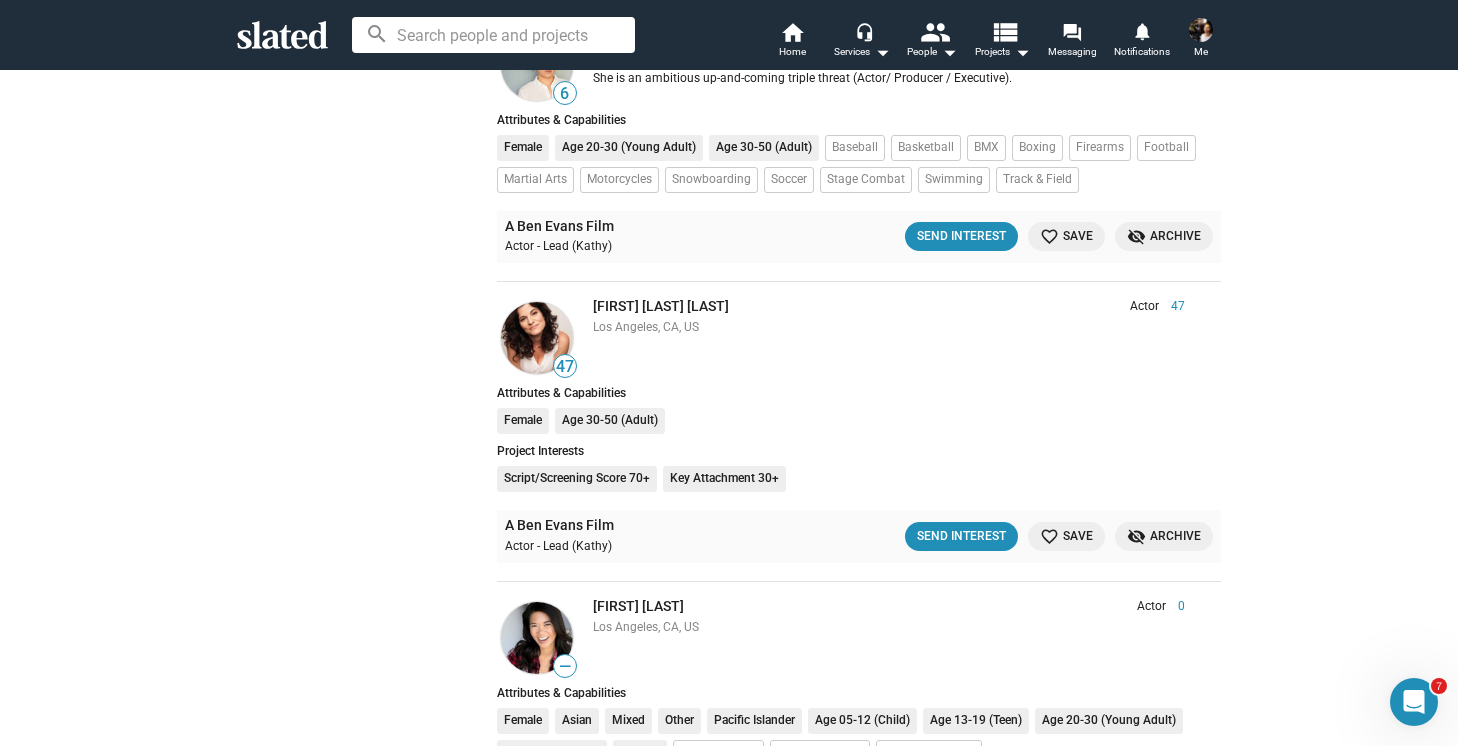 scroll, scrollTop: 2433, scrollLeft: 0, axis: vertical 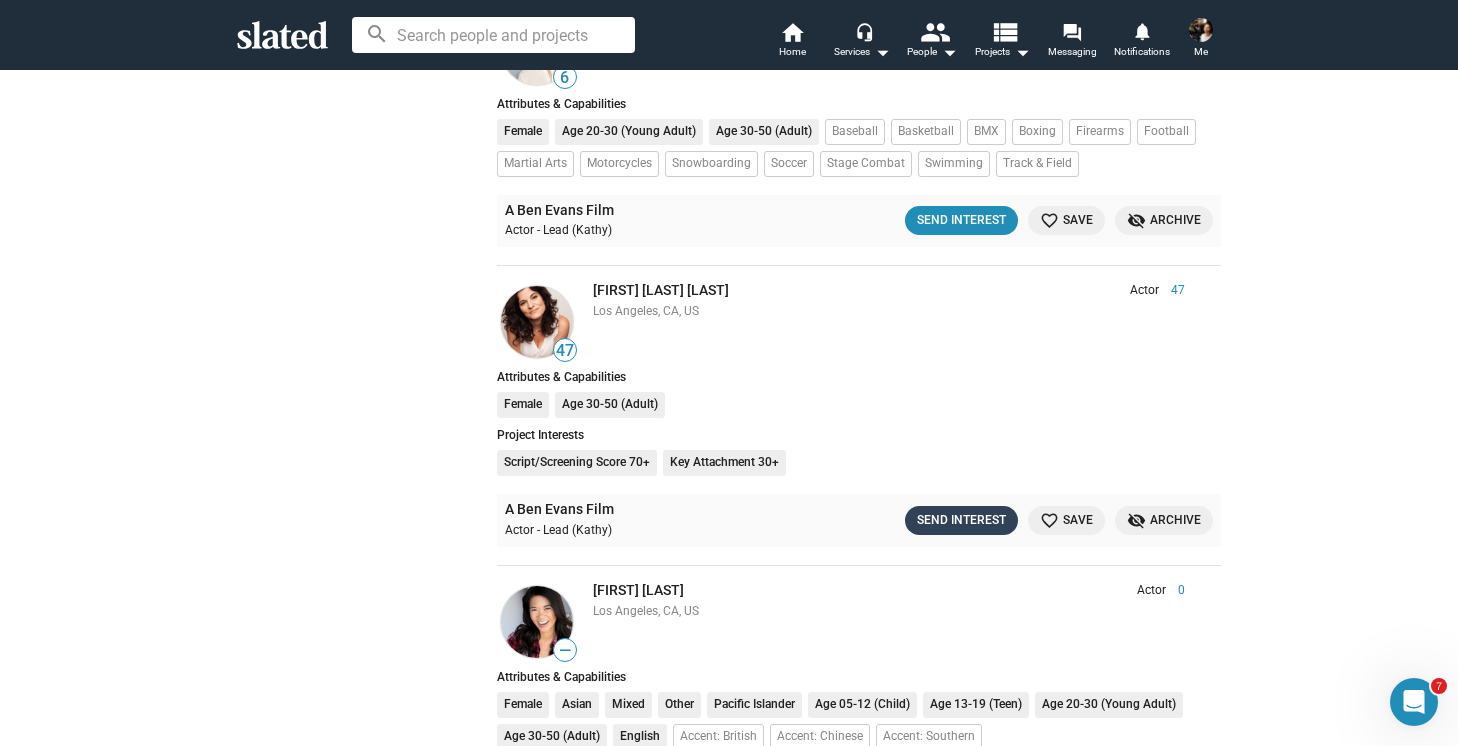 click on "Send Interest" 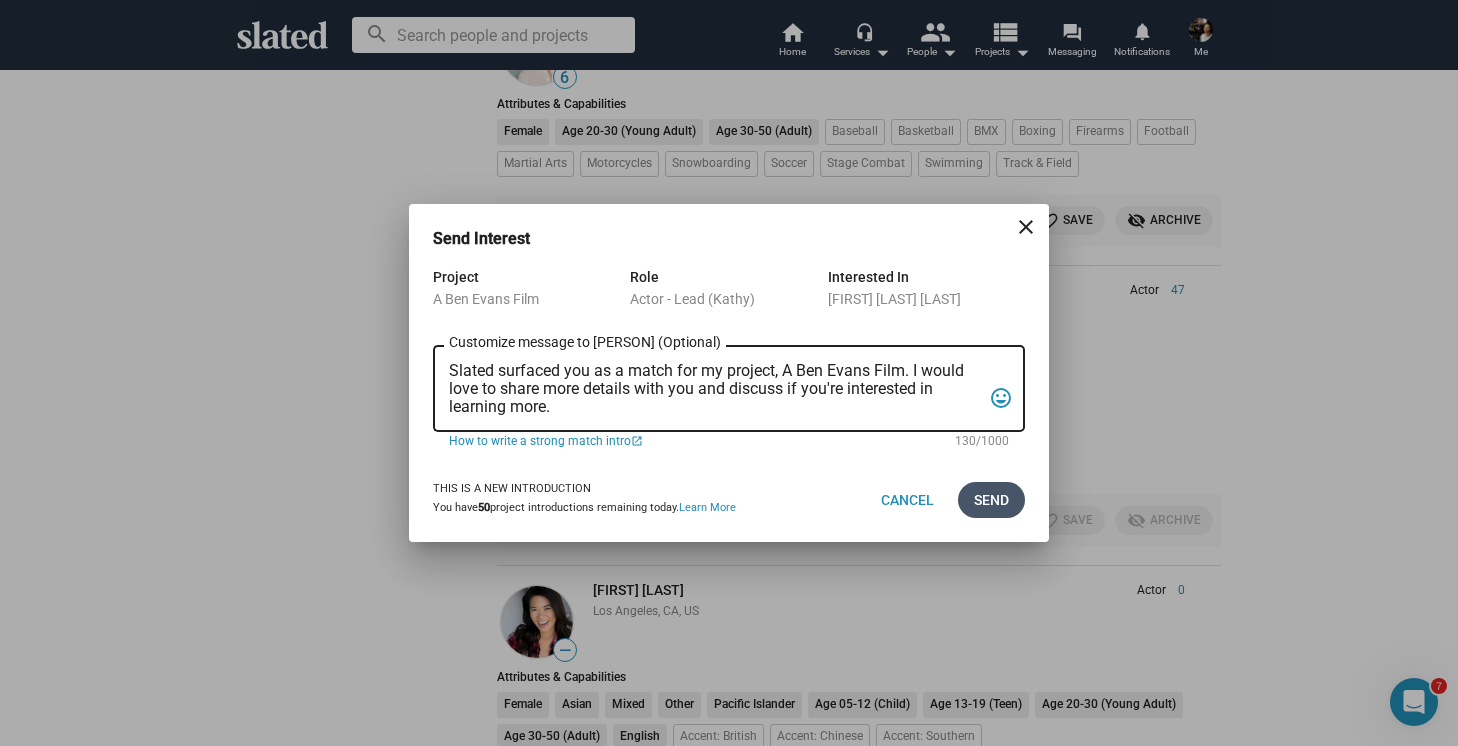 click on "Send" at bounding box center [991, 500] 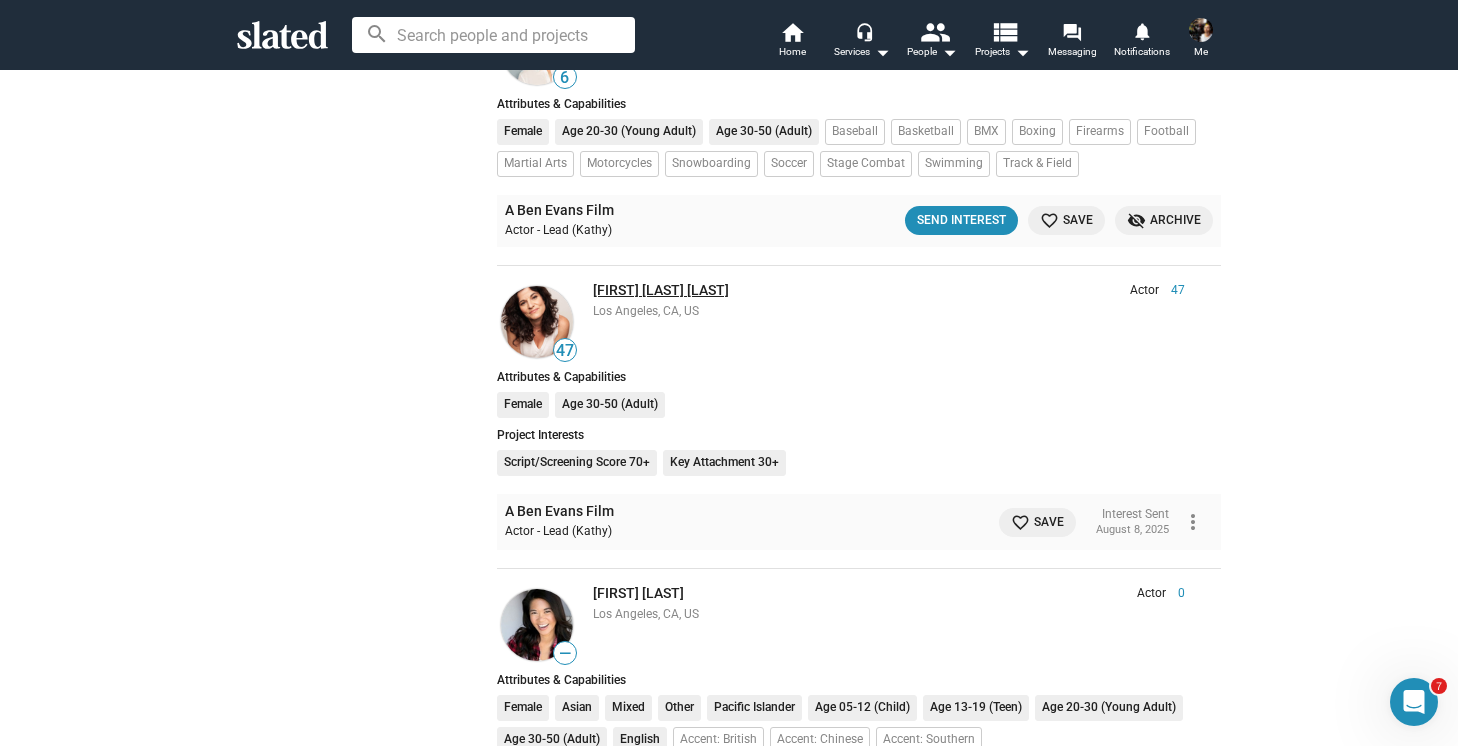 click on "[FIRST] [LAST]" 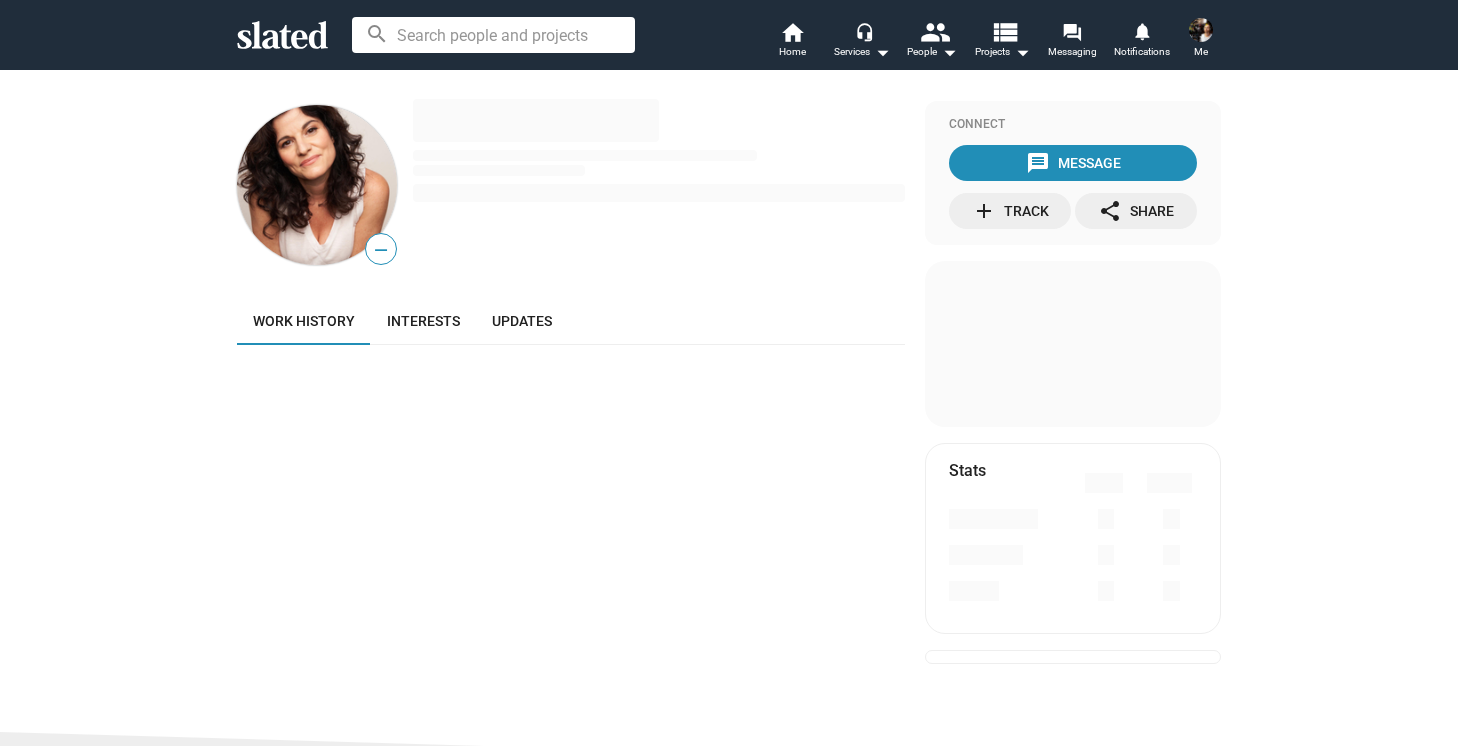scroll, scrollTop: 0, scrollLeft: 0, axis: both 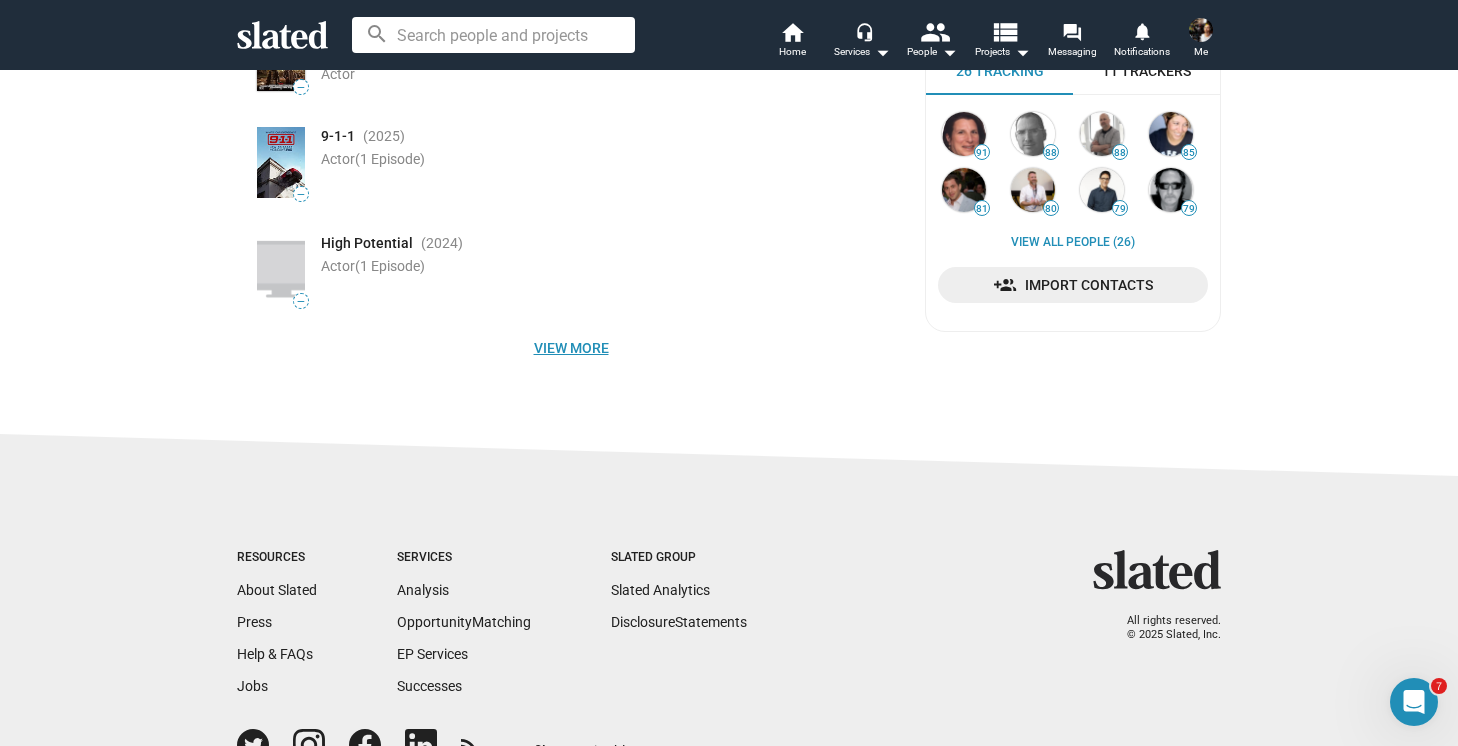 click on "View more" 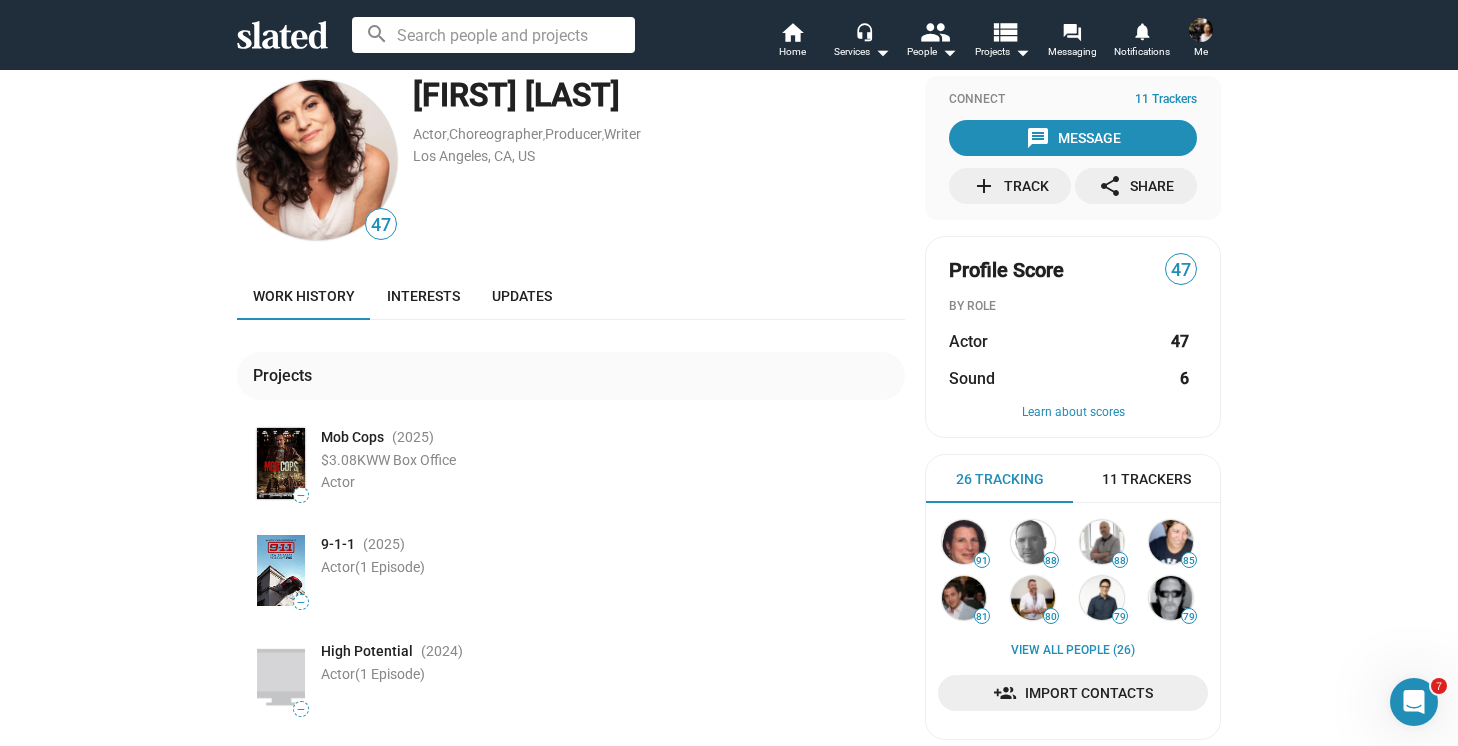 scroll, scrollTop: 0, scrollLeft: 0, axis: both 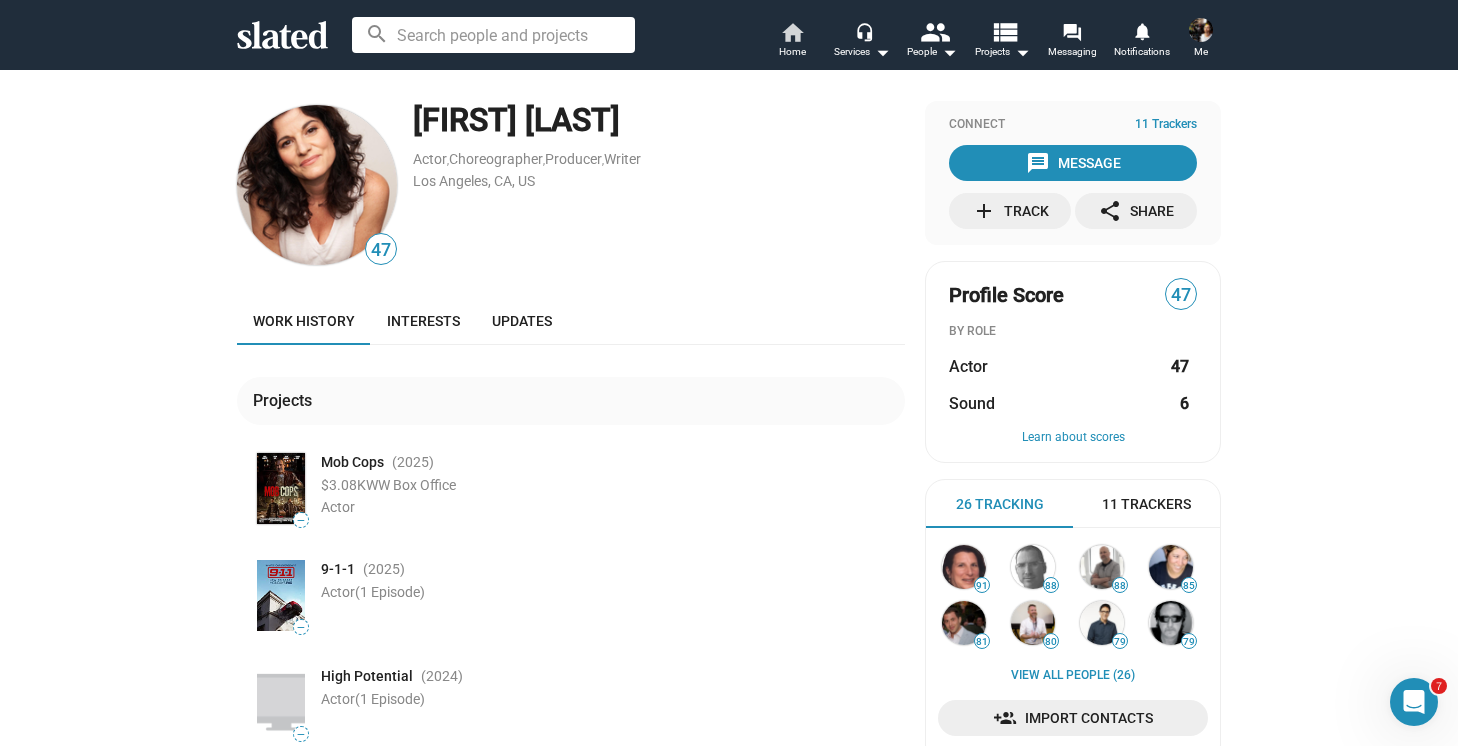 click on "home" at bounding box center (792, 32) 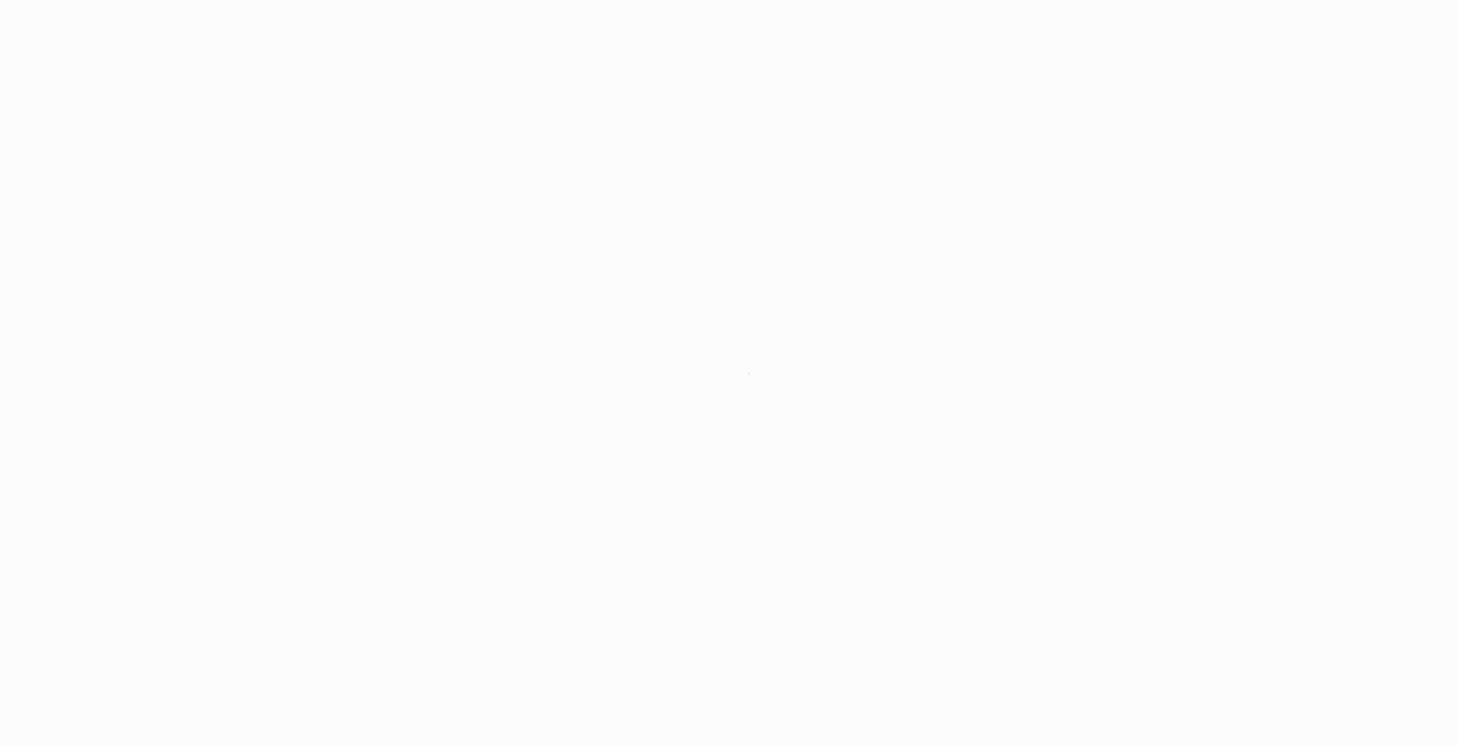 scroll, scrollTop: 0, scrollLeft: 0, axis: both 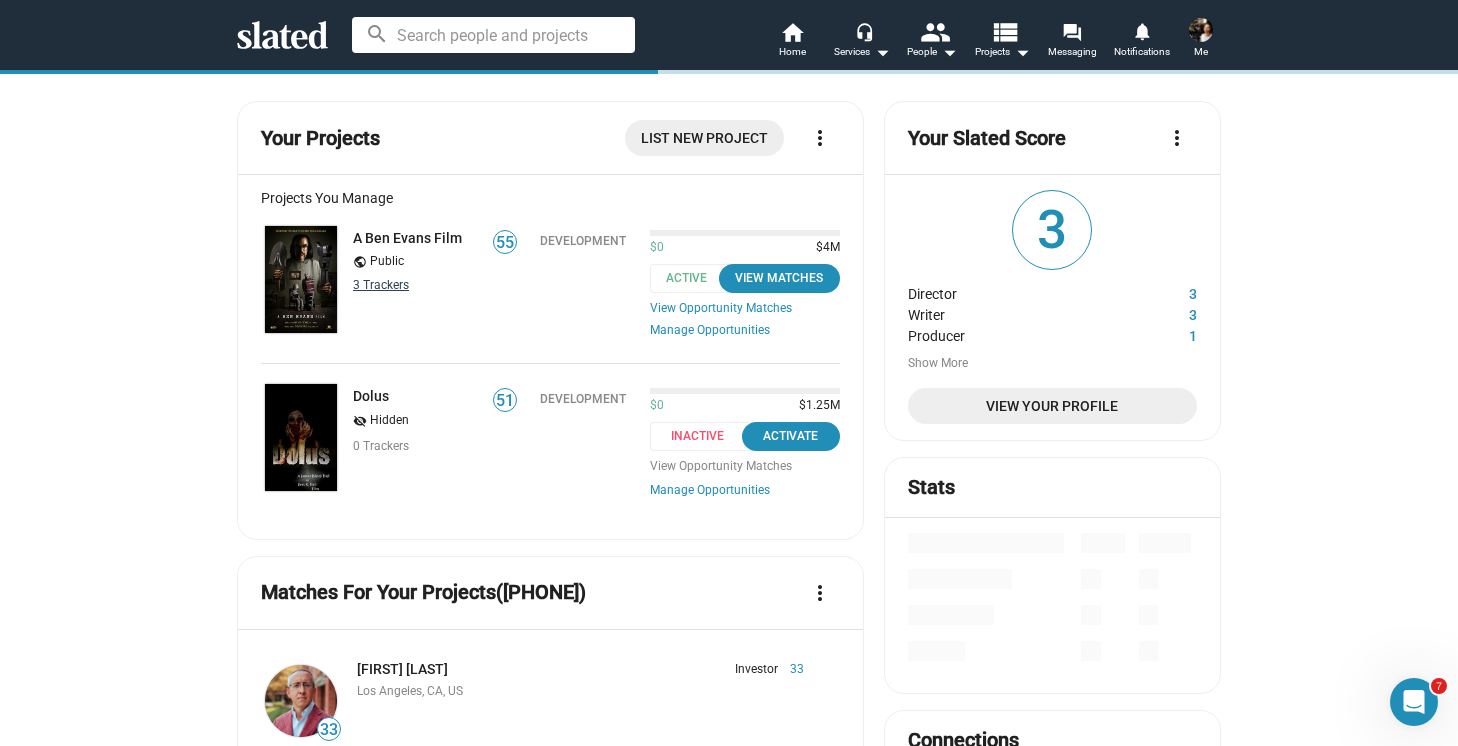 click on "3 Tracker s" 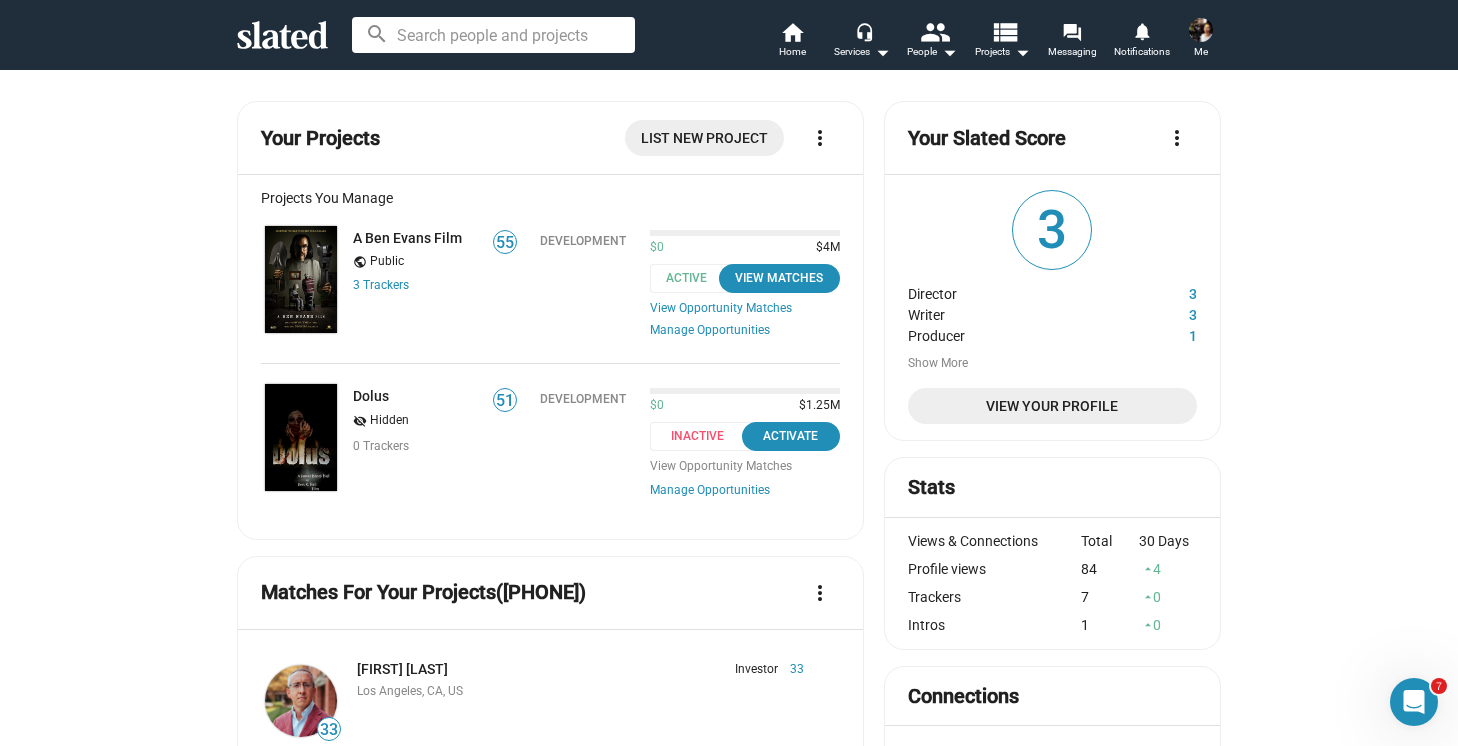 click 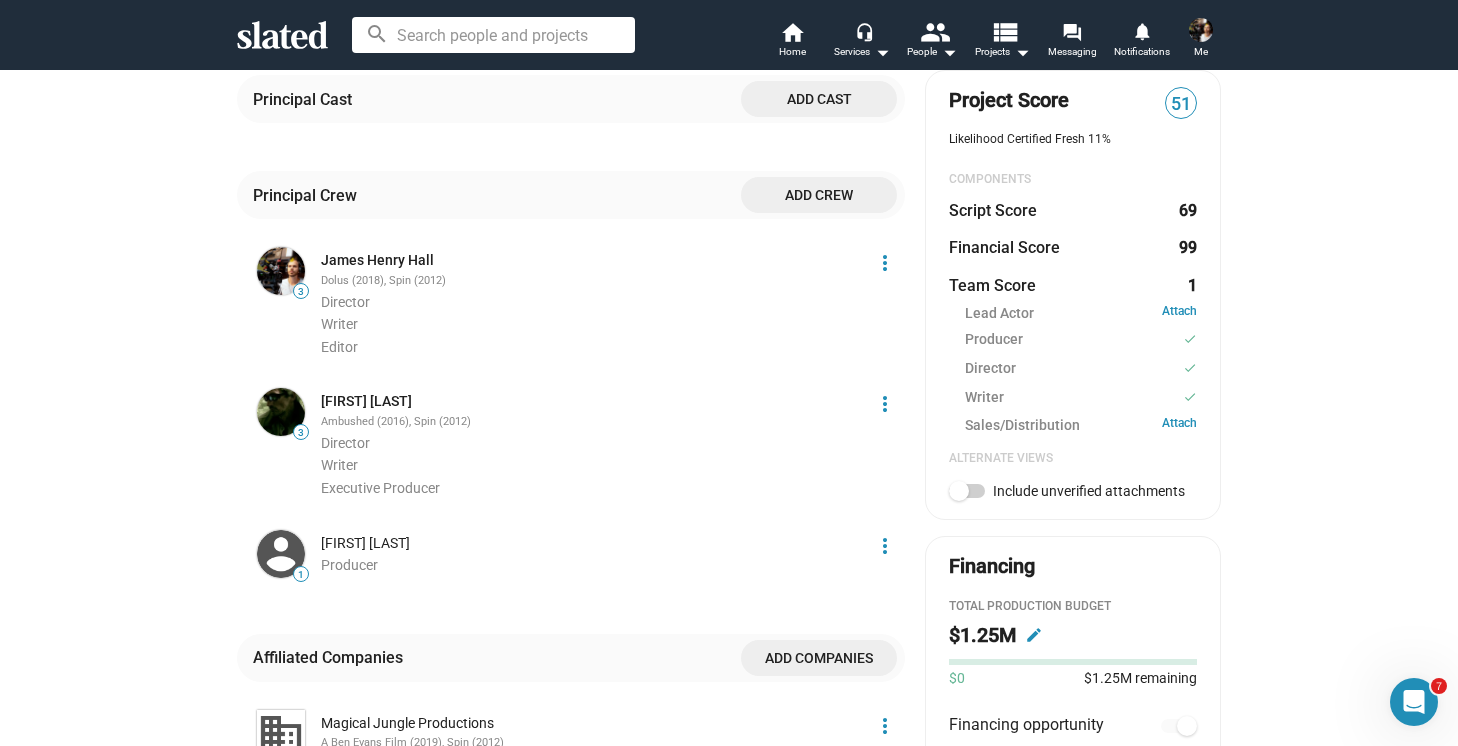 scroll, scrollTop: 0, scrollLeft: 0, axis: both 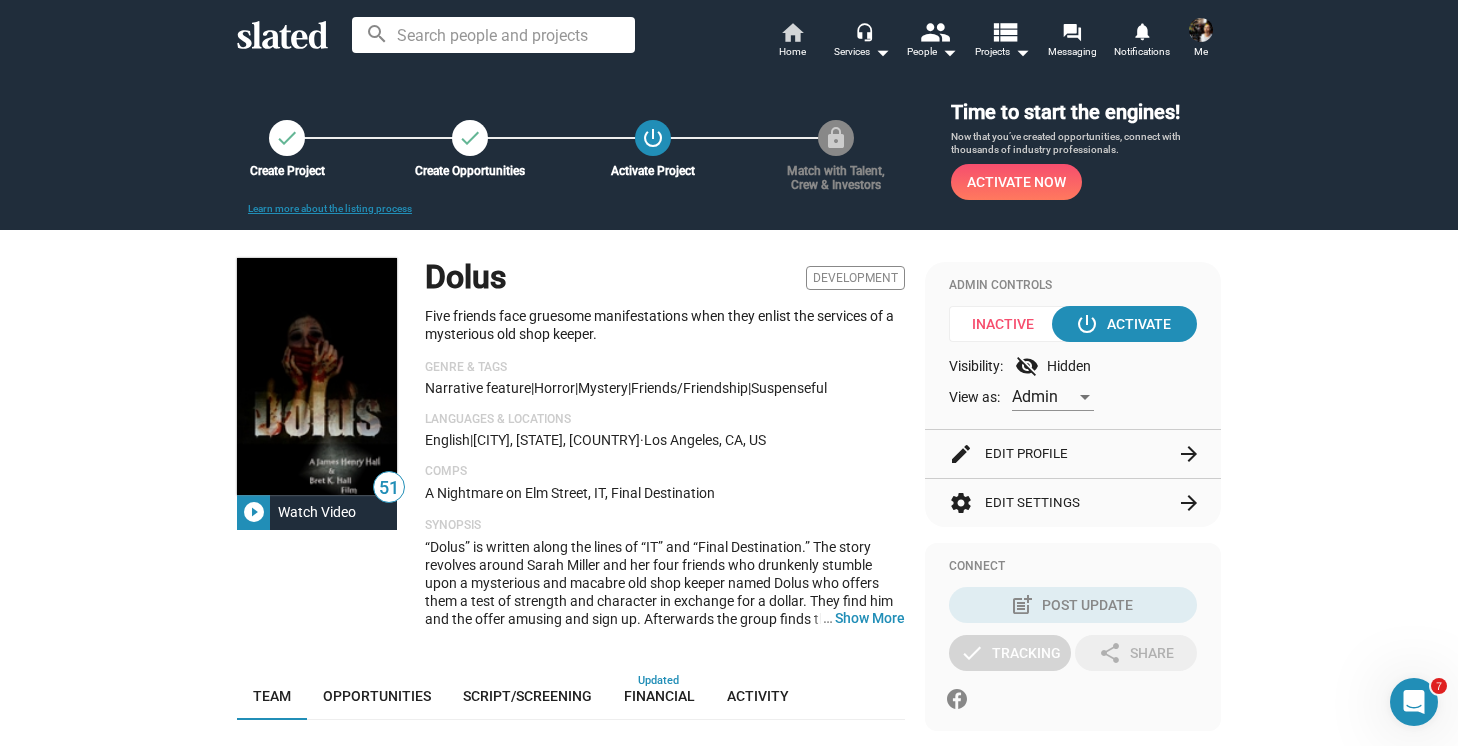 click on "home" at bounding box center [792, 32] 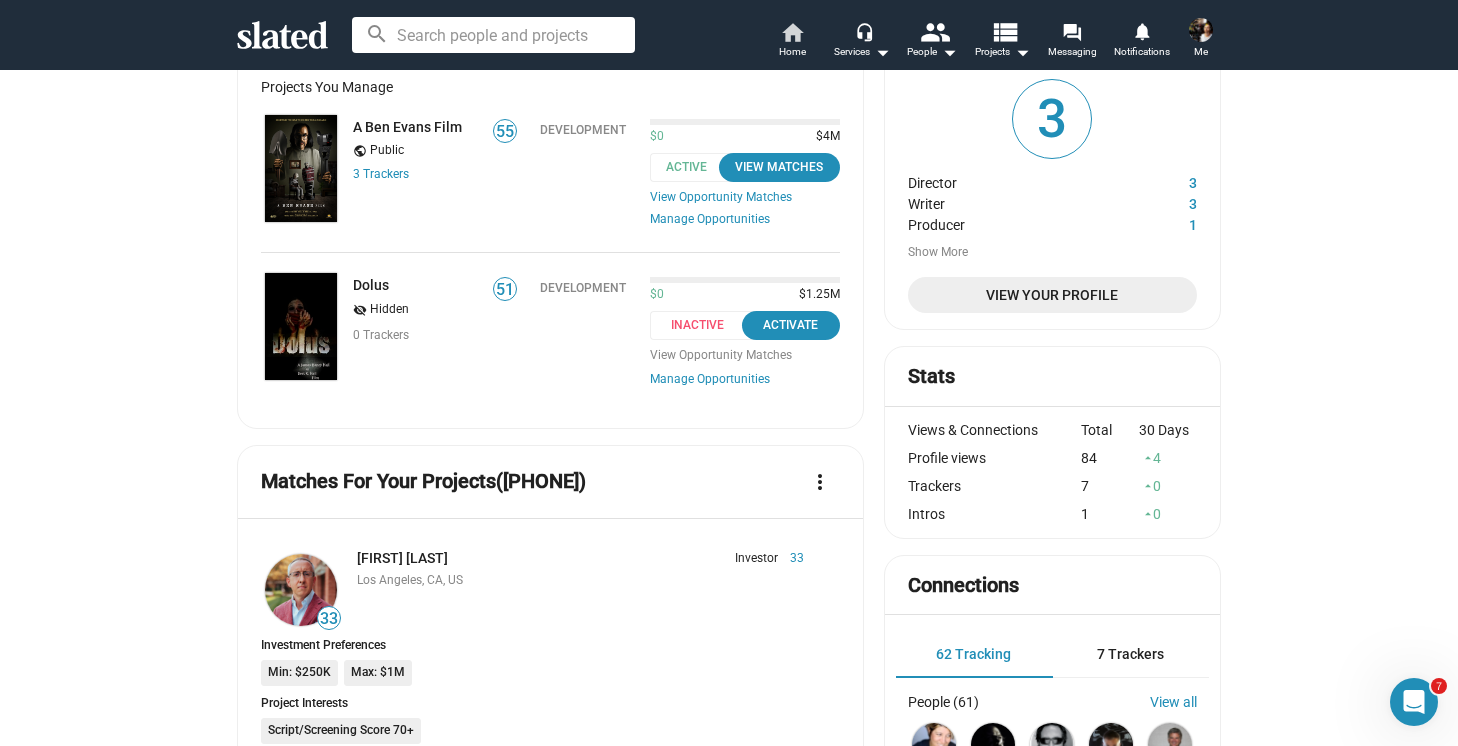 scroll, scrollTop: 0, scrollLeft: 0, axis: both 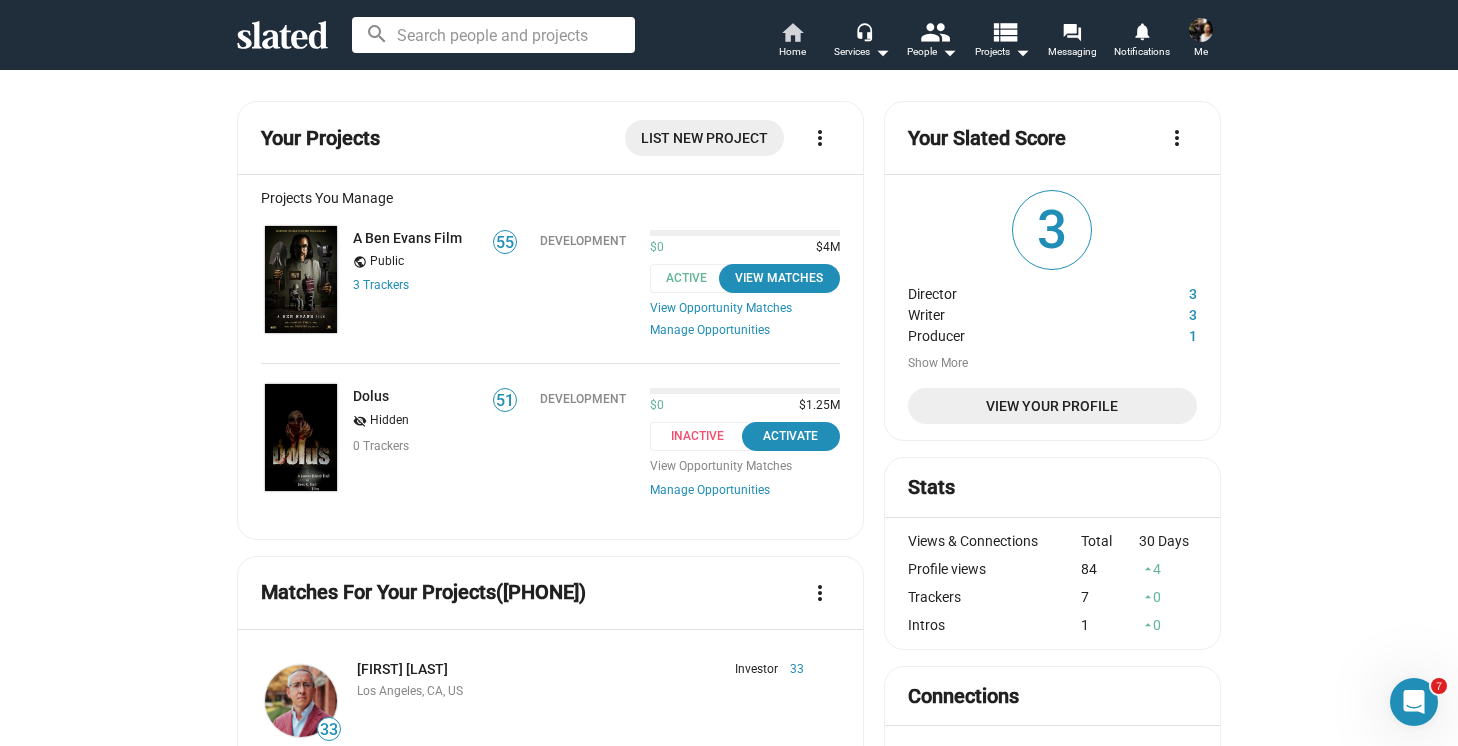 click on "home" at bounding box center [792, 32] 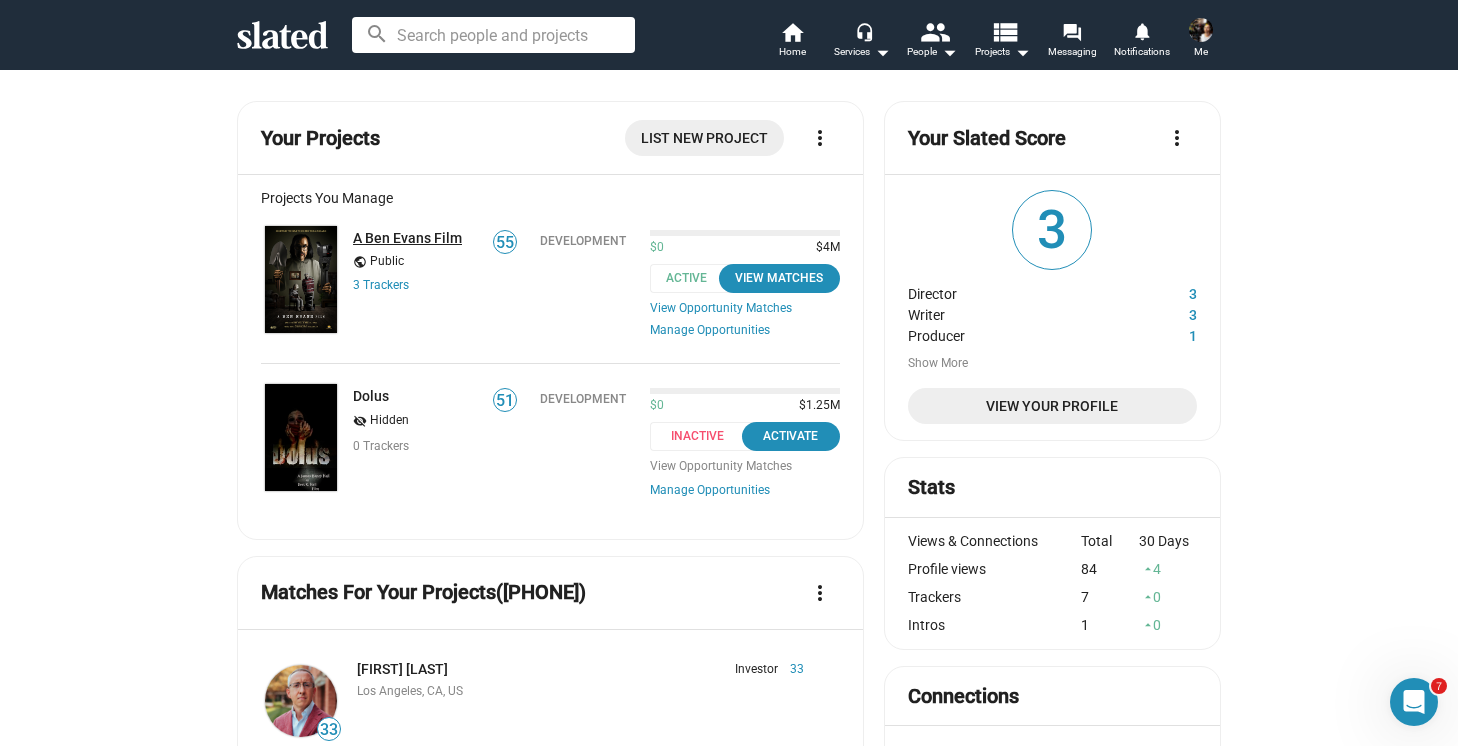 click on "A Ben Evans Film" 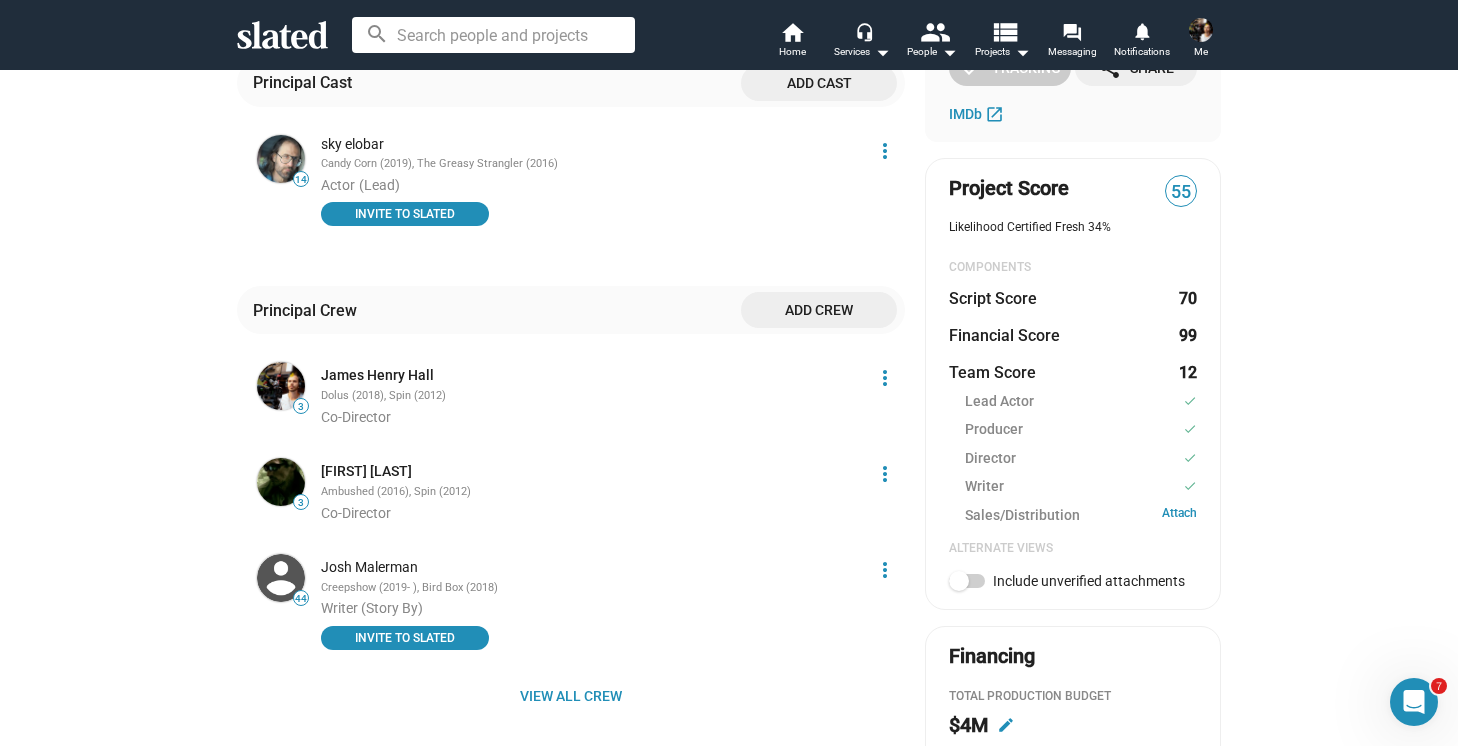 scroll, scrollTop: 558, scrollLeft: 0, axis: vertical 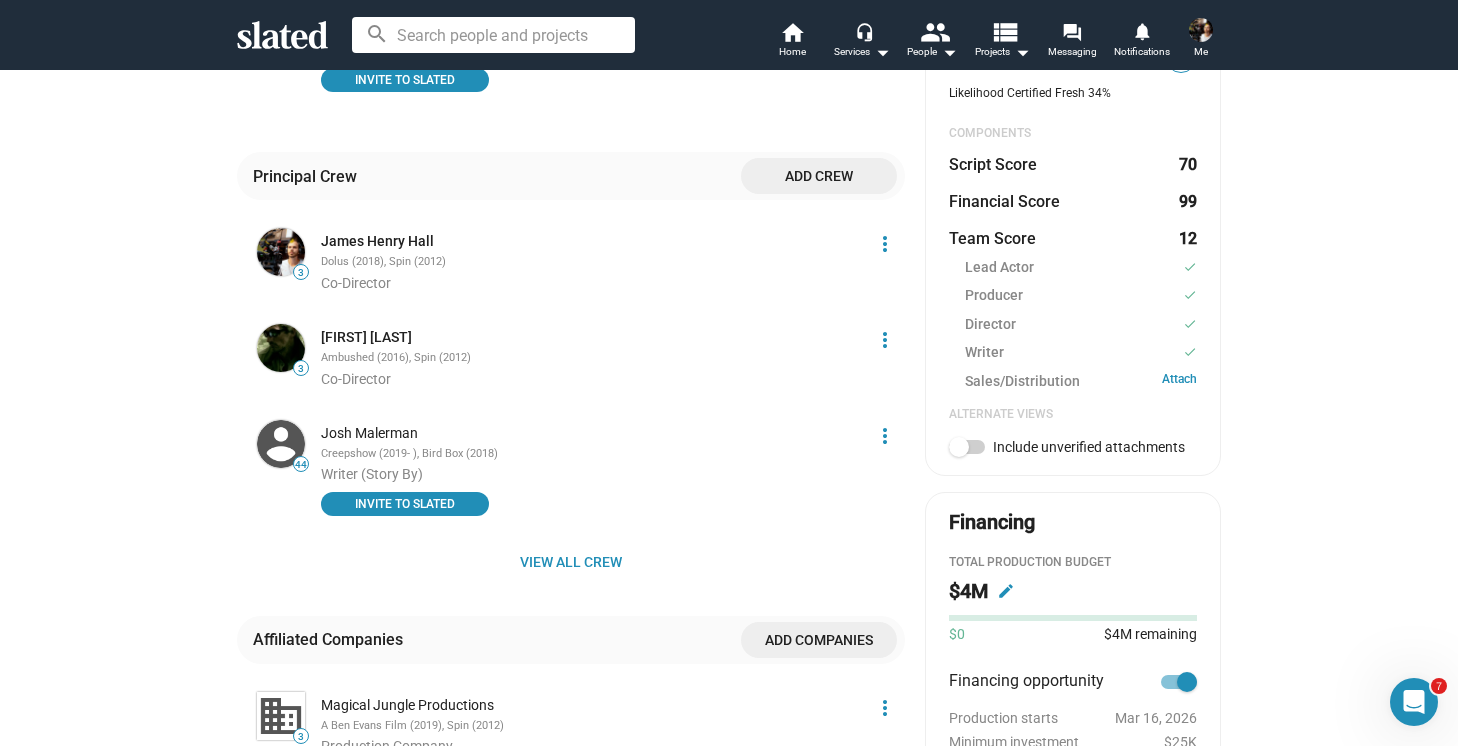 click 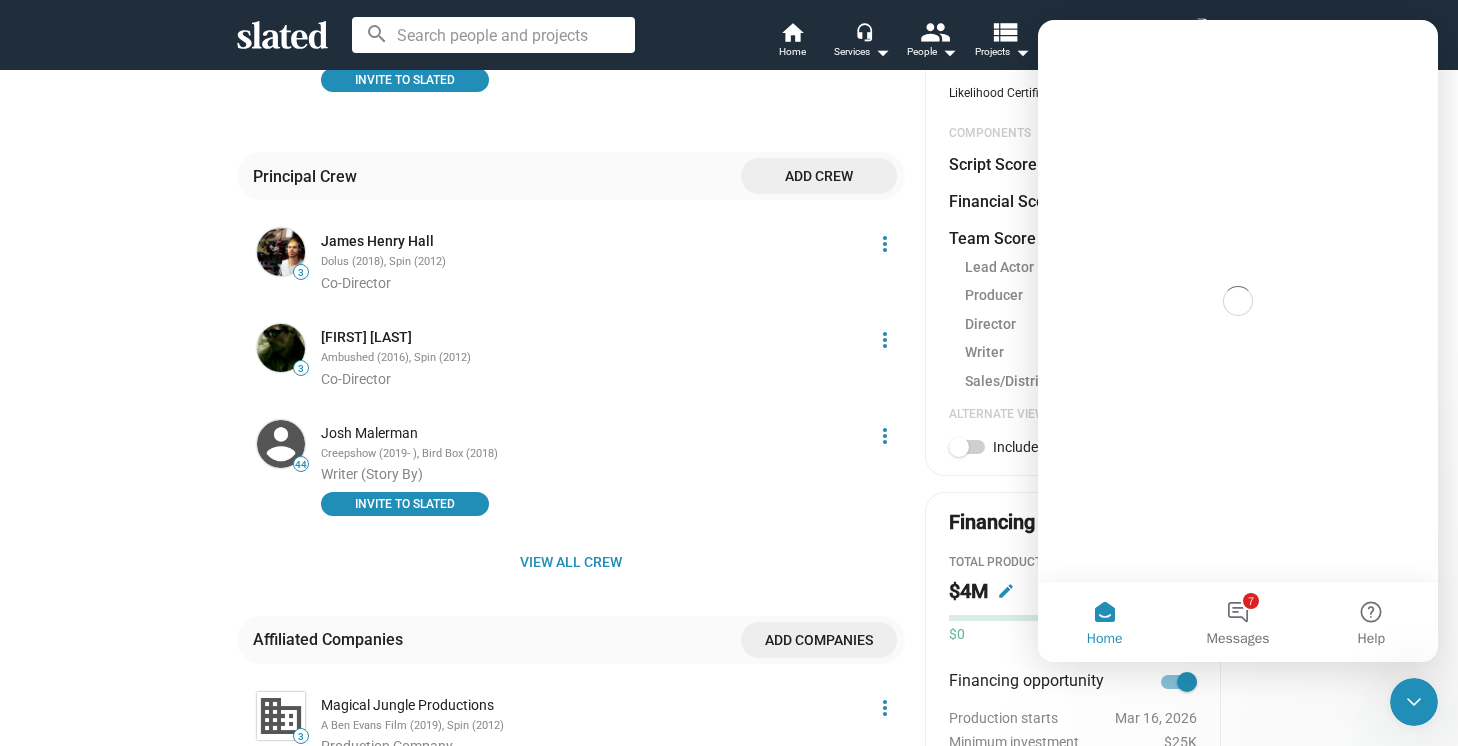 scroll, scrollTop: 0, scrollLeft: 0, axis: both 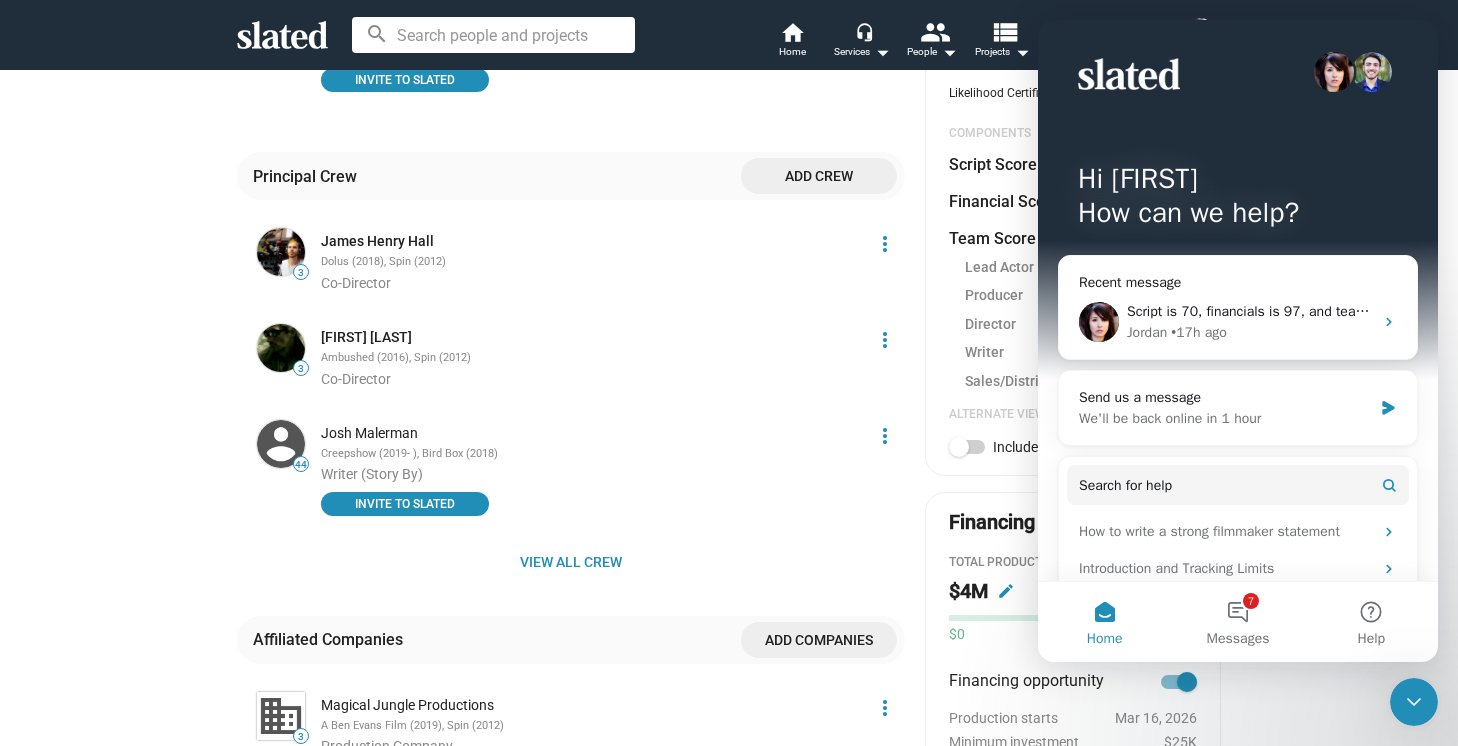 click 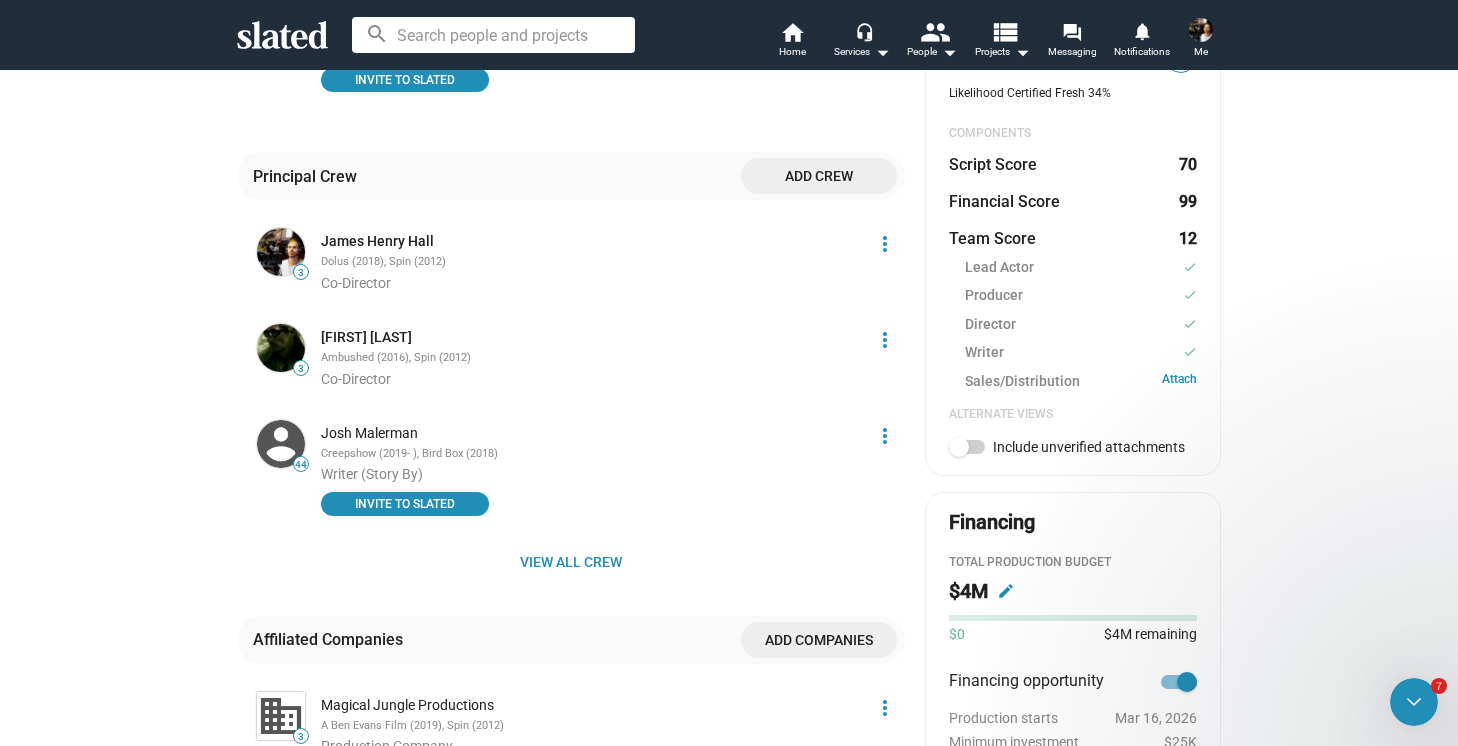 scroll, scrollTop: 0, scrollLeft: 0, axis: both 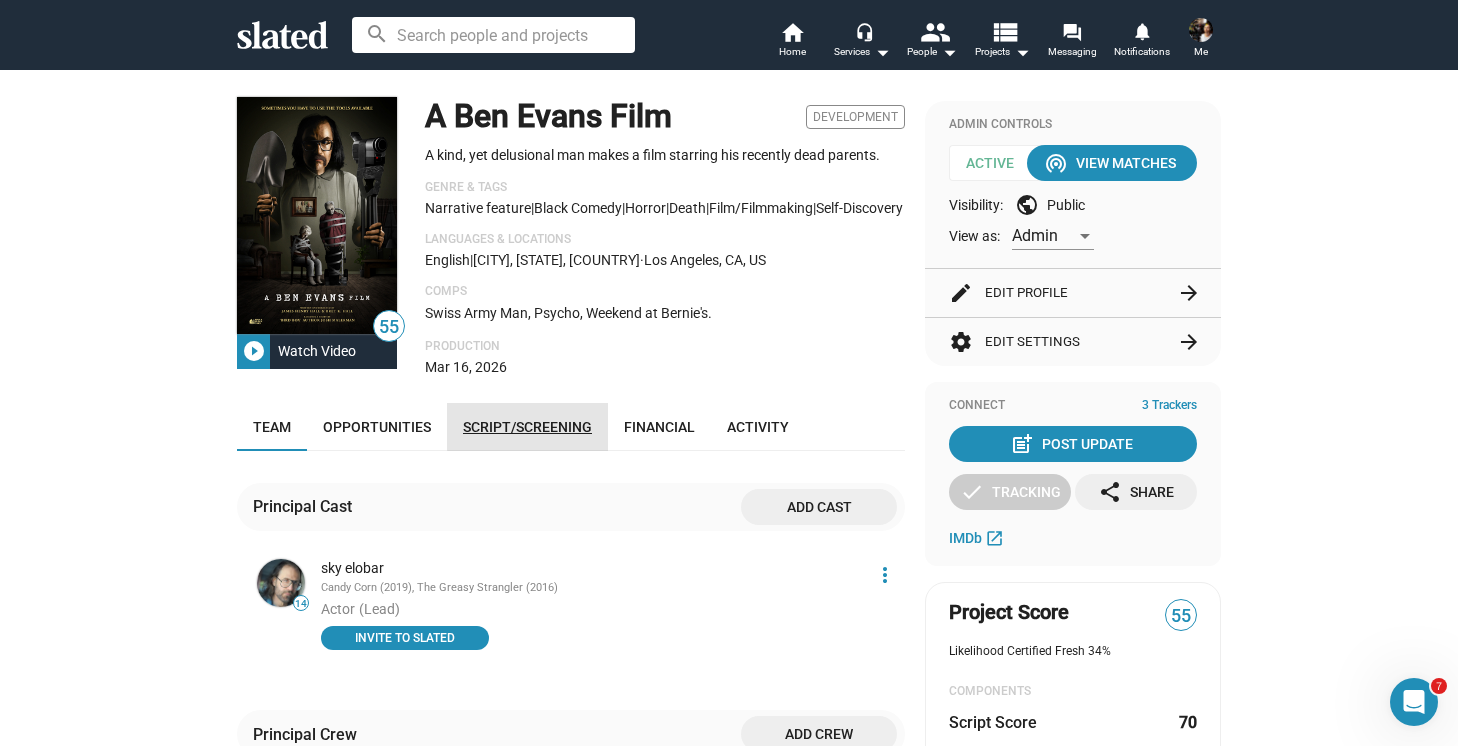click on "Script/Screening" at bounding box center [527, 427] 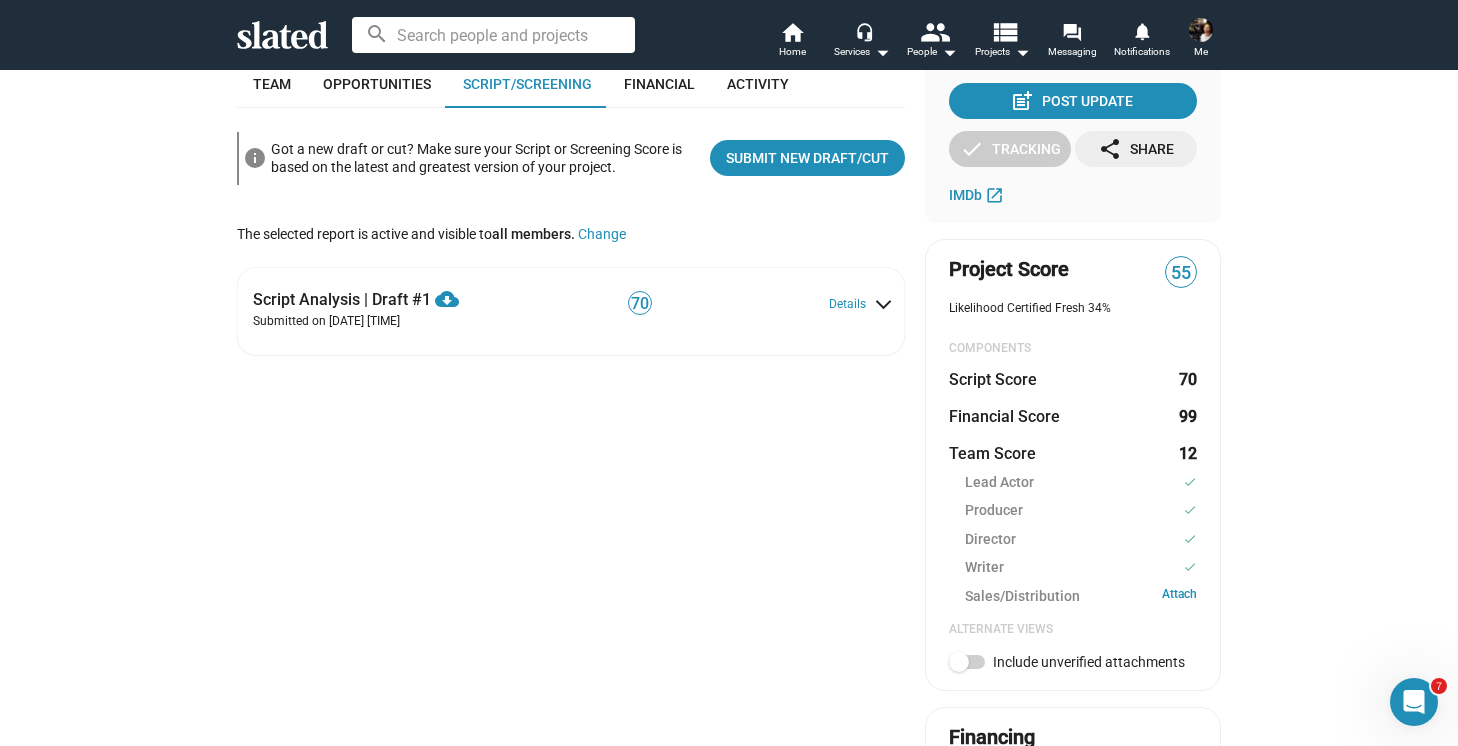 scroll, scrollTop: 352, scrollLeft: 0, axis: vertical 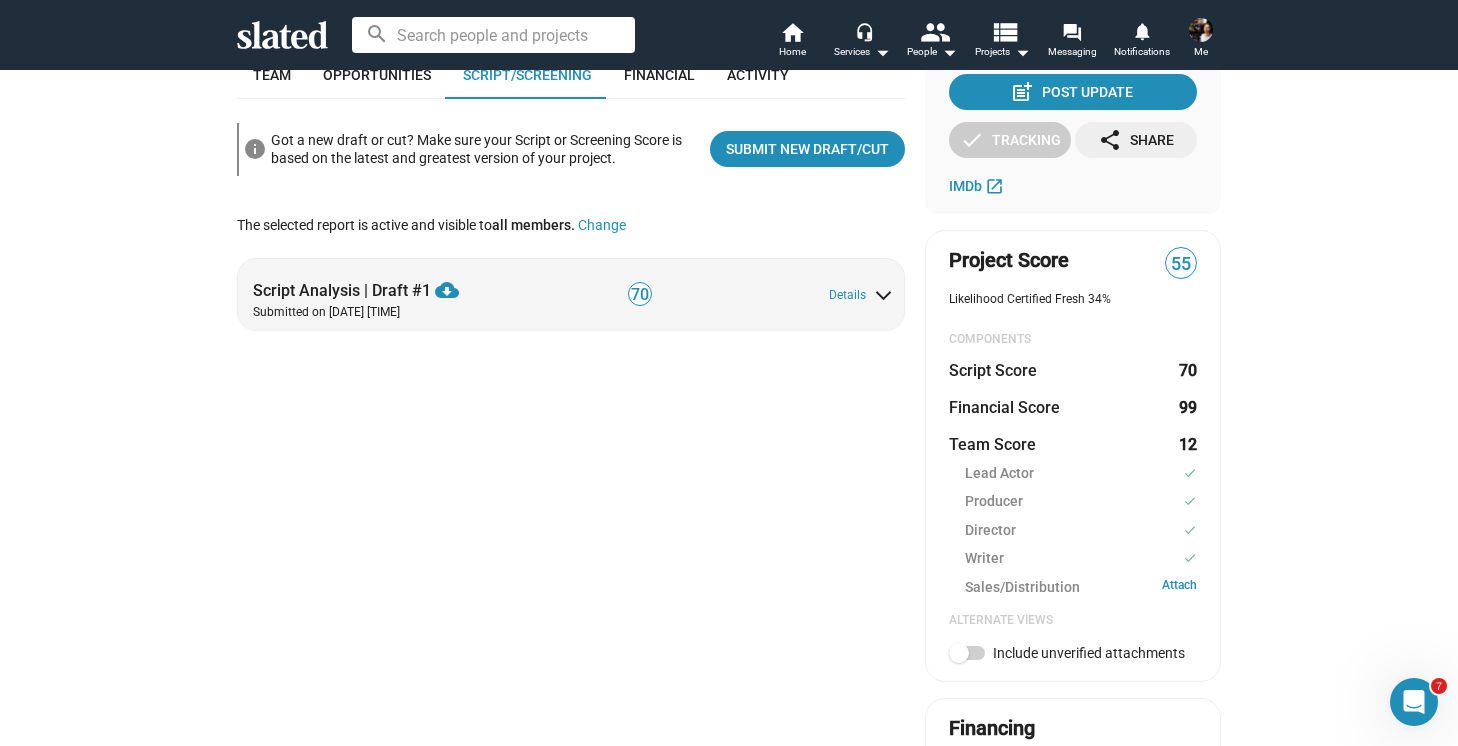 click on "Script Analysis | Draft #1  cloud_download Download PDF  Submitted on [DATE] 10:24AM  70     Details" at bounding box center (573, 294) 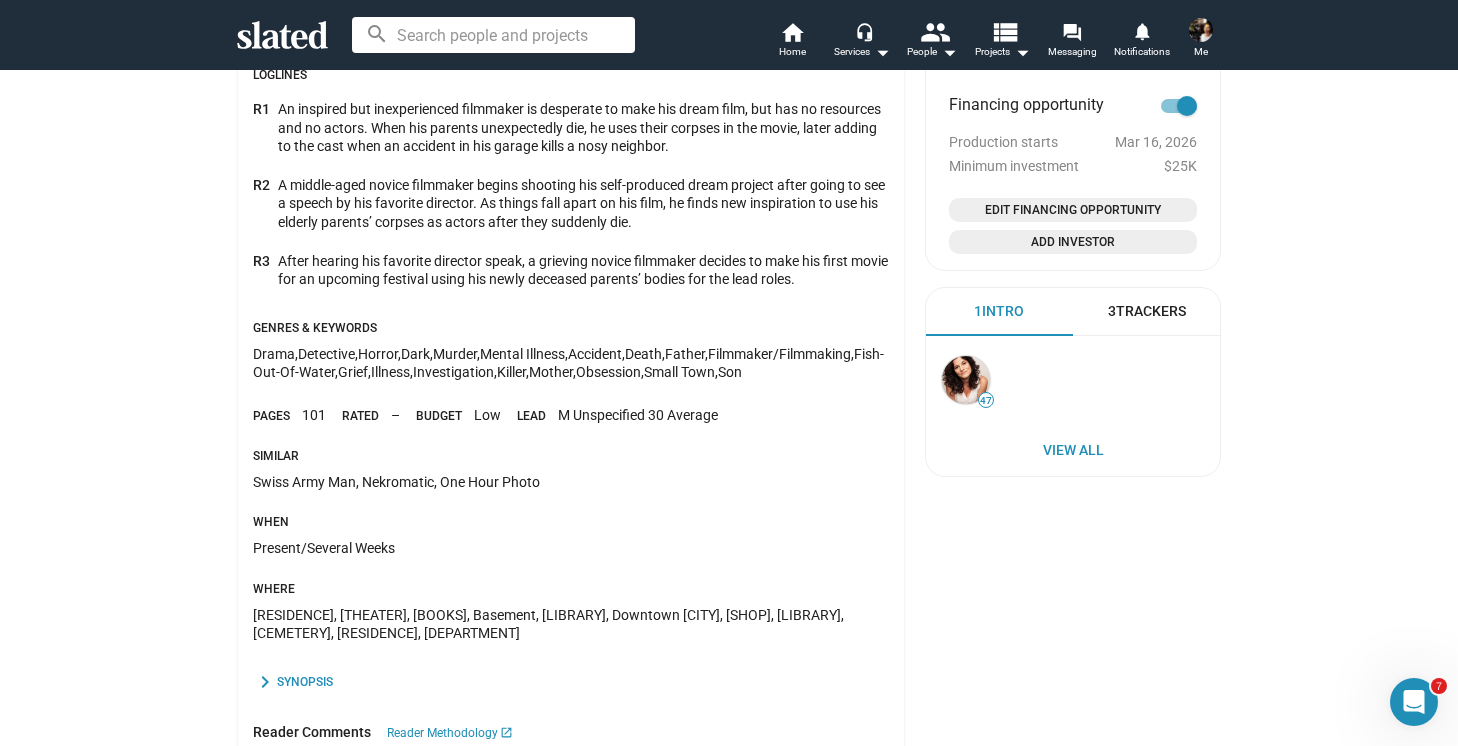 scroll, scrollTop: 1137, scrollLeft: 0, axis: vertical 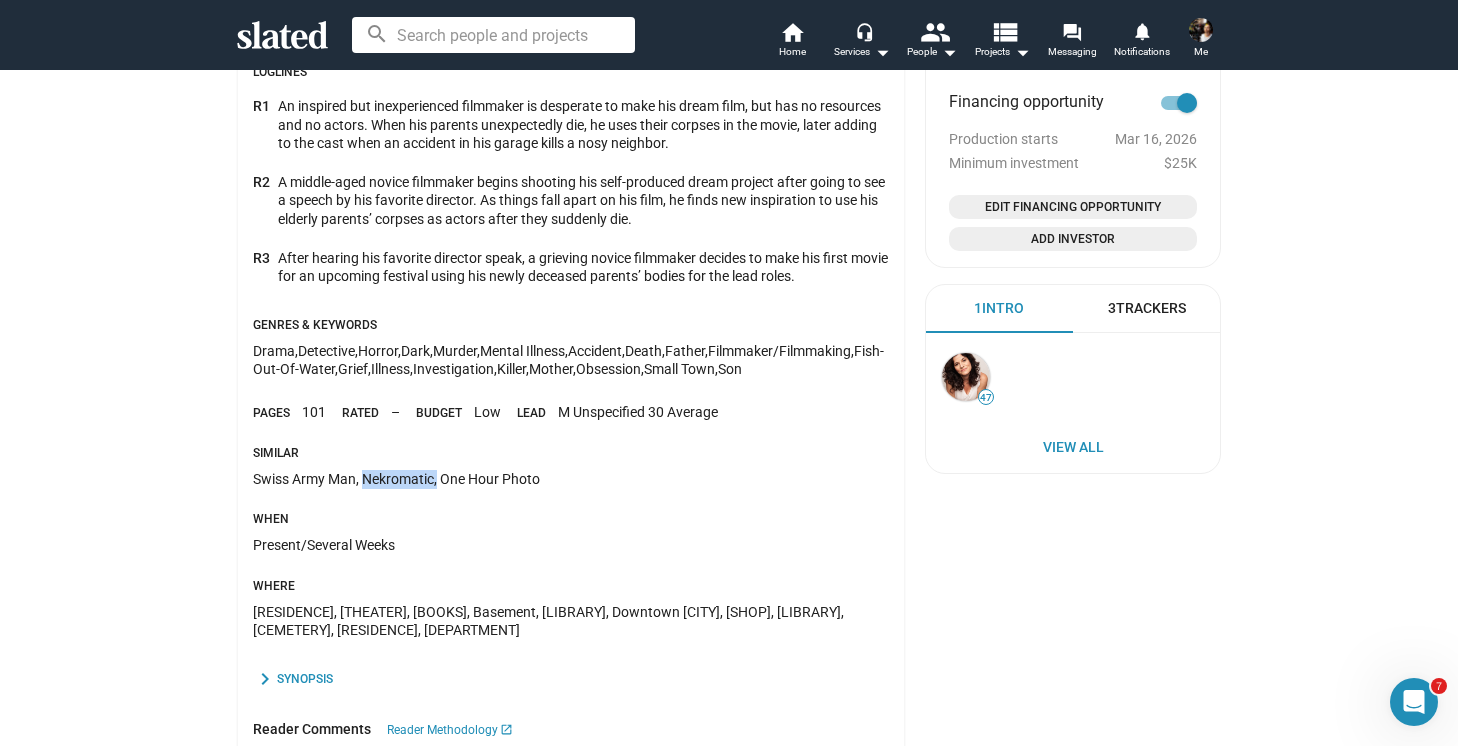 drag, startPoint x: 366, startPoint y: 496, endPoint x: 437, endPoint y: 492, distance: 71.11259 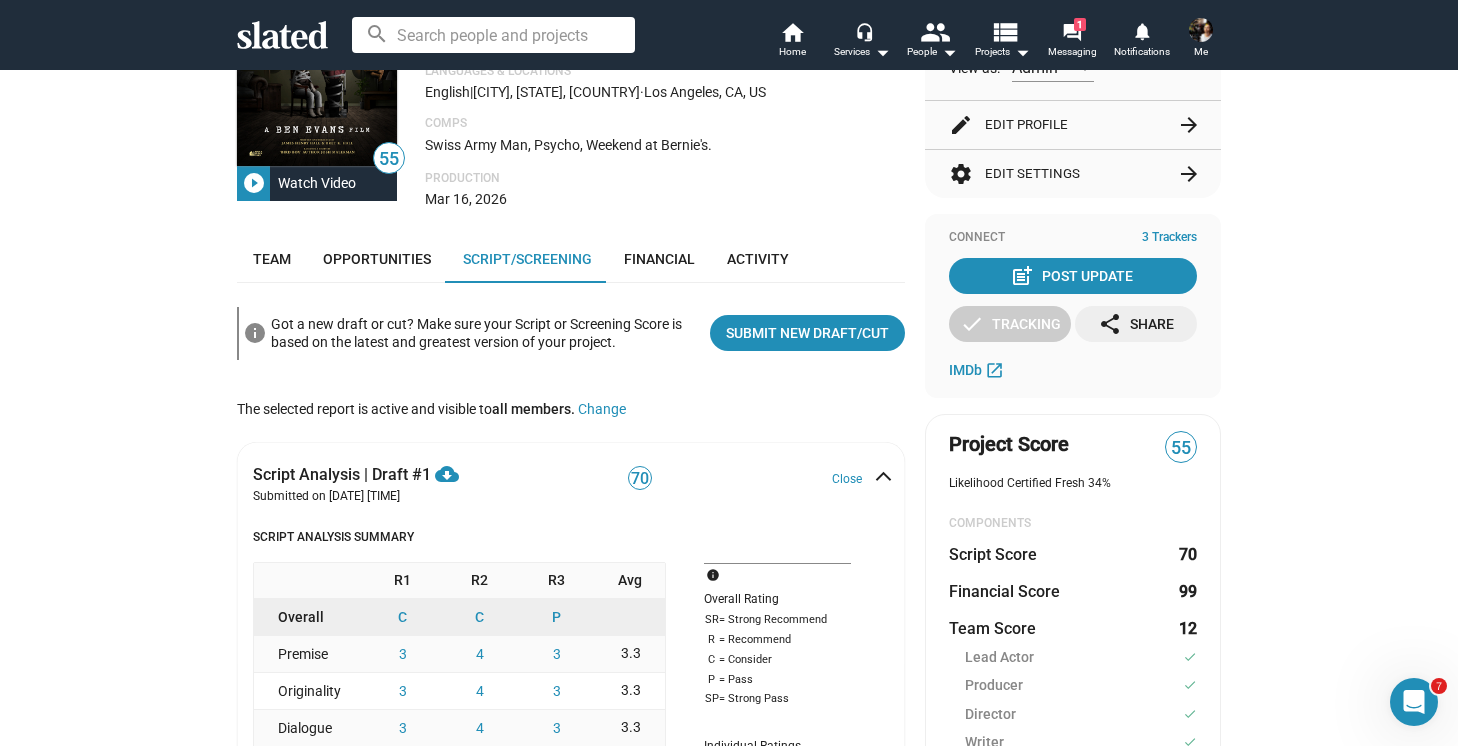 scroll, scrollTop: 166, scrollLeft: 0, axis: vertical 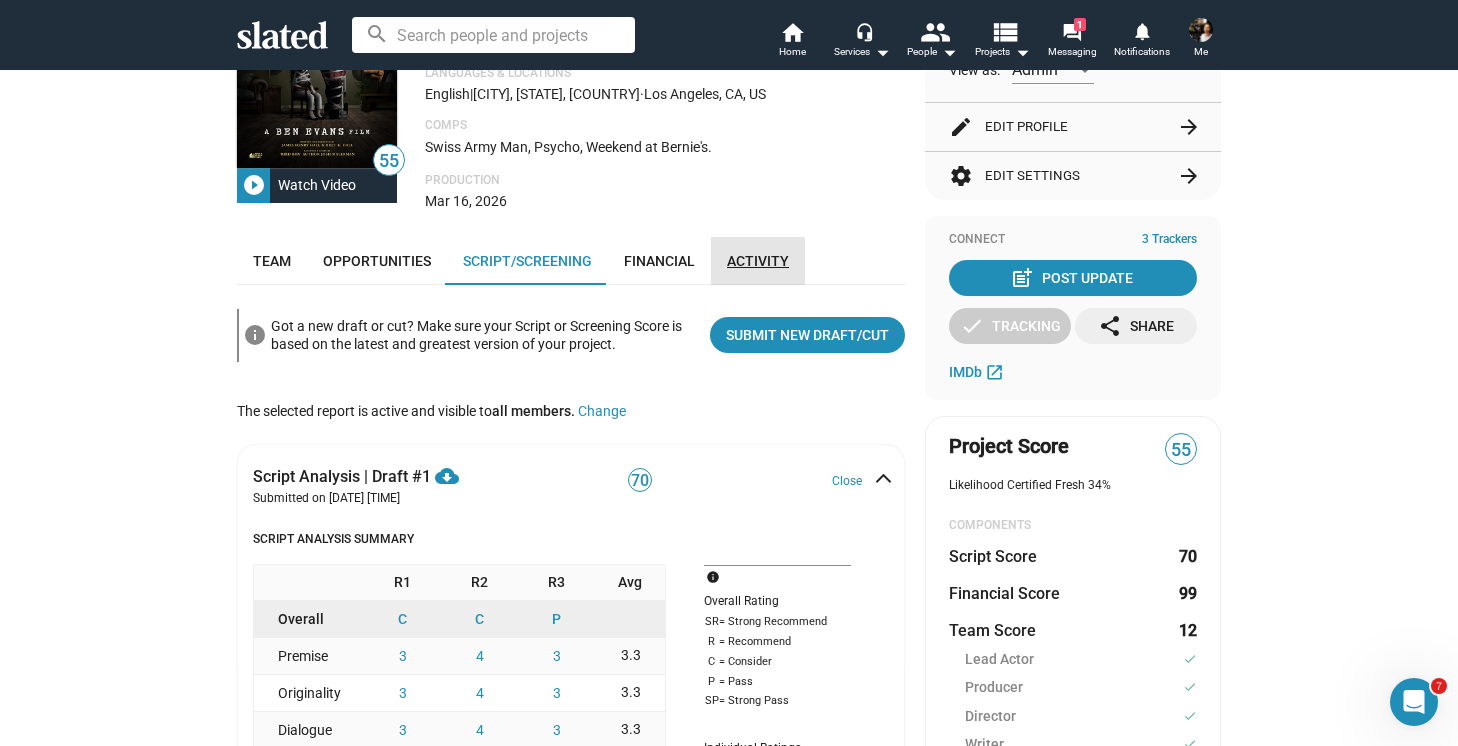 click on "Activity" at bounding box center (758, 261) 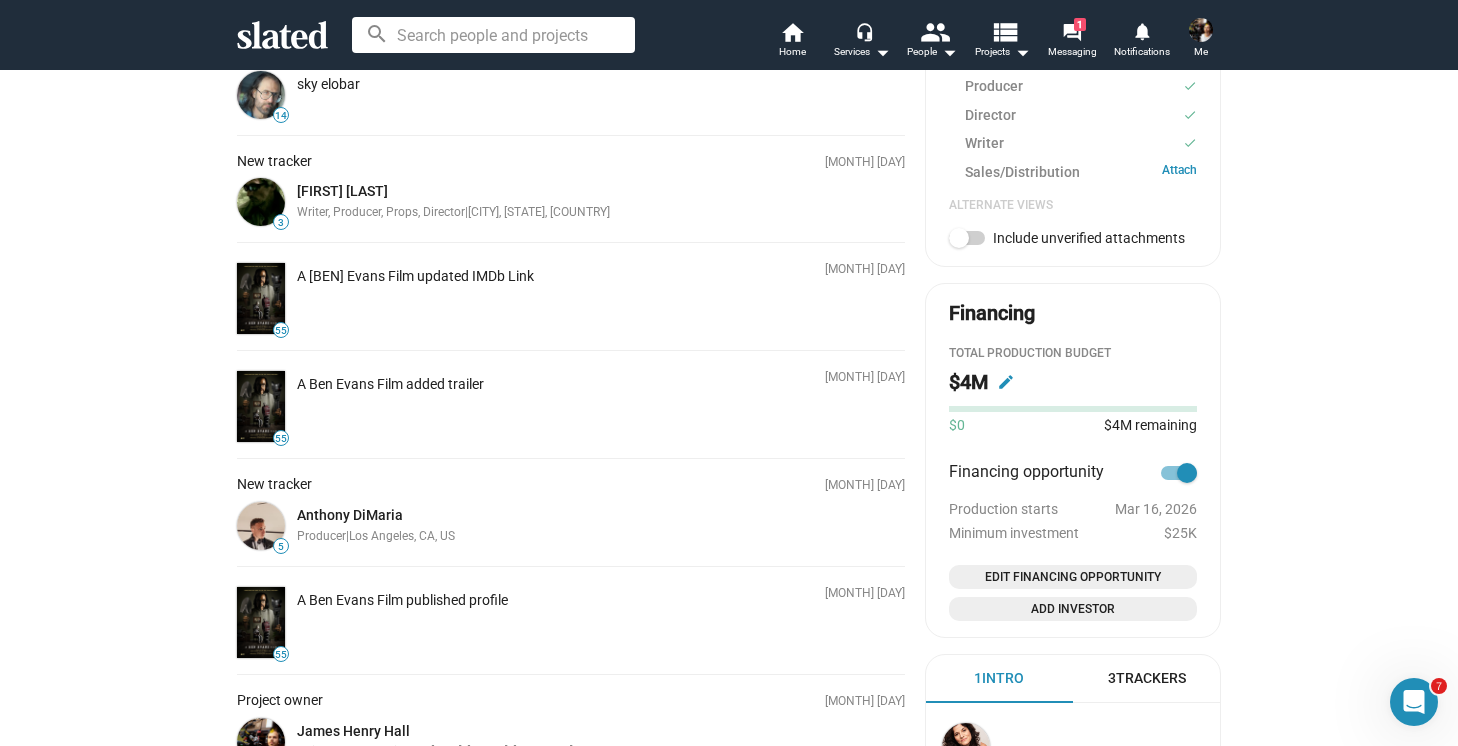 scroll, scrollTop: 747, scrollLeft: 0, axis: vertical 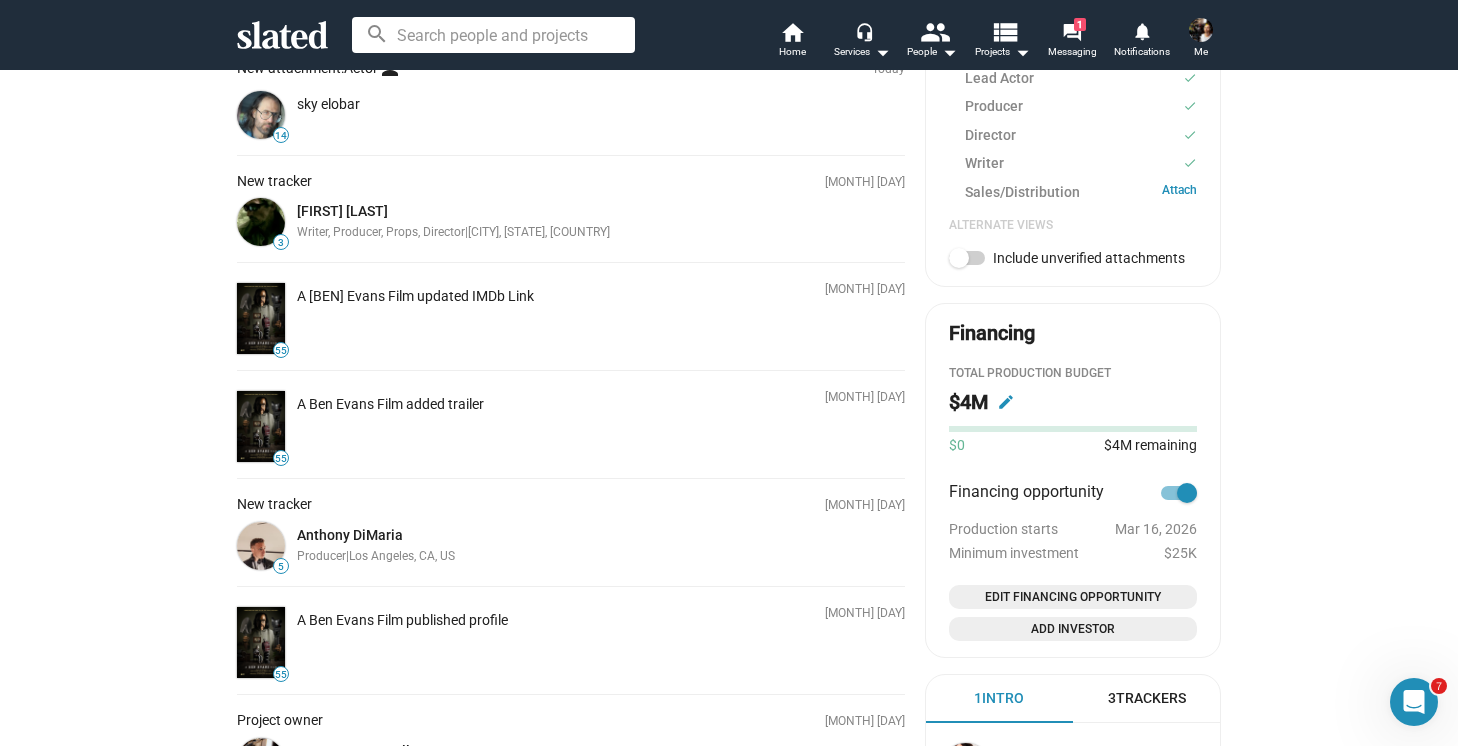 click at bounding box center (261, 426) 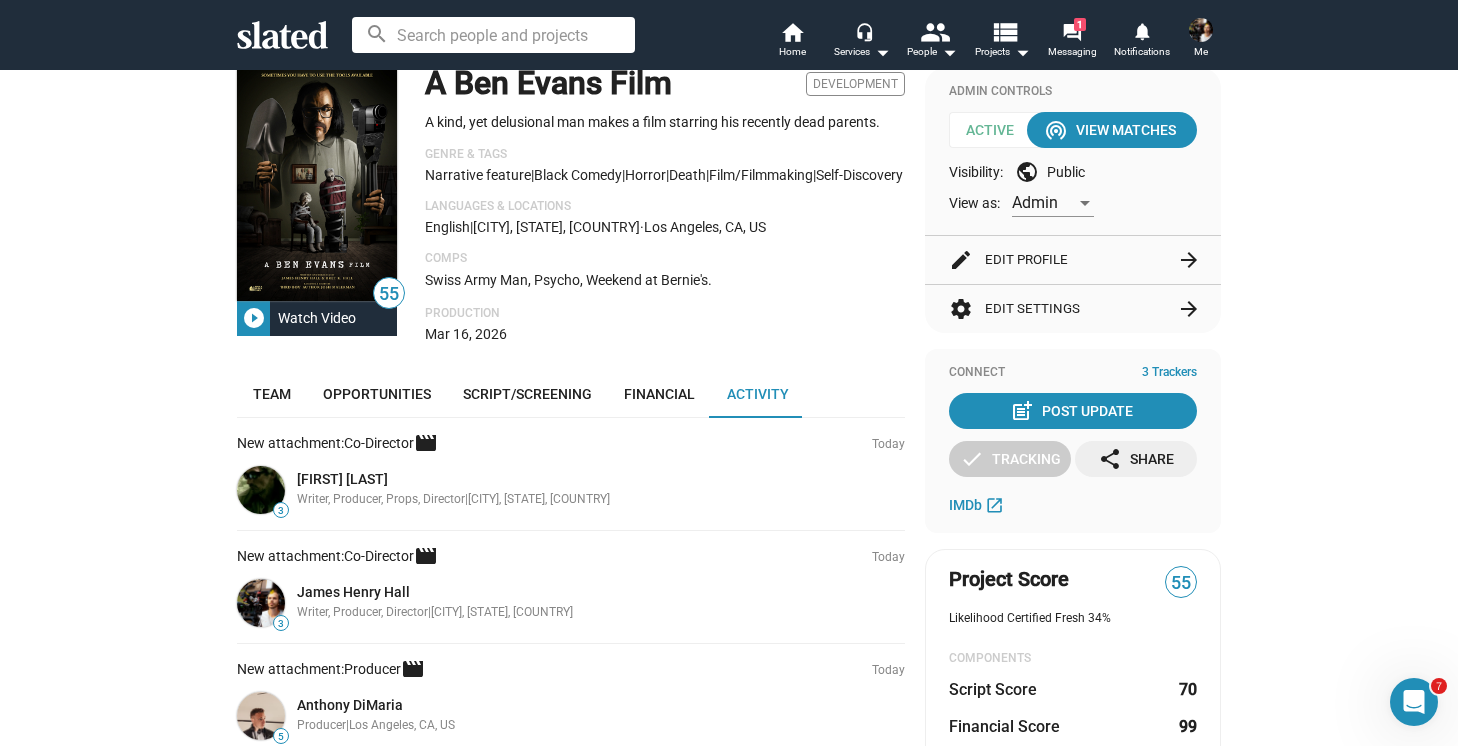 scroll, scrollTop: 0, scrollLeft: 0, axis: both 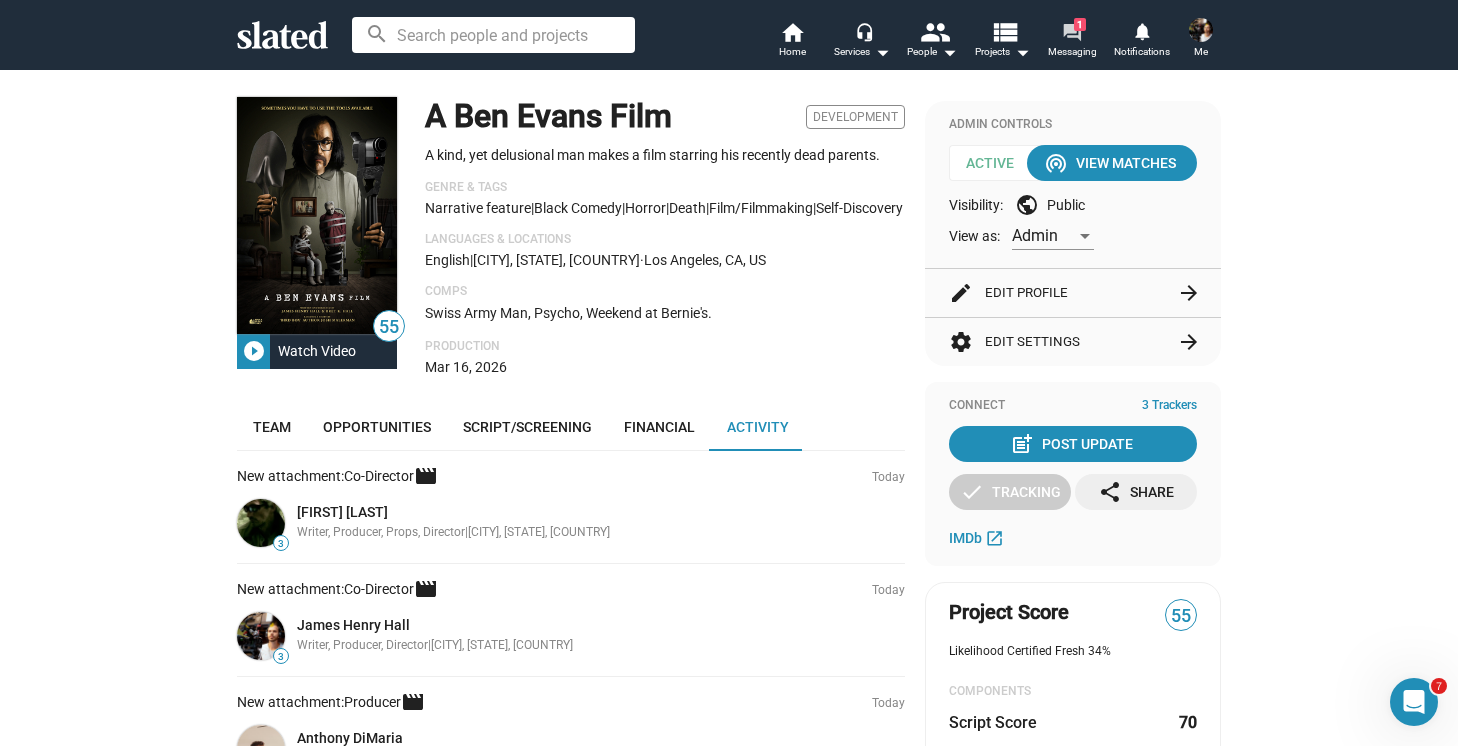 click on "1" at bounding box center (1080, 24) 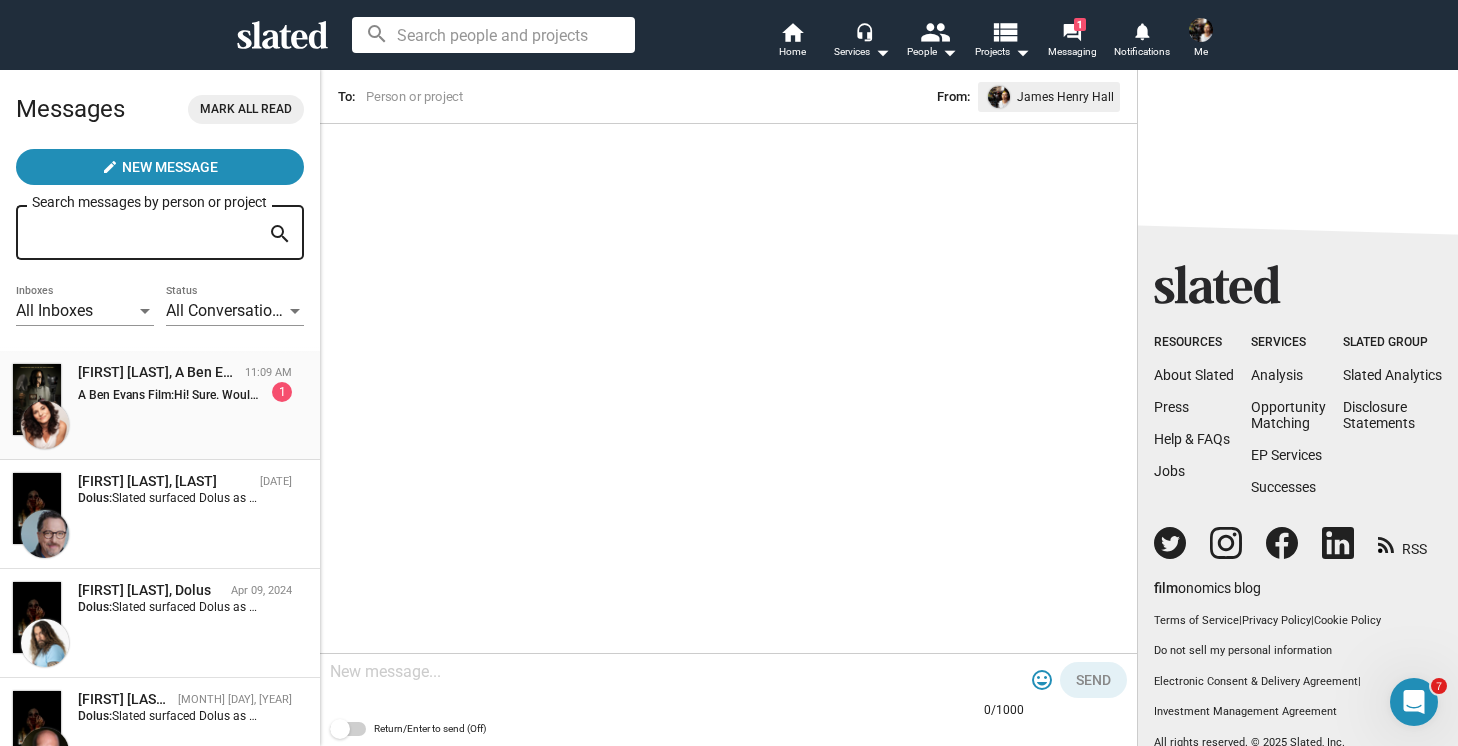 click on "[FIRST] [MIDDLE] [LAST], A Ben Evans Film [TIME] AM A Ben Evans Film:  Hi! Sure. Would love to hear more.  1" at bounding box center [160, 405] 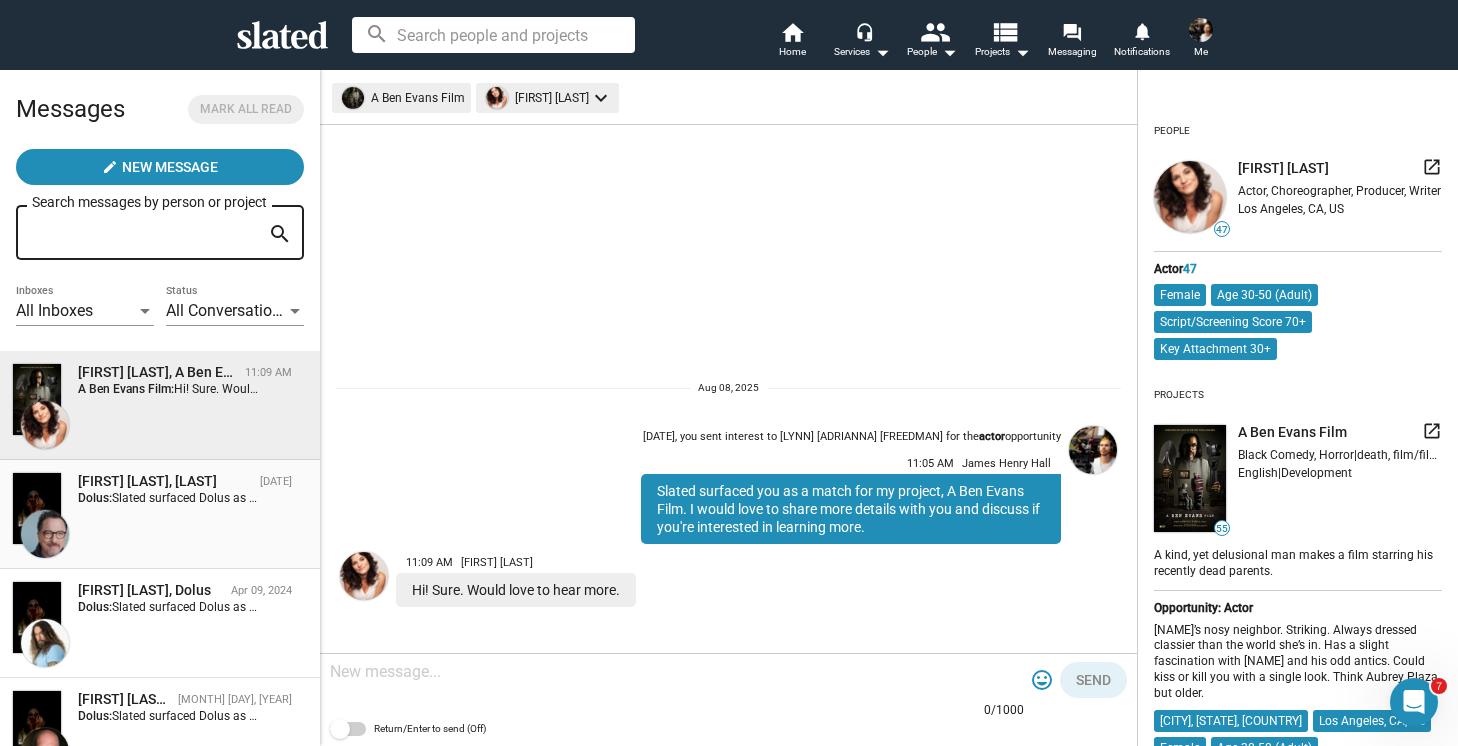 click on "Slated surfaced Dolus as a match for my Actor interest. I would love to share my background with you and discuss if you're interested in learning more." at bounding box center (518, 498) 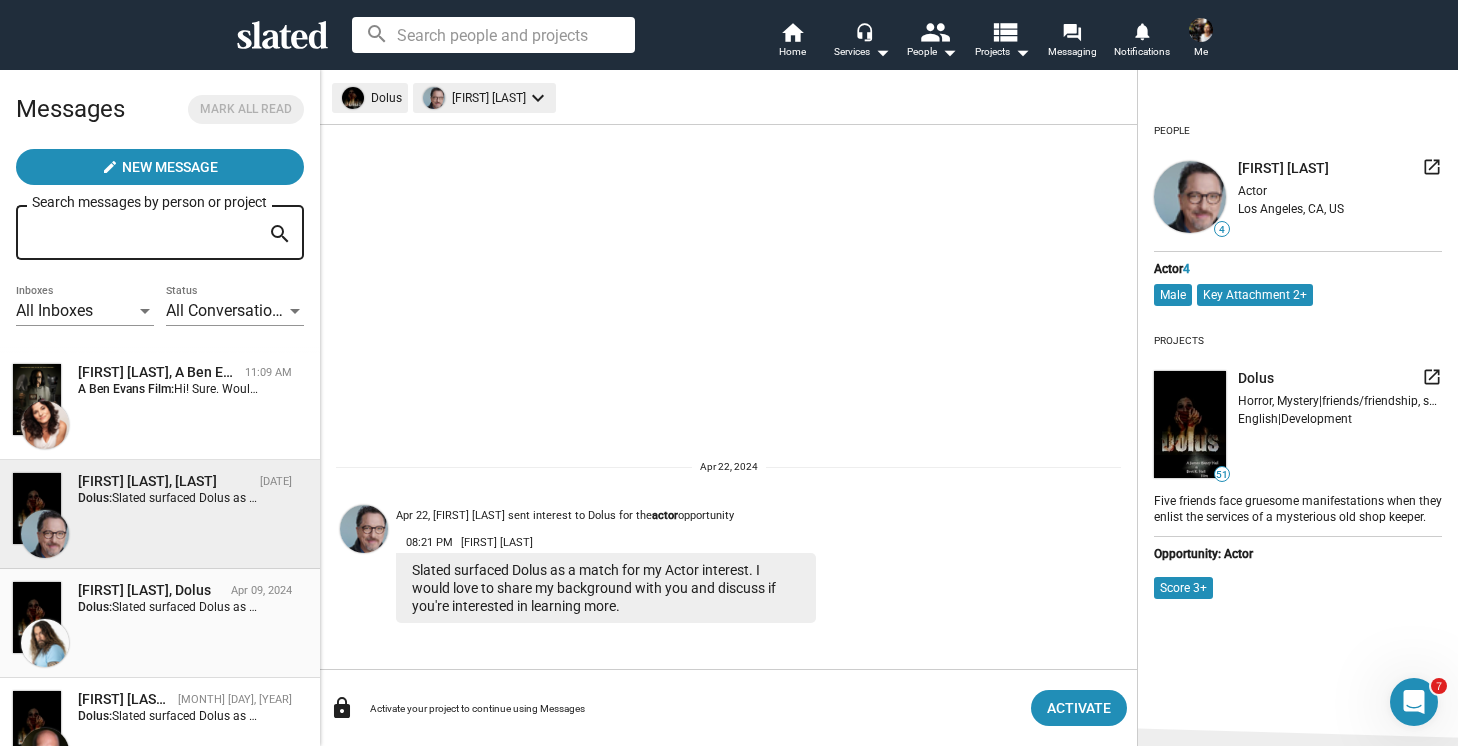click on "Slated surfaced Dolus as a match for my Actor interest. I would love to share my background with you and discuss if you're interested in learning more." at bounding box center (518, 607) 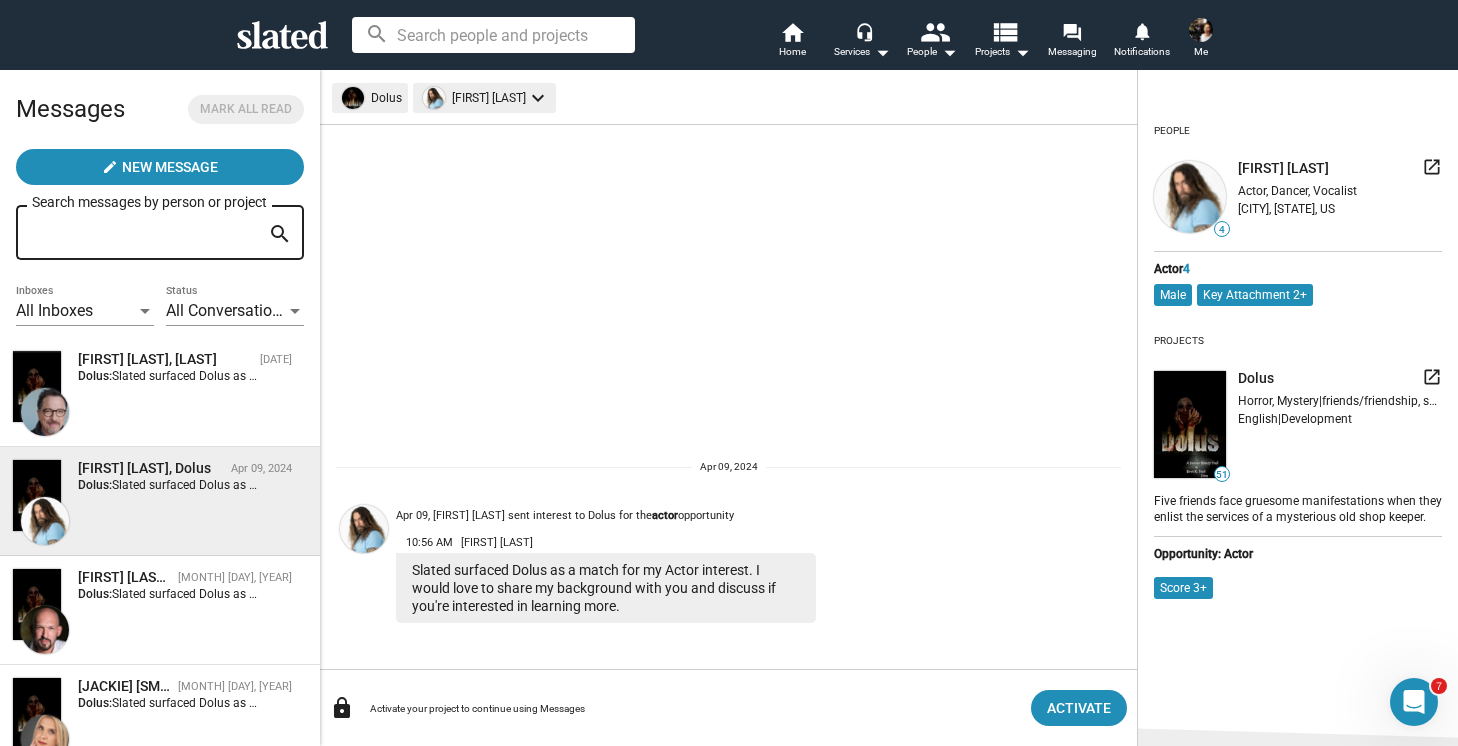 scroll, scrollTop: 131, scrollLeft: 0, axis: vertical 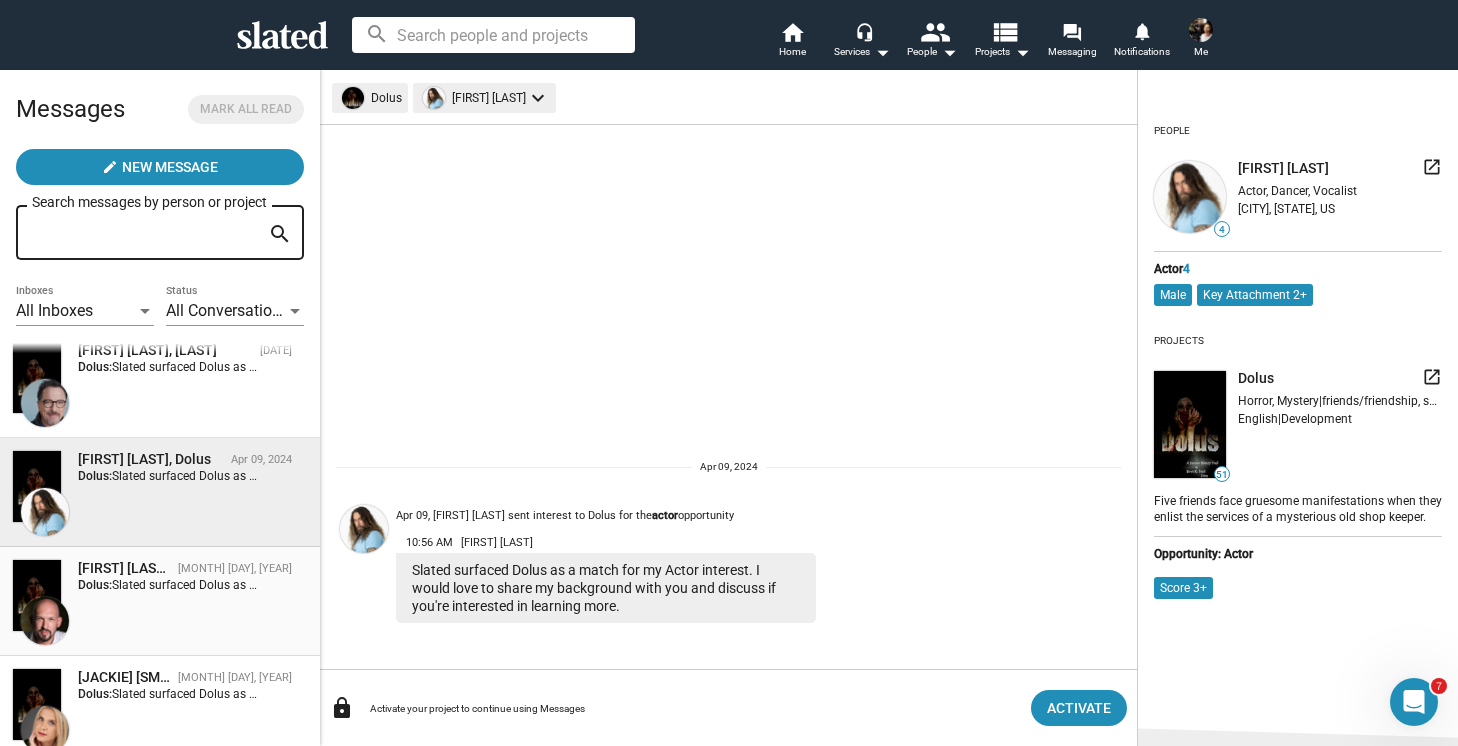 click on "[FIRST] [LAST], Dolus Mar 17, 2024 Dolus: Slated surfaced Dolus as a match for my Actor interest. I would love to share my background with you and discuss if you're interested in learning more." at bounding box center [160, 601] 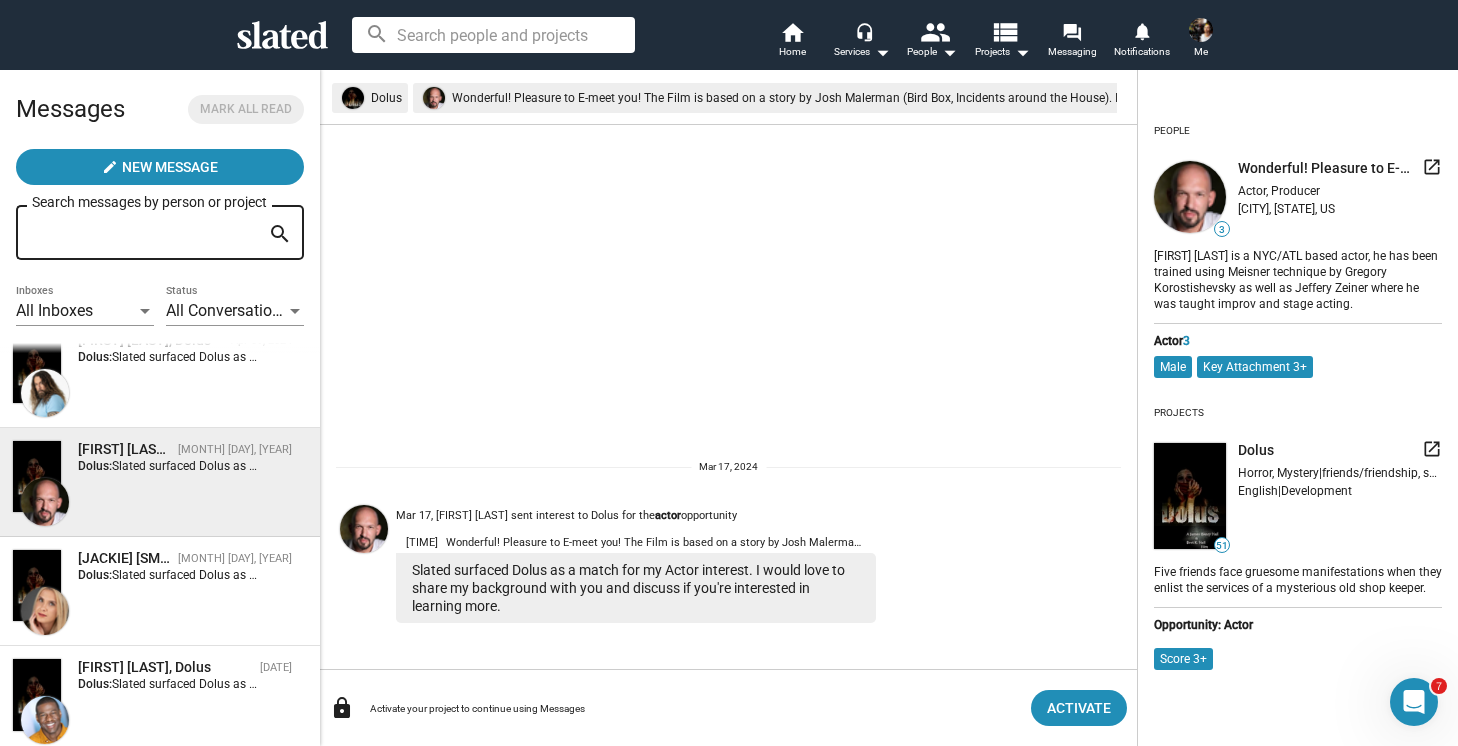 scroll, scrollTop: 0, scrollLeft: 0, axis: both 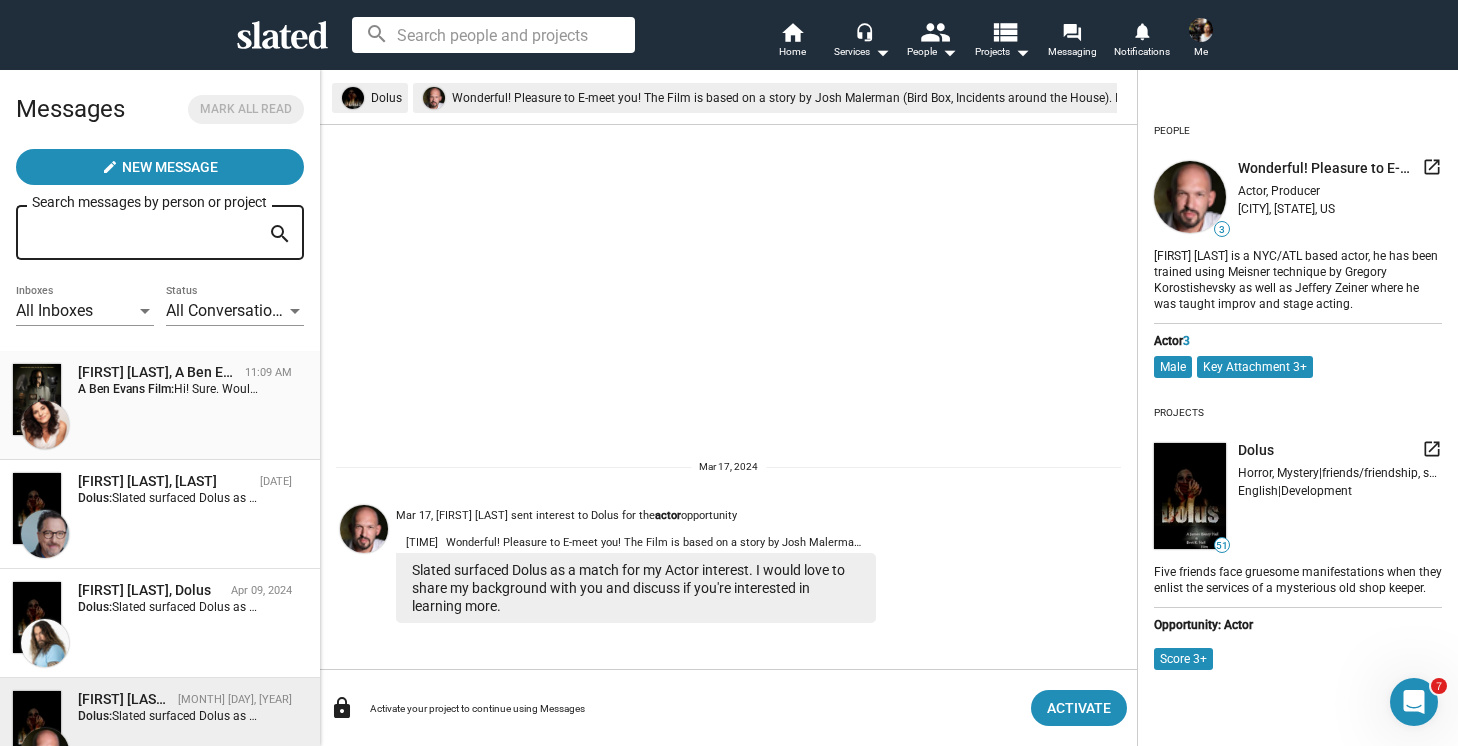 click on "Lynn Adrianna Freedman, A Ben Evans Film 11:09 AM A Ben Evans Film:  Hi! Sure. Would love to hear more." at bounding box center (160, 405) 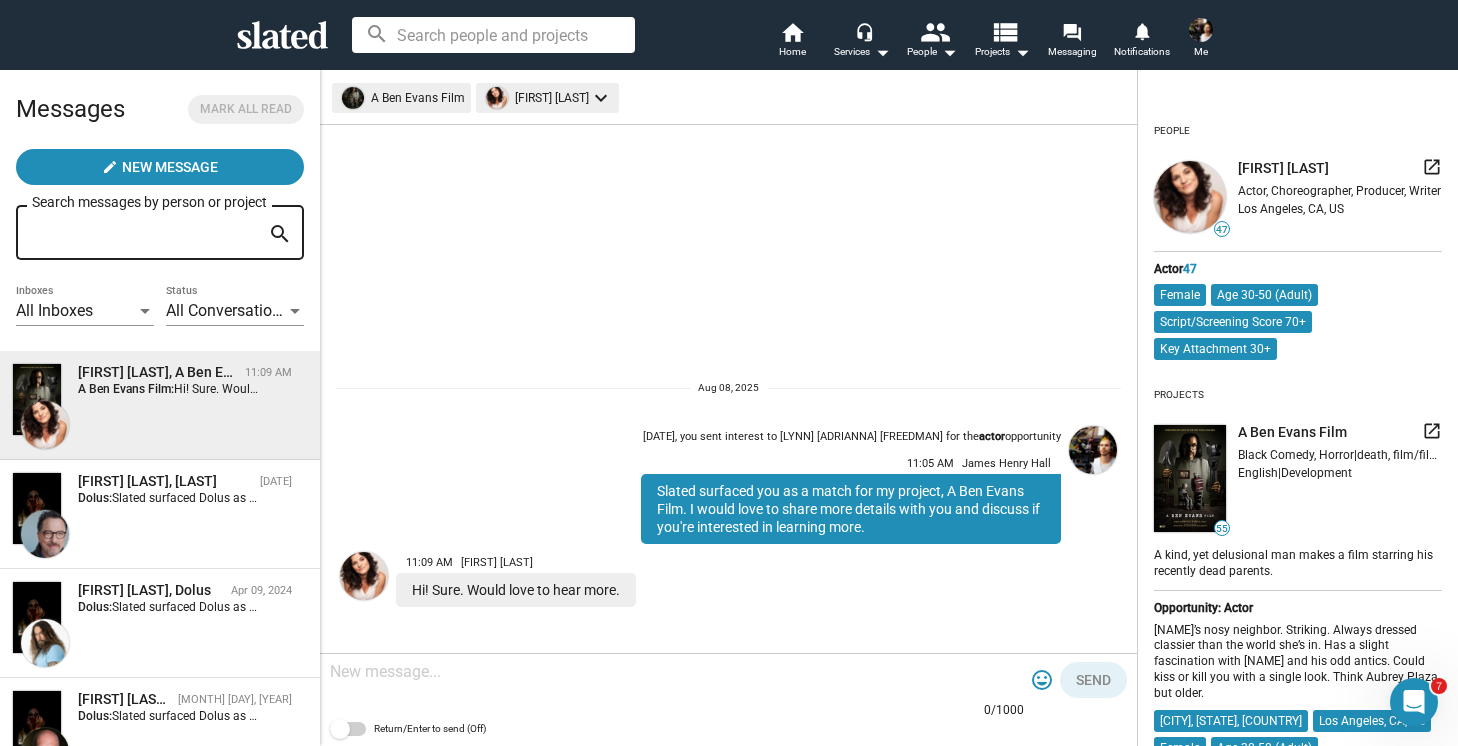 click at bounding box center (677, 672) 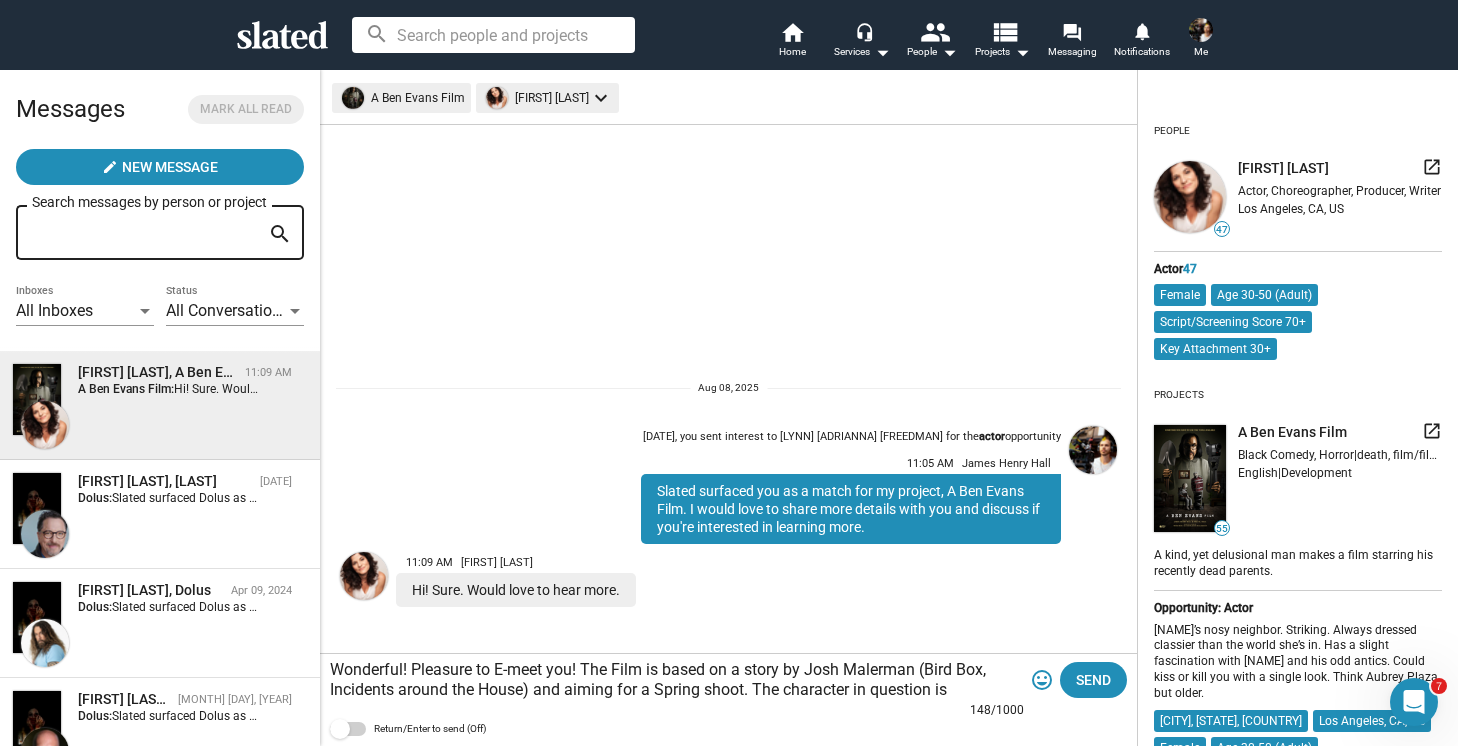 click on "Wonderful! Pleasure to E-meet you! The Film is based on a story by Josh Malerman (Bird Box, Incidents around the House) and aiming for a Spring shoot. The character in question is" at bounding box center [677, 680] 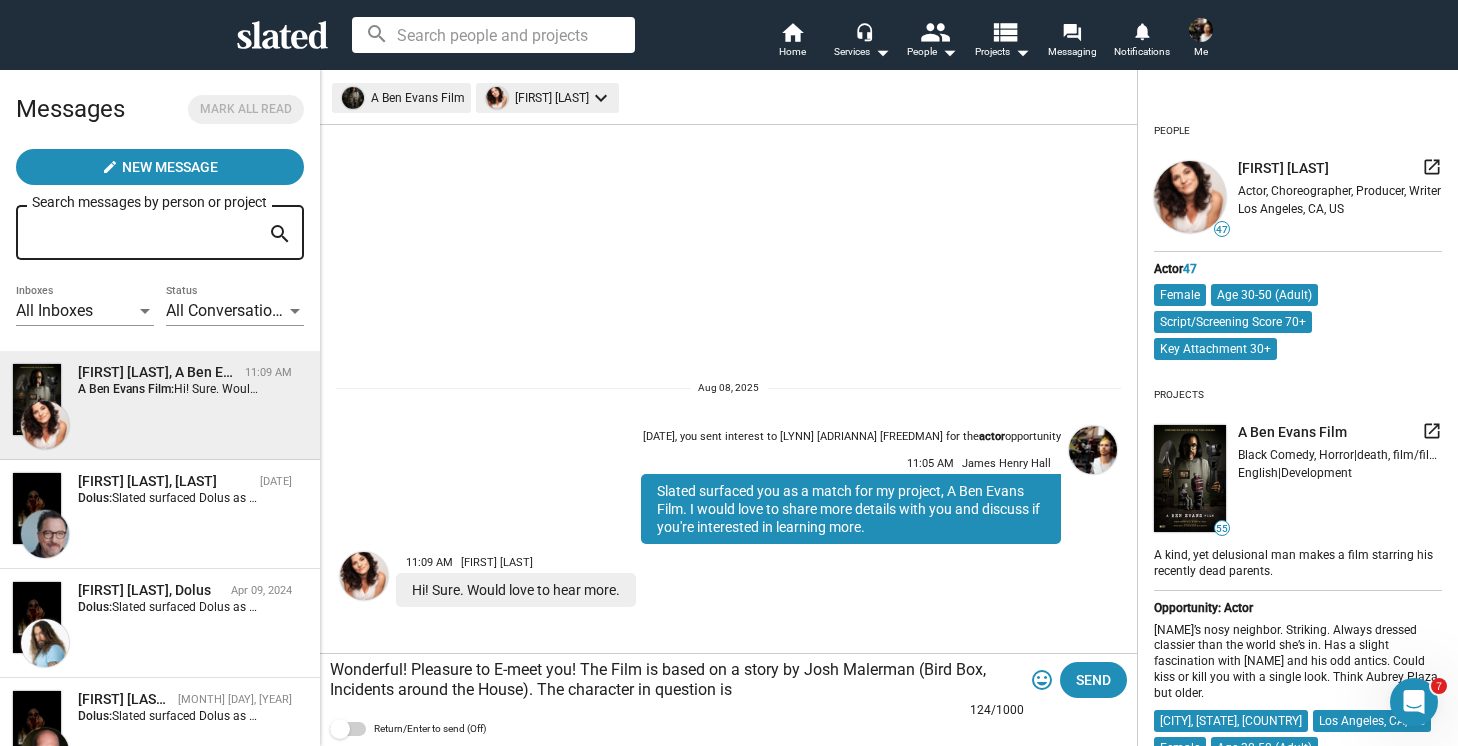 click on "Wonderful! Pleasure to E-meet you! The Film is based on a story by Josh Malerman (Bird Box, Incidents around the House). The character in question is" at bounding box center [677, 680] 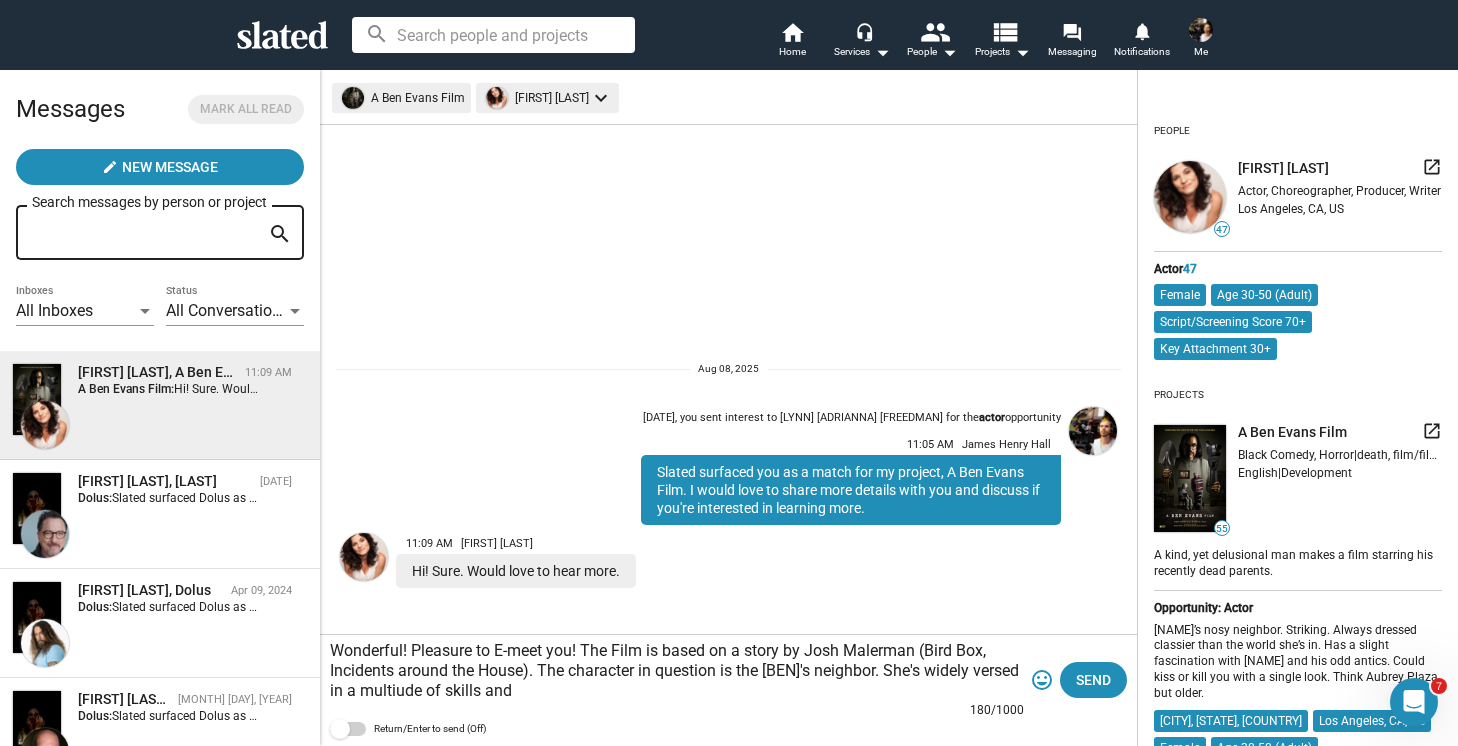 click on "Wonderful! Pleasure to E-meet you! The Film is based on a story by Josh Malerman (Bird Box, Incidents around the House). The character in question is the [BEN]'s neighbor. She's widely versed in a multiude of skills and" at bounding box center (677, 671) 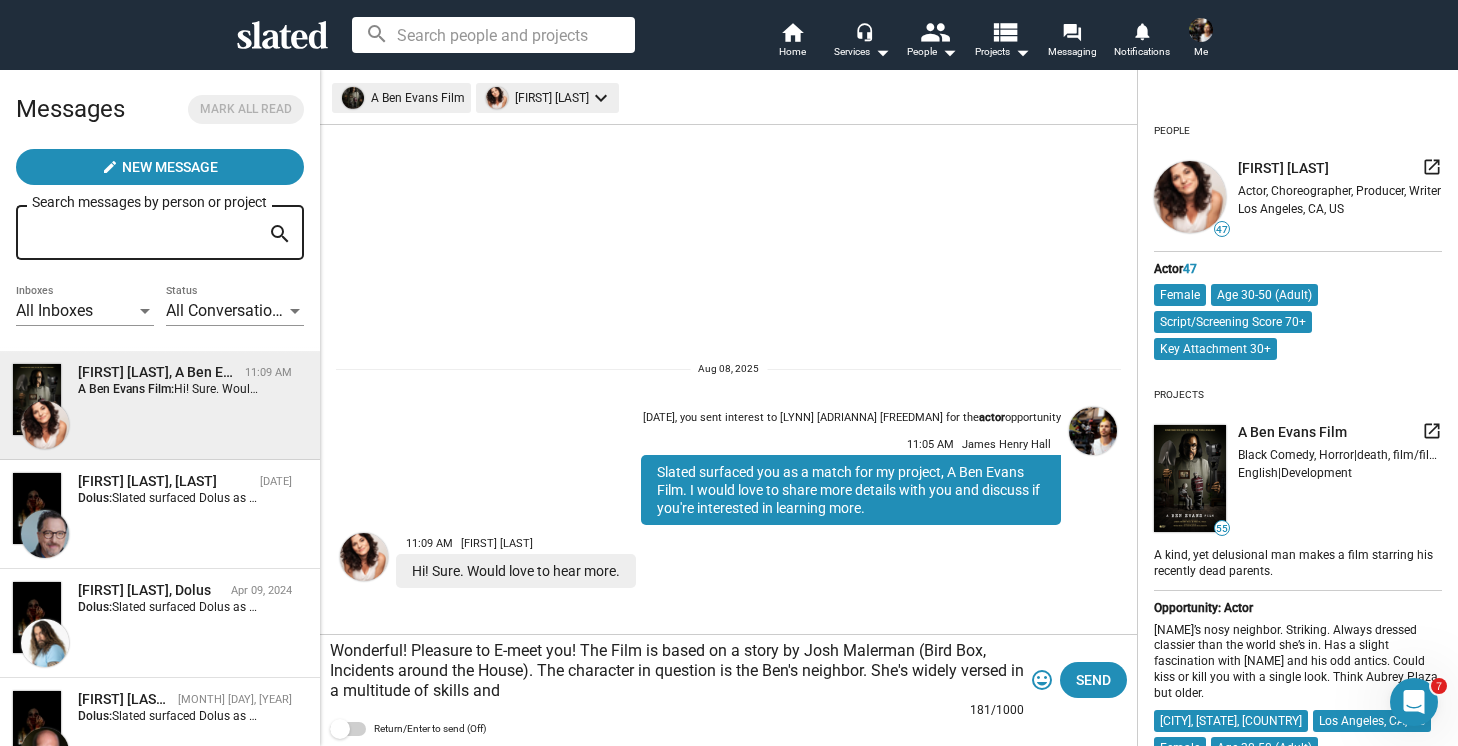 click on "Wonderful! Pleasure to E-meet you! The Film is based on a story by Josh Malerman (Bird Box, Incidents around the House). The character in question is the Ben's neighbor. She's widely versed in a multitude of skills and" at bounding box center (677, 671) 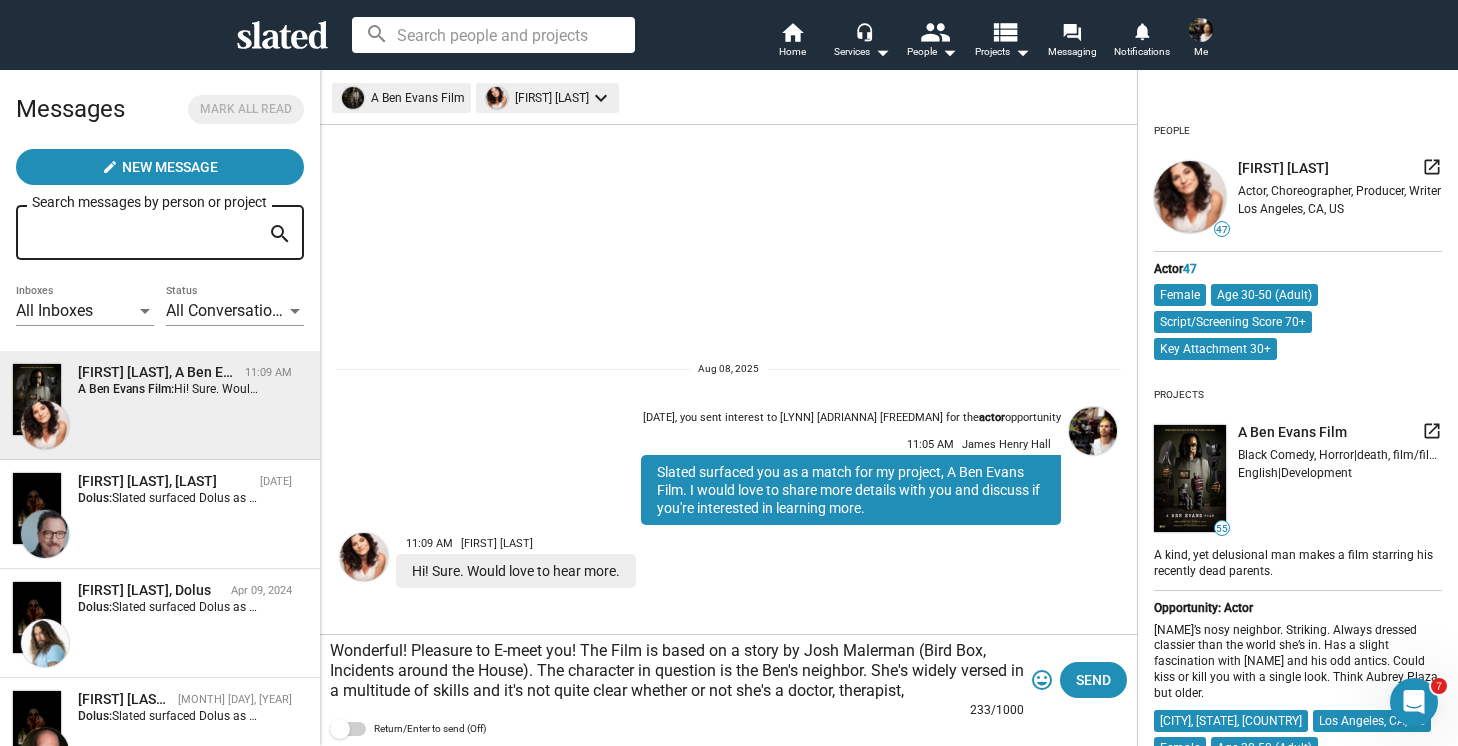 drag, startPoint x: 929, startPoint y: 689, endPoint x: 543, endPoint y: 674, distance: 386.29135 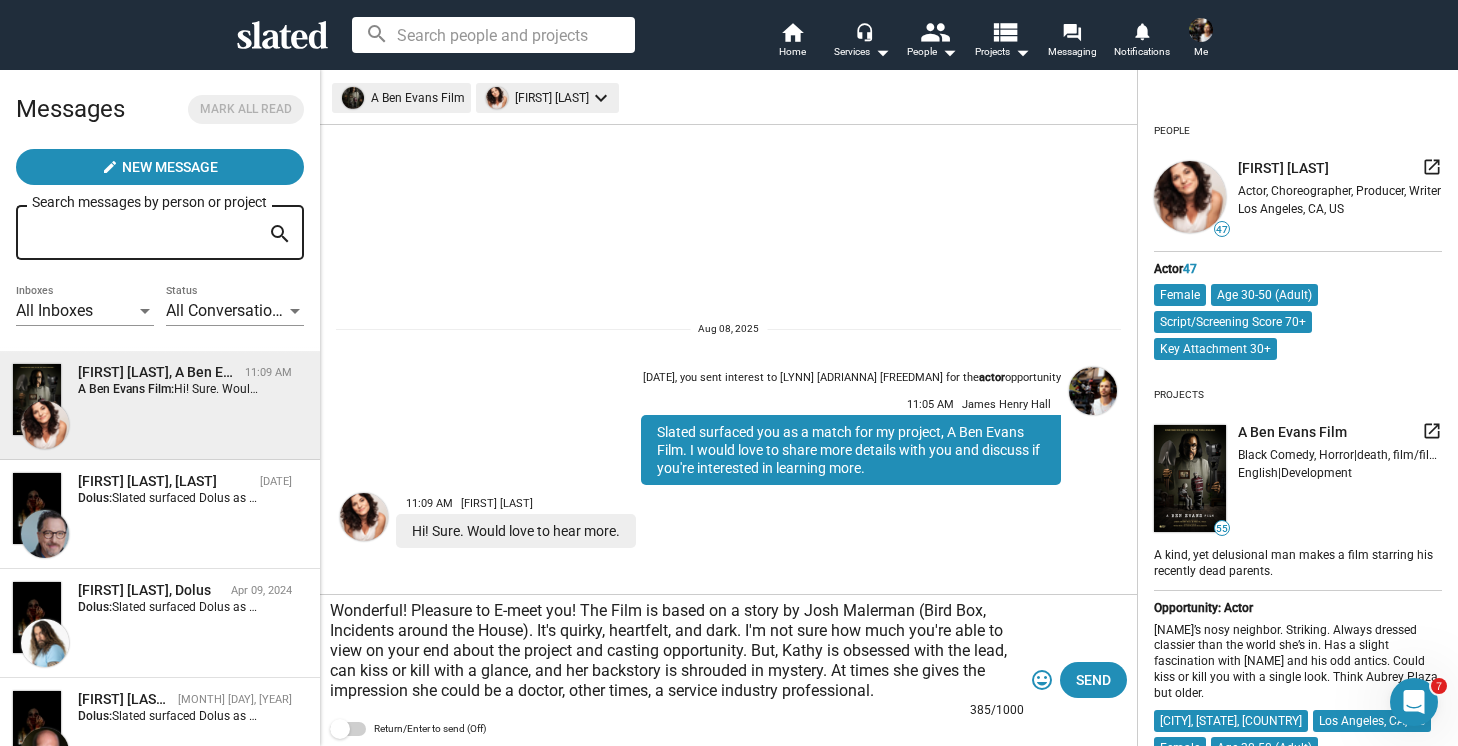 drag, startPoint x: 884, startPoint y: 690, endPoint x: 838, endPoint y: 676, distance: 48.08326 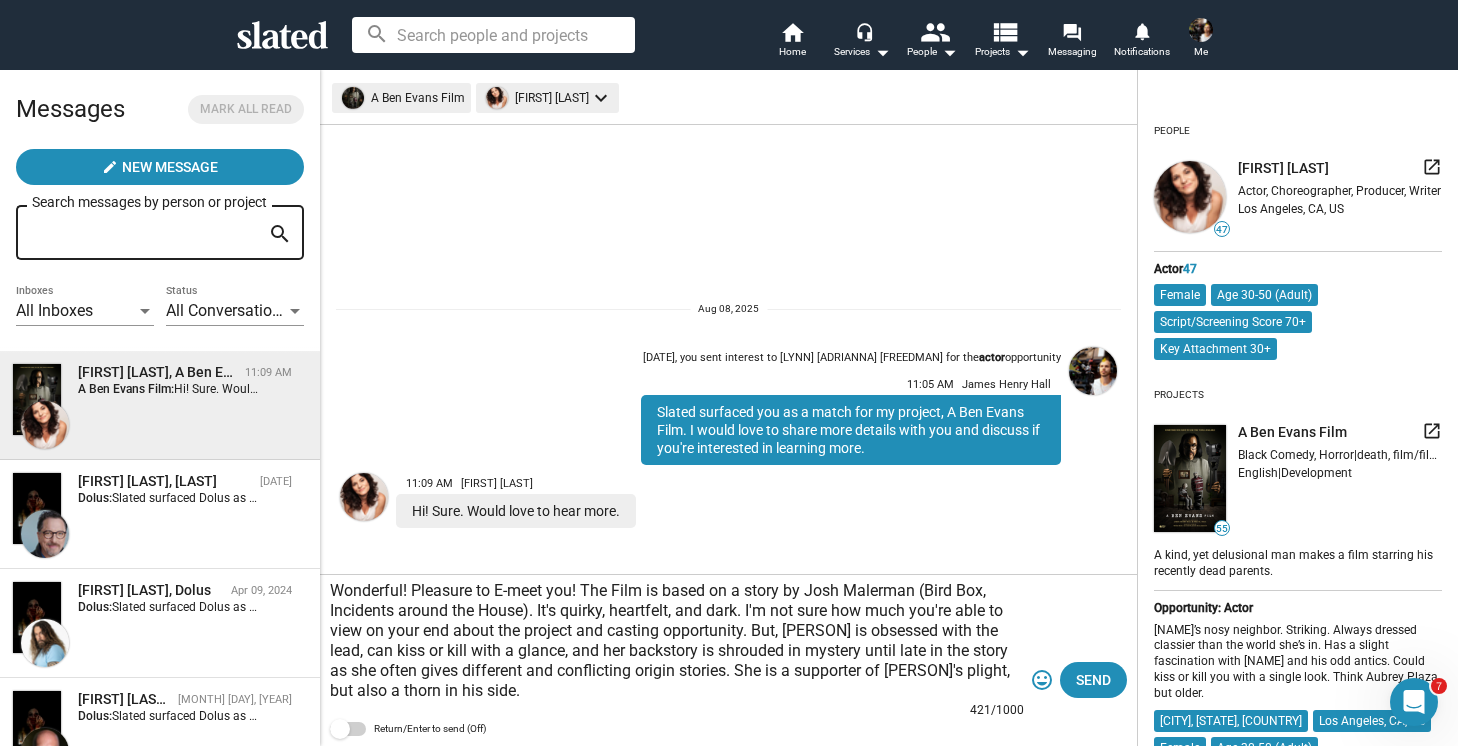 drag, startPoint x: 471, startPoint y: 692, endPoint x: 347, endPoint y: 595, distance: 157.43253 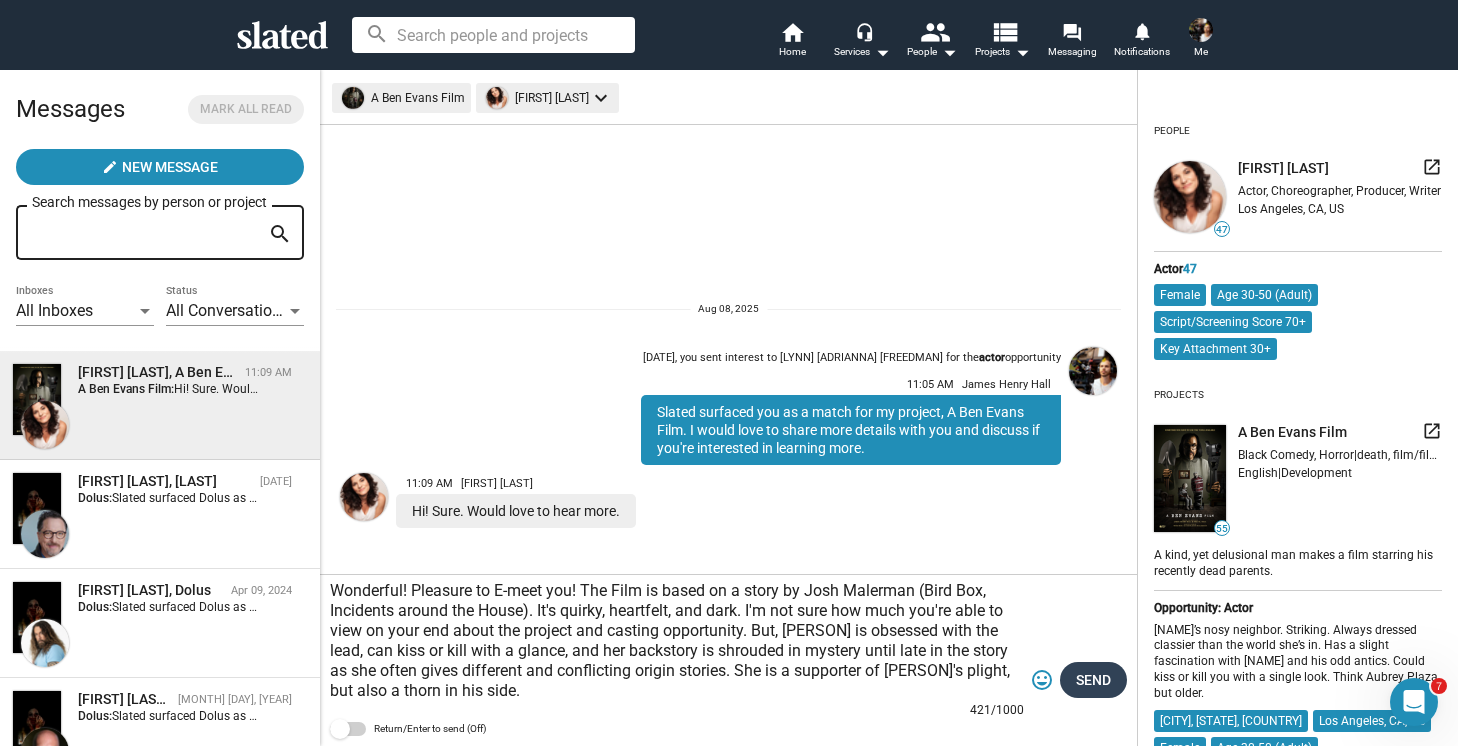 type on "Wonderful! Pleasure to E-meet you! The Film is based on a story by Josh Malerman (Bird Box, Incidents around the House). It's quirky, heartfelt, and dark. I'm not sure how much you're able to view on your end about the project and casting opportunity. But, [PERSON] is obsessed with the lead, can kiss or kill with a glance, and her backstory is shrouded in mystery until late in the story as she often gives different and conflicting origin stories. She is a supporter of [PERSON]'s plight, but also a thorn in his side." 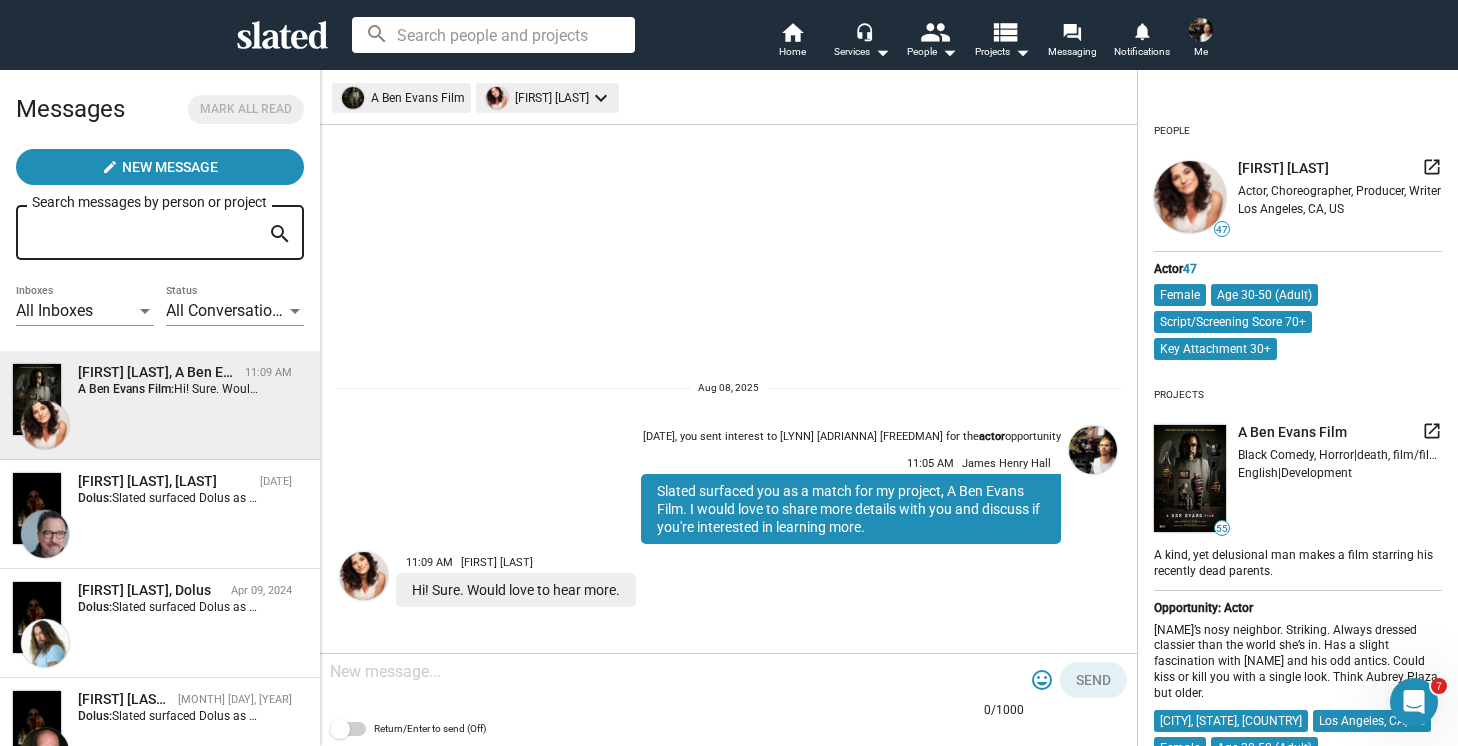 scroll, scrollTop: 38, scrollLeft: 0, axis: vertical 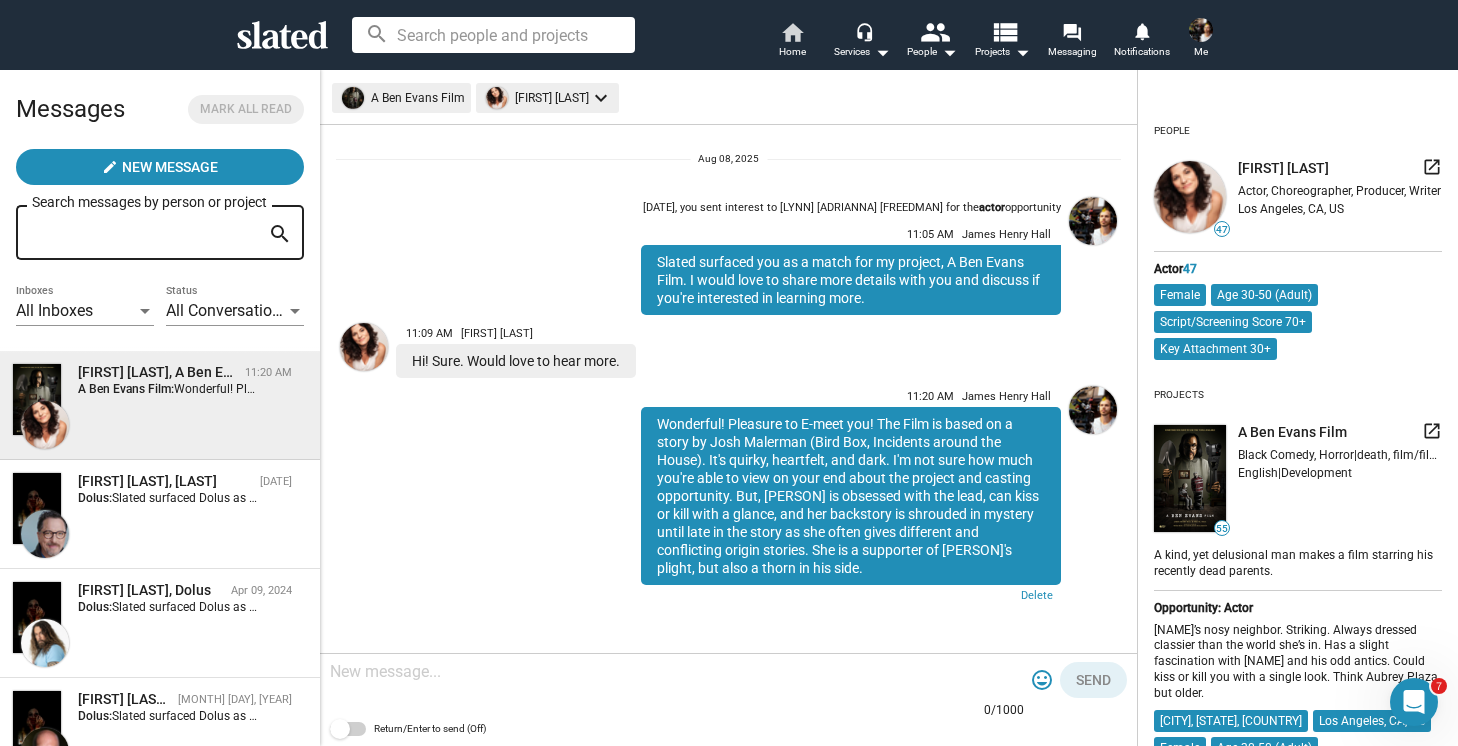click on "home" at bounding box center [792, 32] 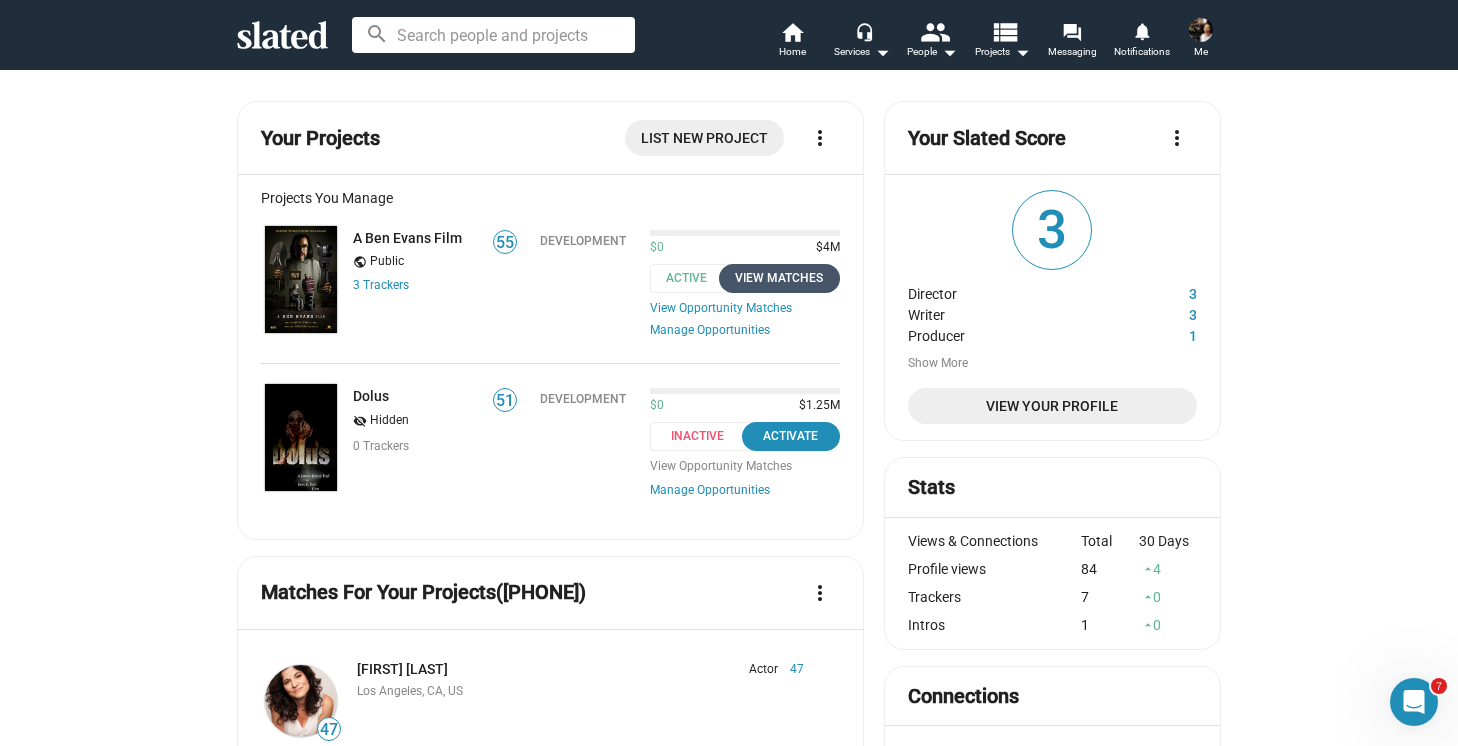 click on "View Matches" 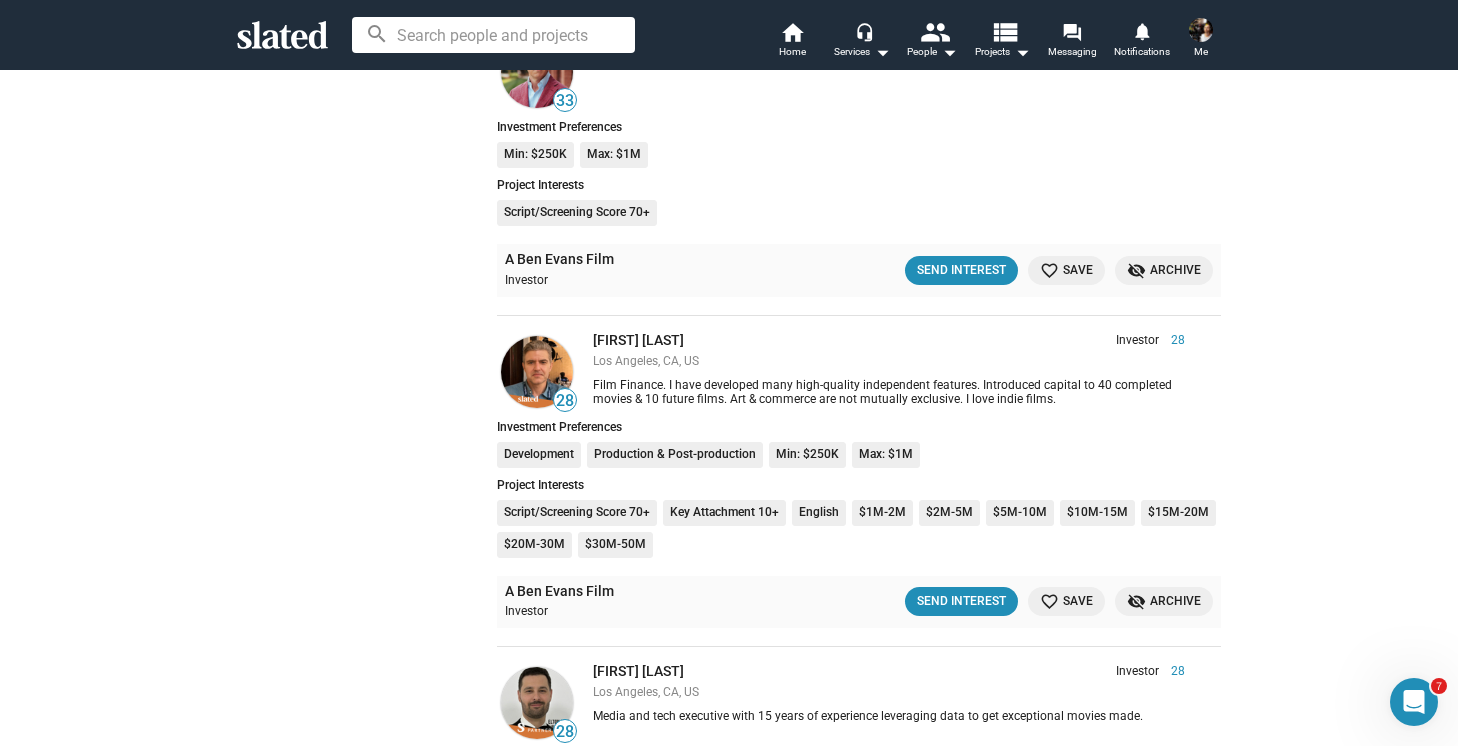 scroll, scrollTop: 633, scrollLeft: 0, axis: vertical 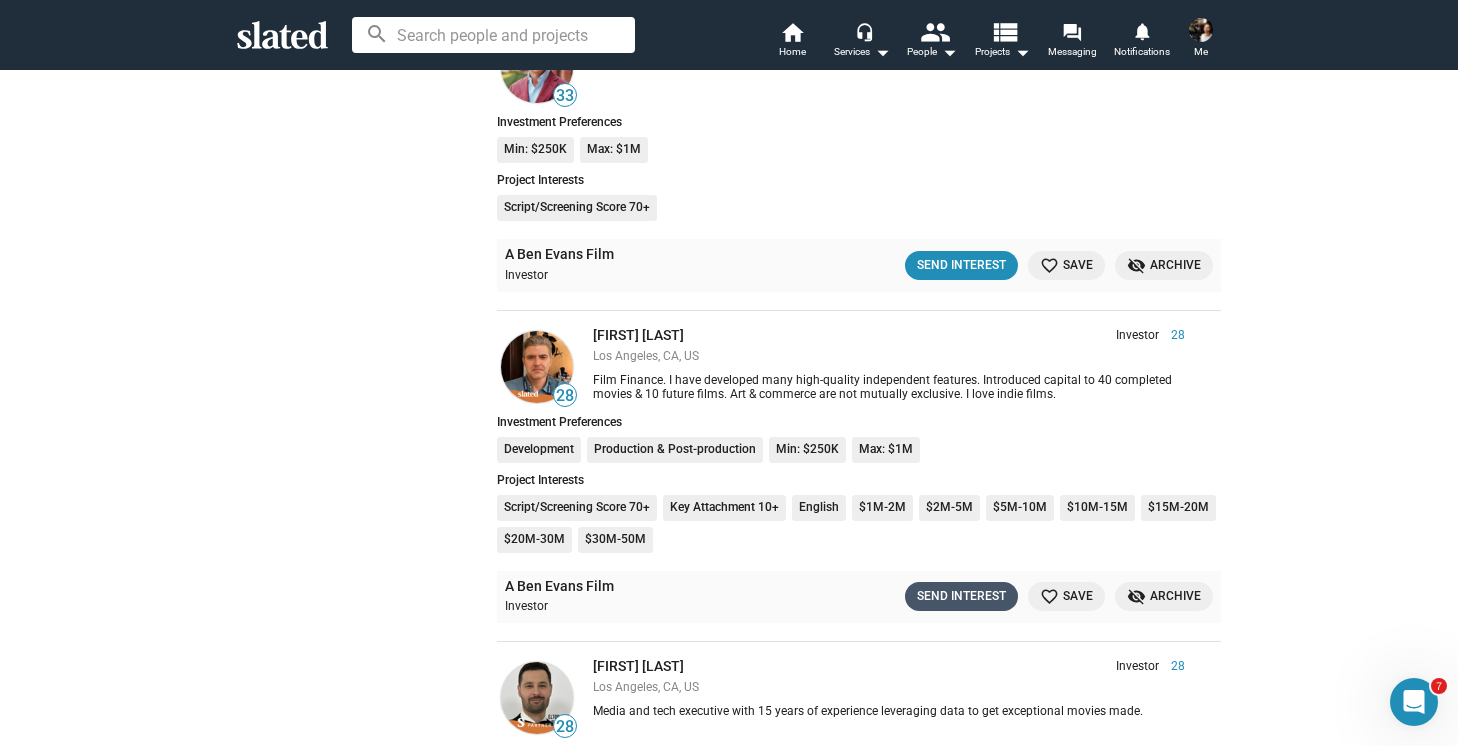 click on "Send Interest" 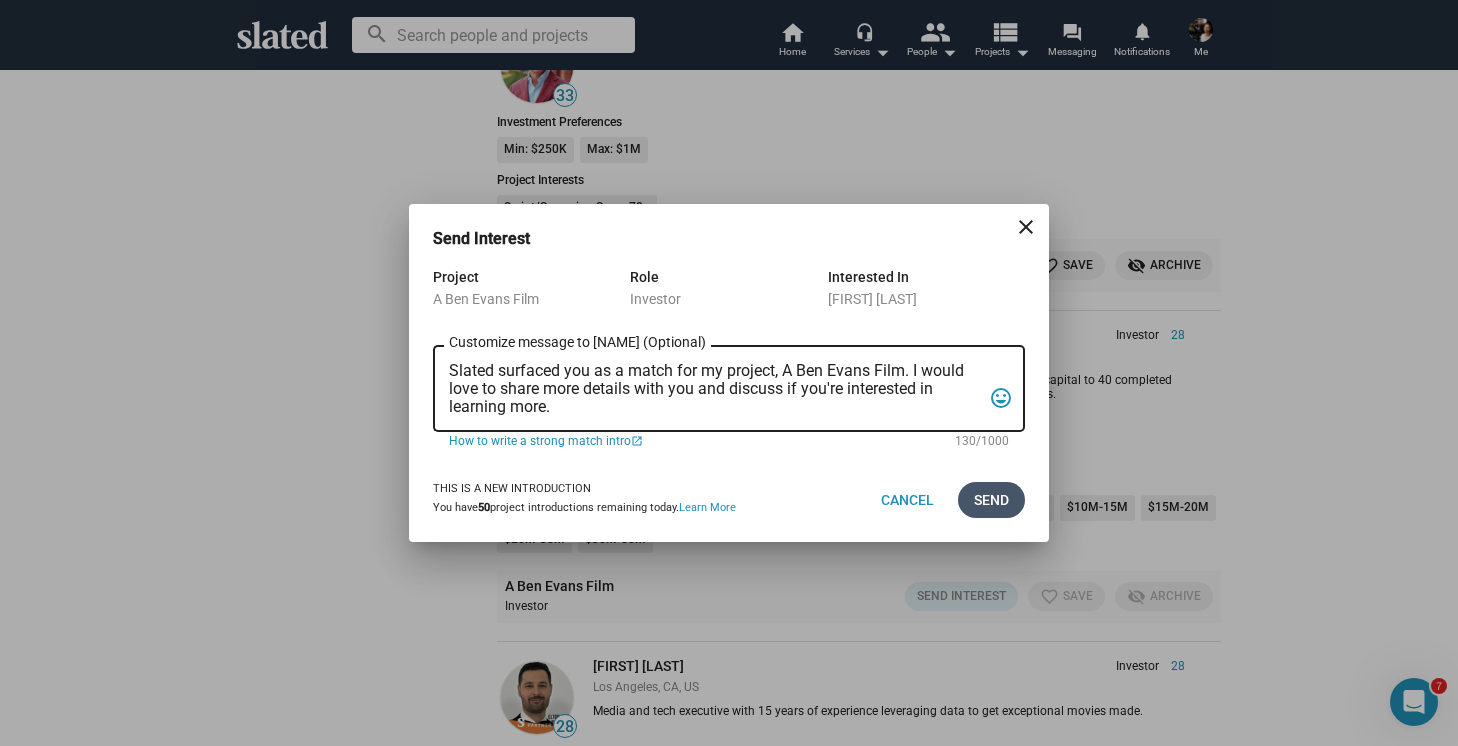 click on "Send" at bounding box center [991, 500] 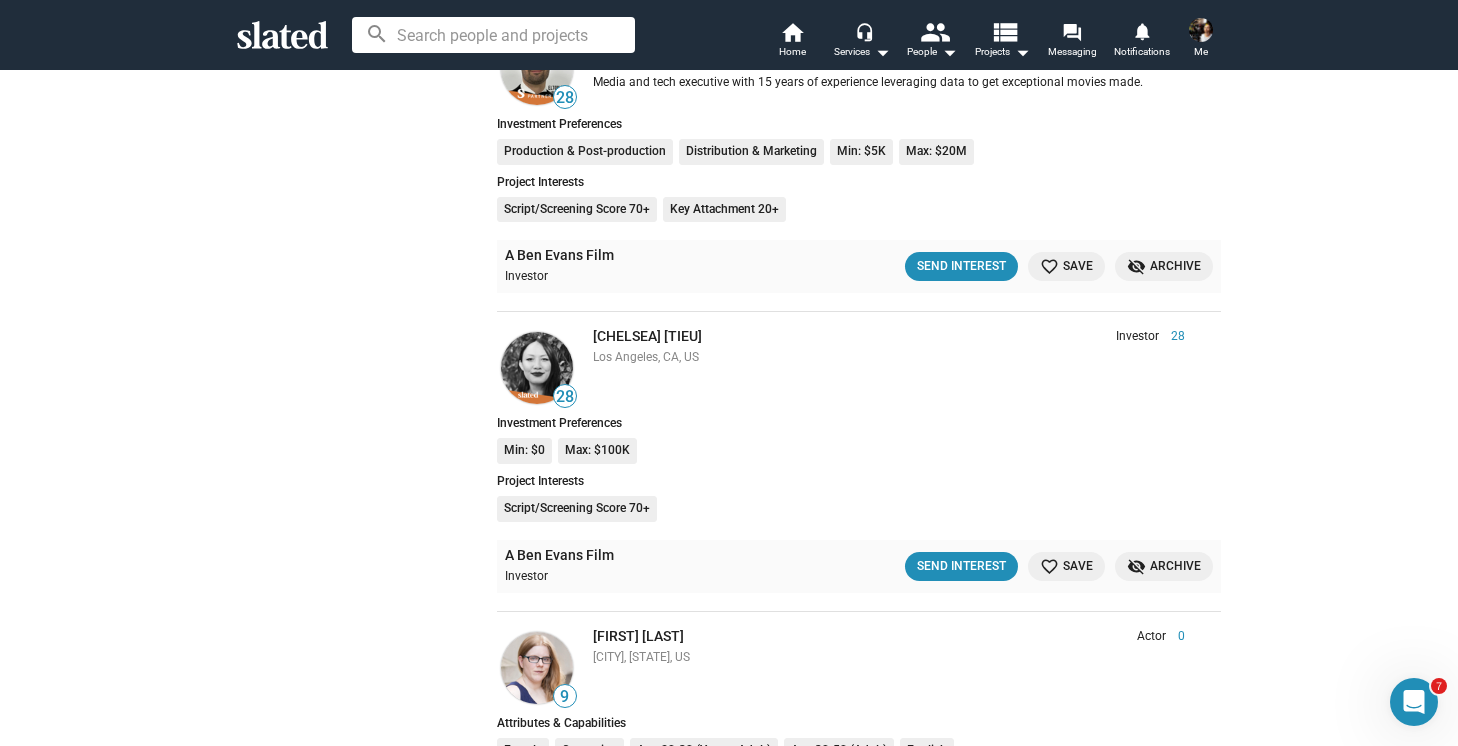 scroll, scrollTop: 1286, scrollLeft: 0, axis: vertical 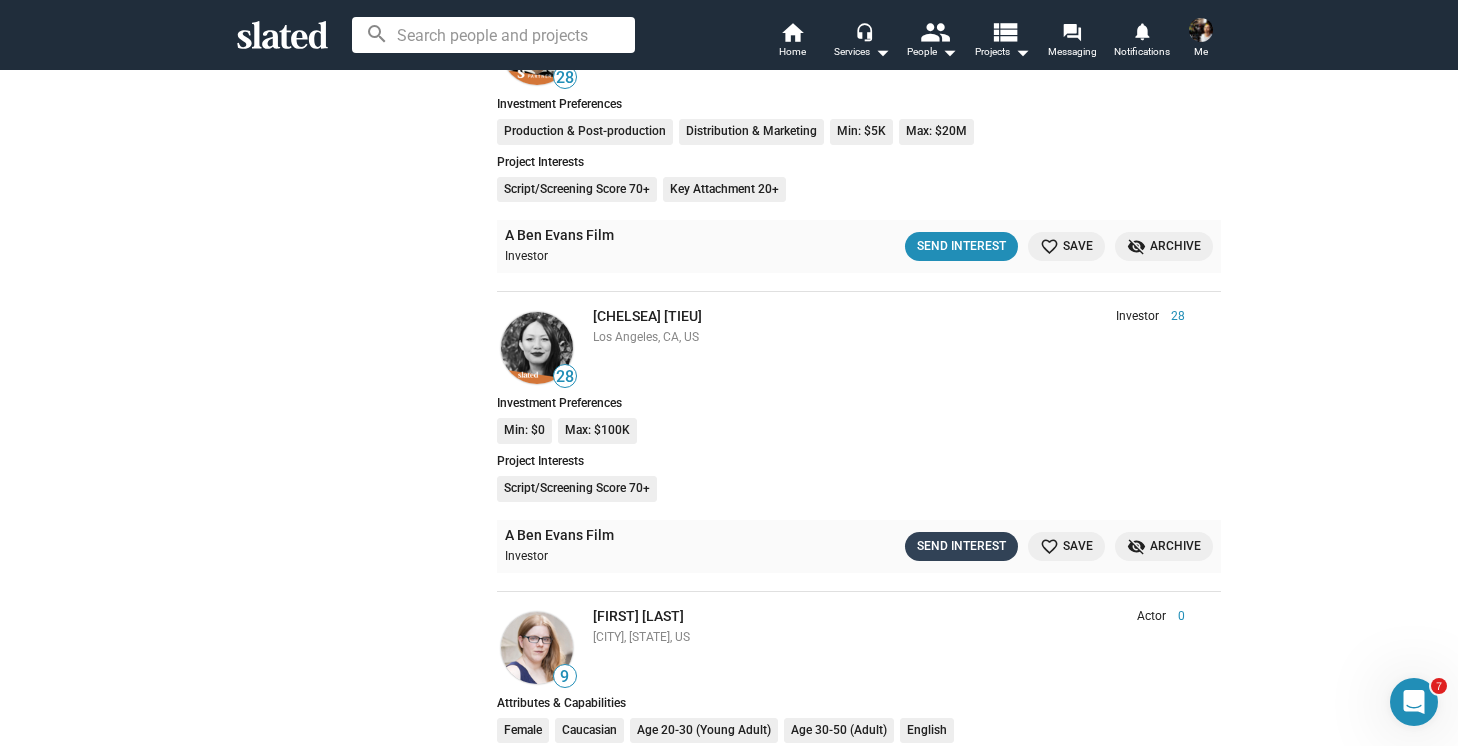 click on "Send Interest" 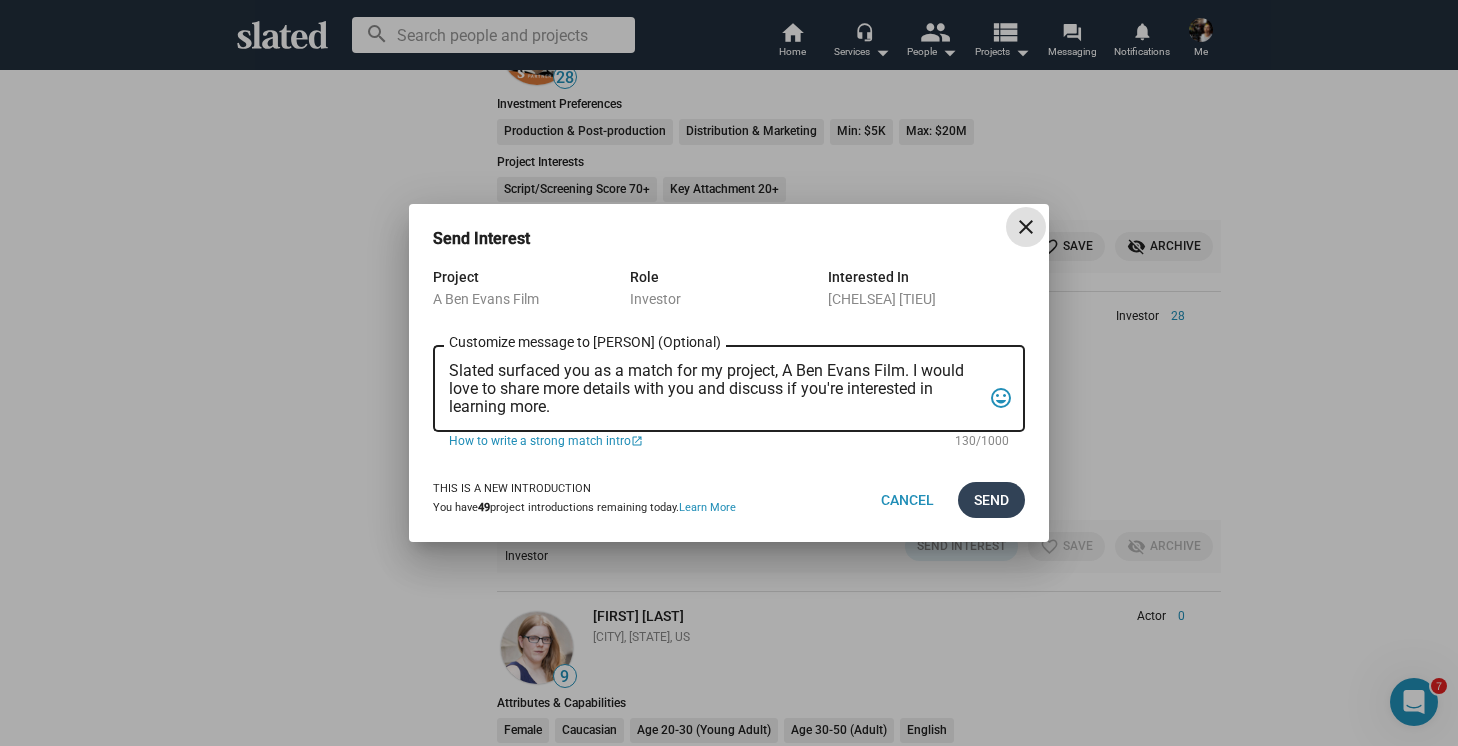 click on "Send" at bounding box center (991, 500) 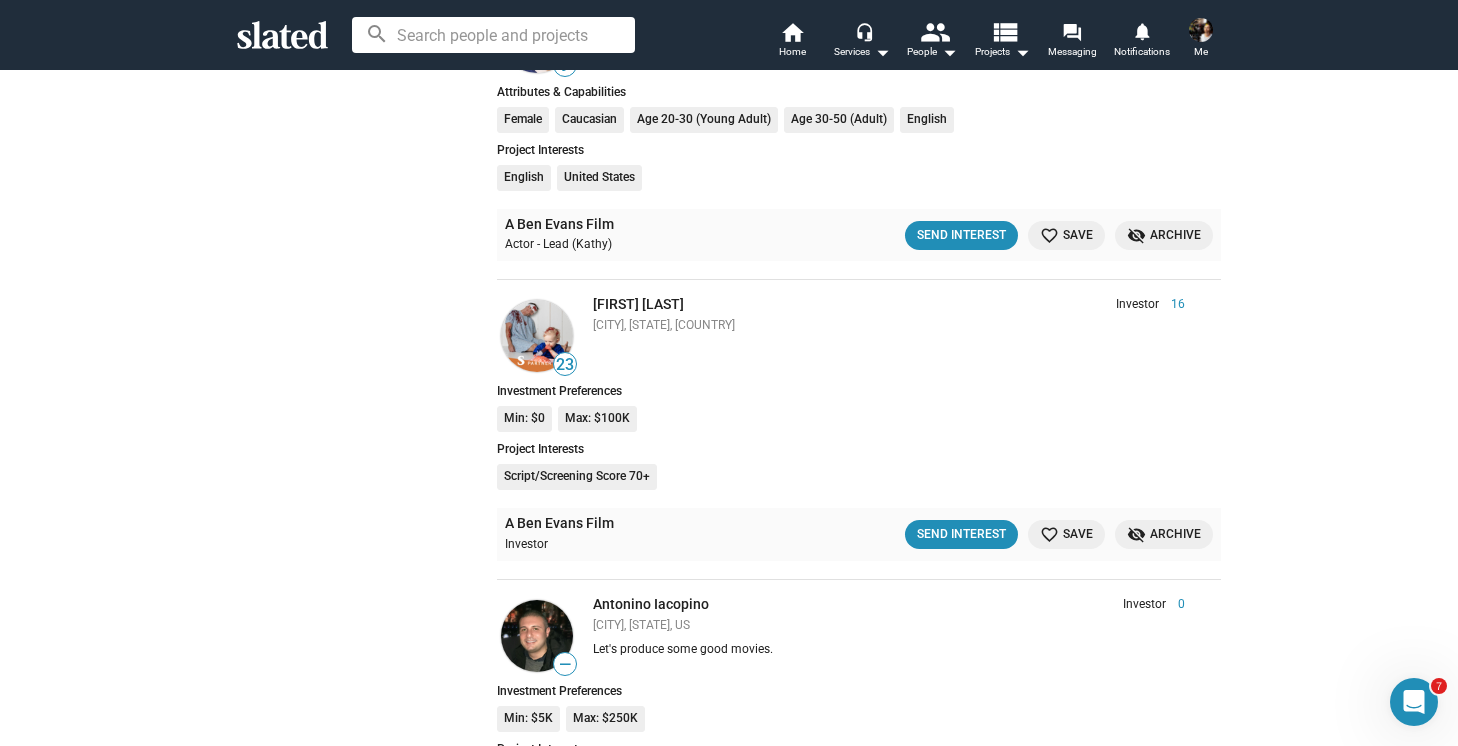 scroll, scrollTop: 1902, scrollLeft: 0, axis: vertical 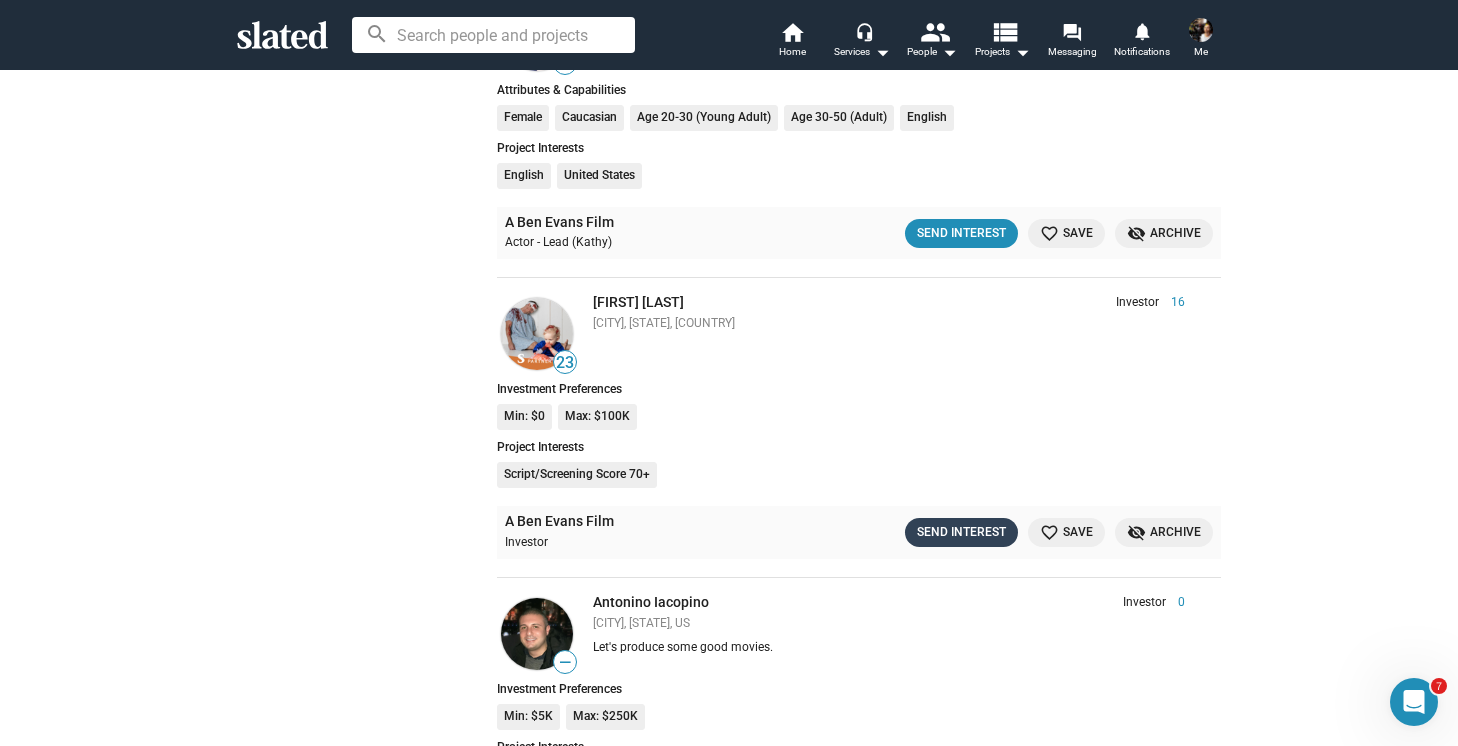 click on "Send Interest" 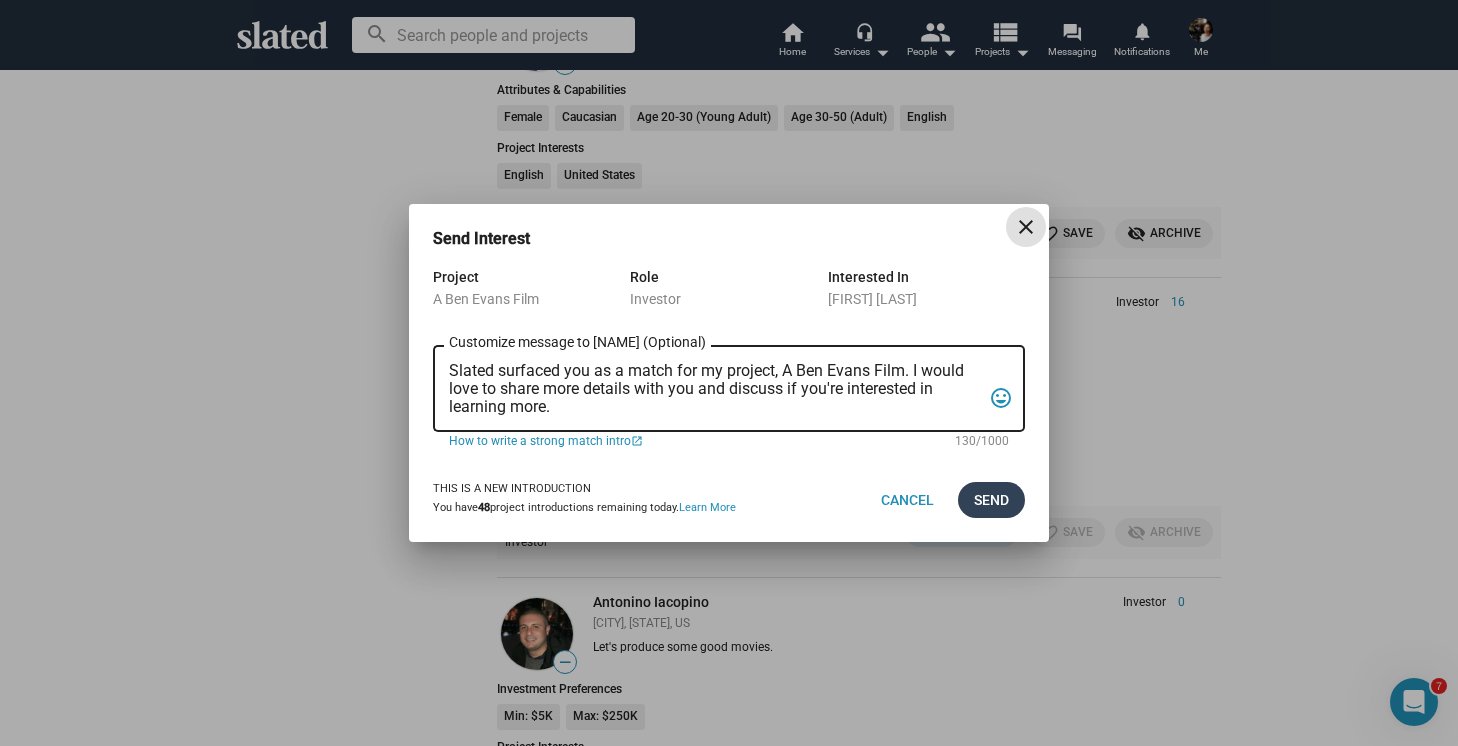 click on "Send" at bounding box center [991, 500] 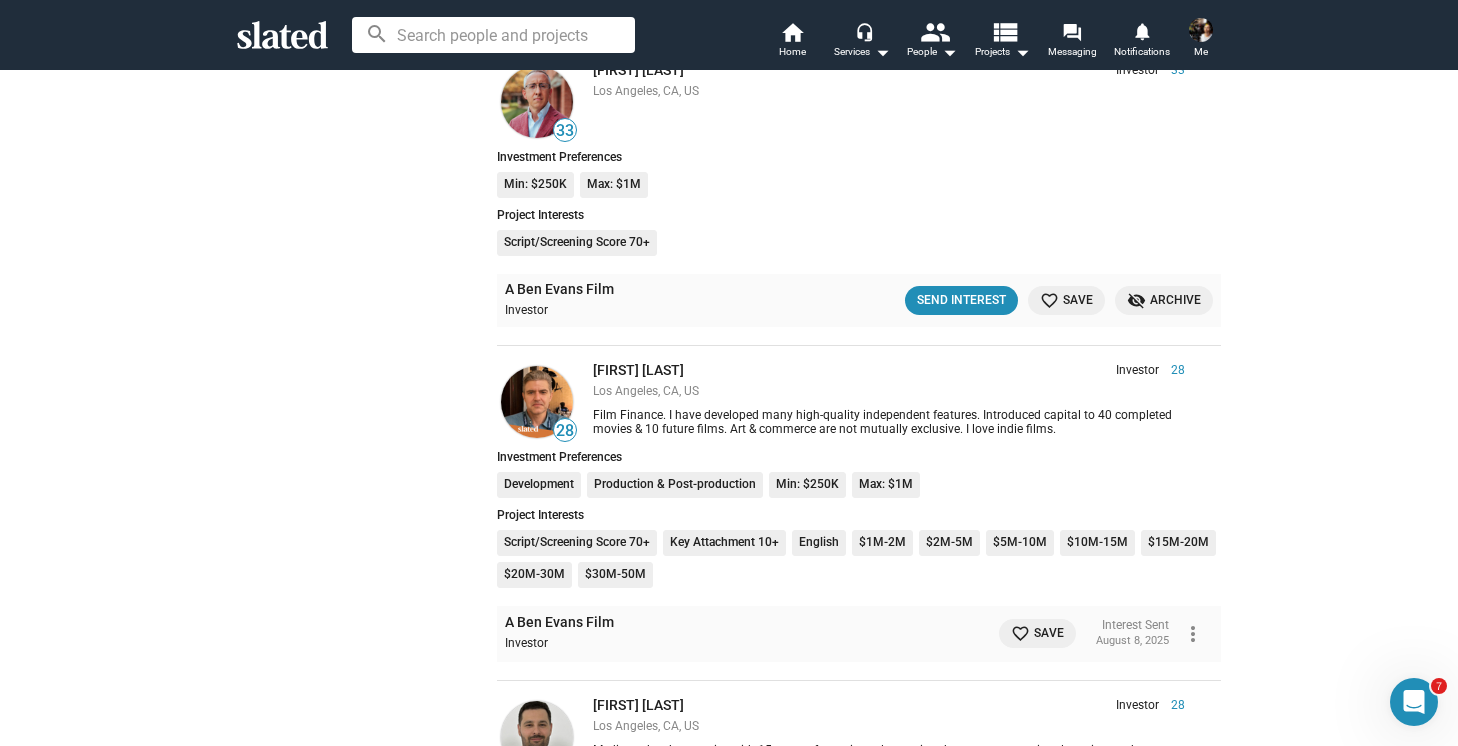 scroll, scrollTop: 0, scrollLeft: 0, axis: both 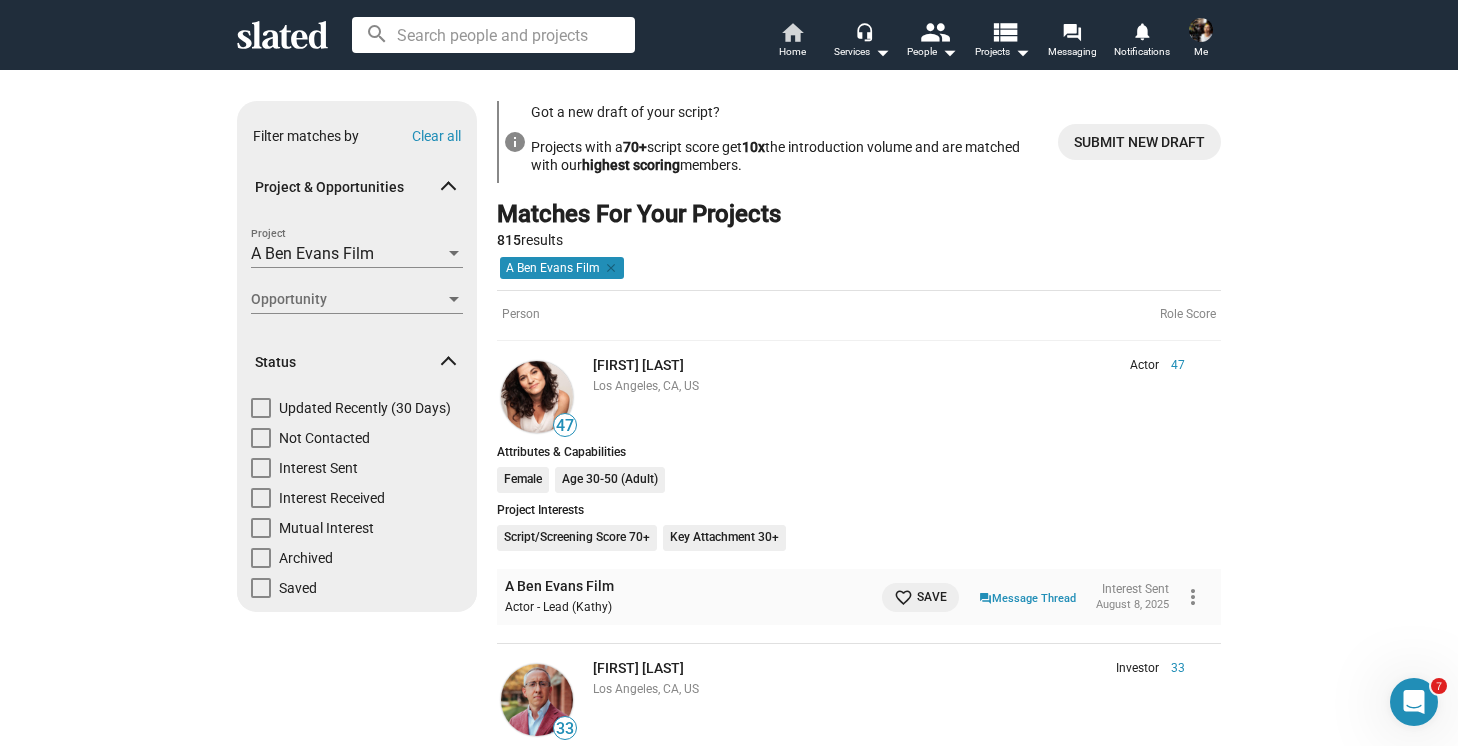 click on "home" at bounding box center (792, 32) 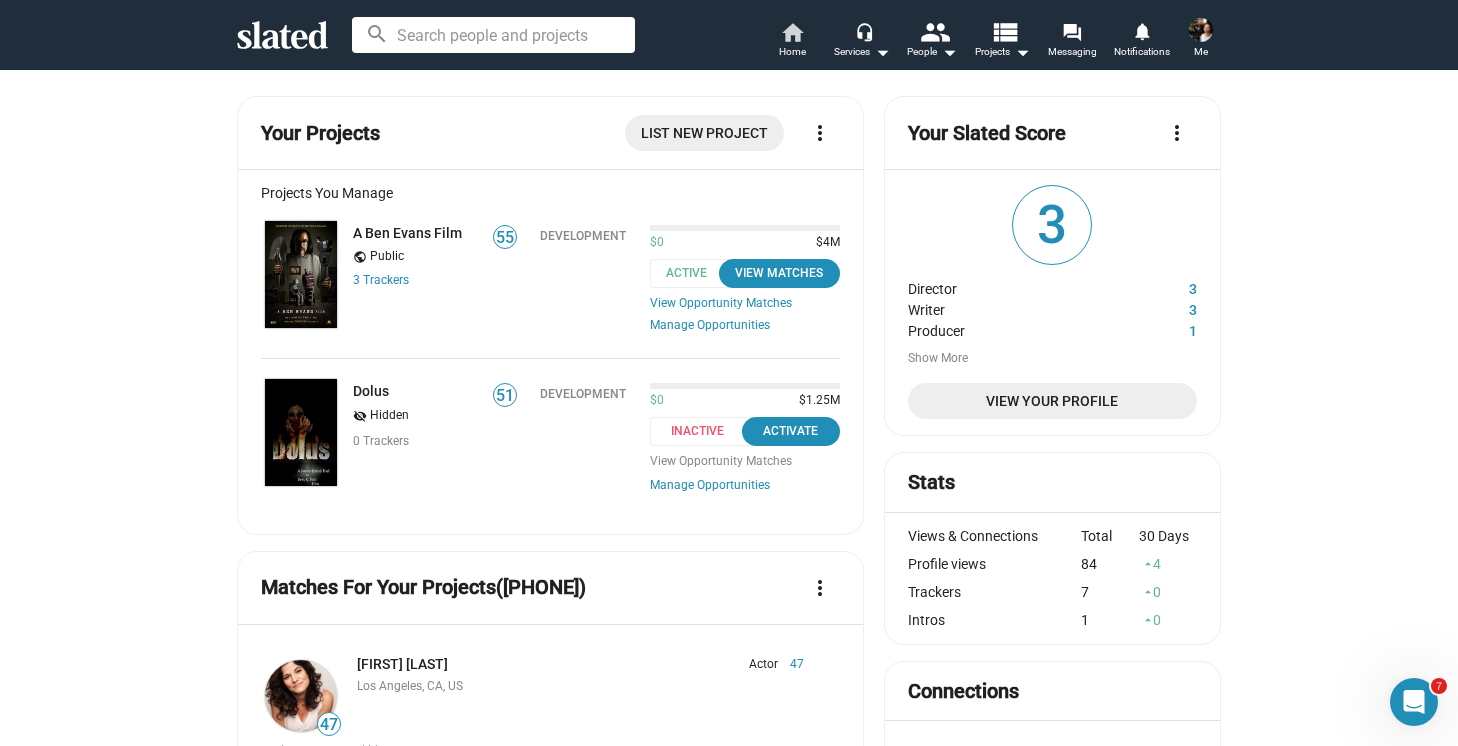 scroll, scrollTop: 0, scrollLeft: 0, axis: both 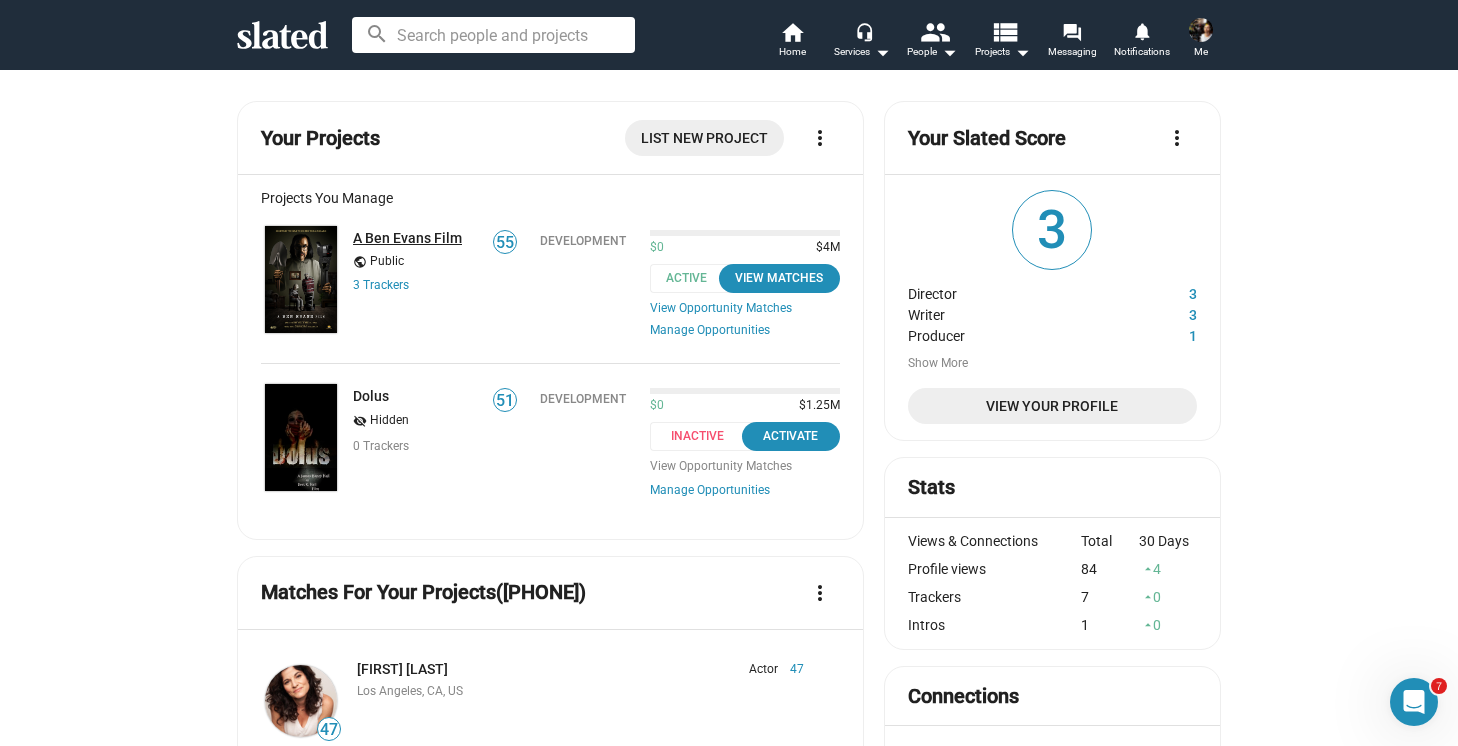 click on "A Ben Evans Film" 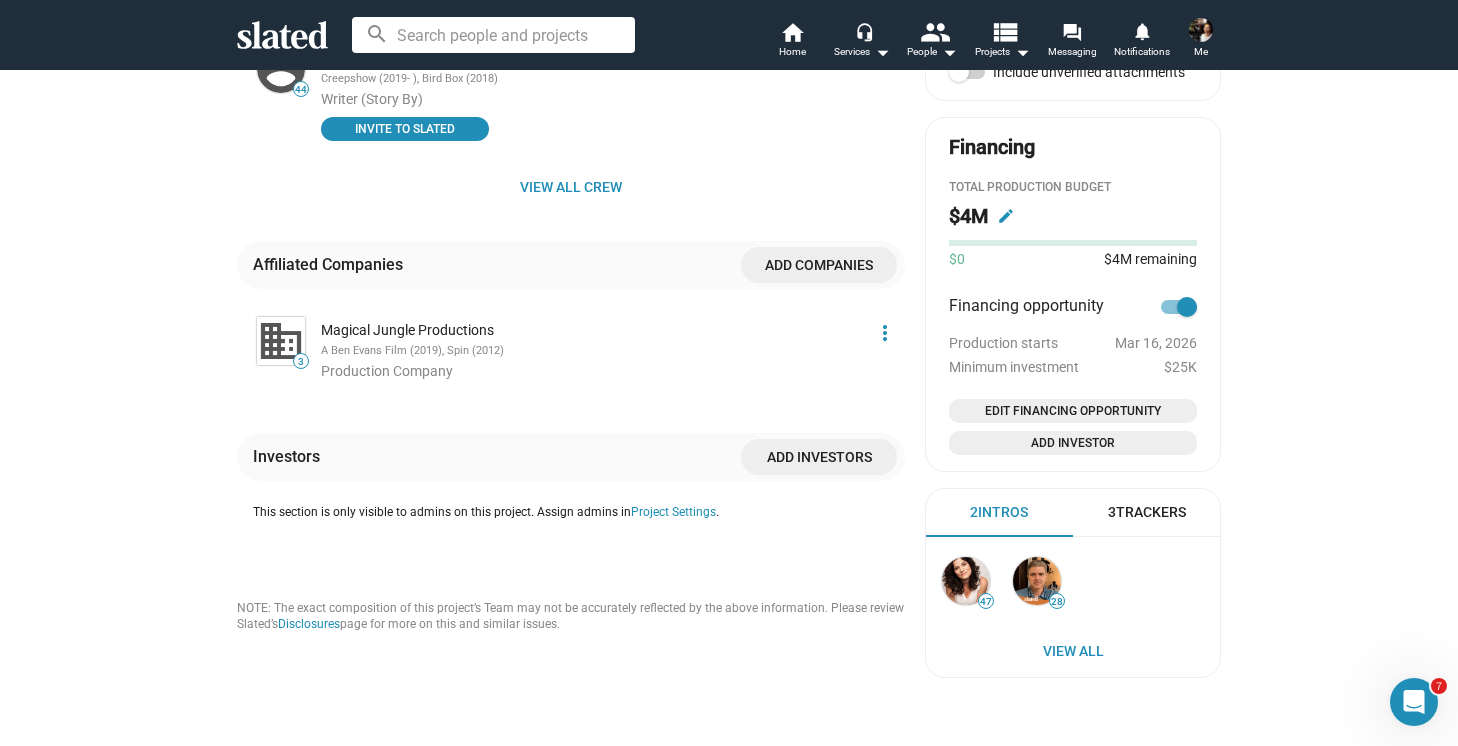 scroll, scrollTop: 947, scrollLeft: 0, axis: vertical 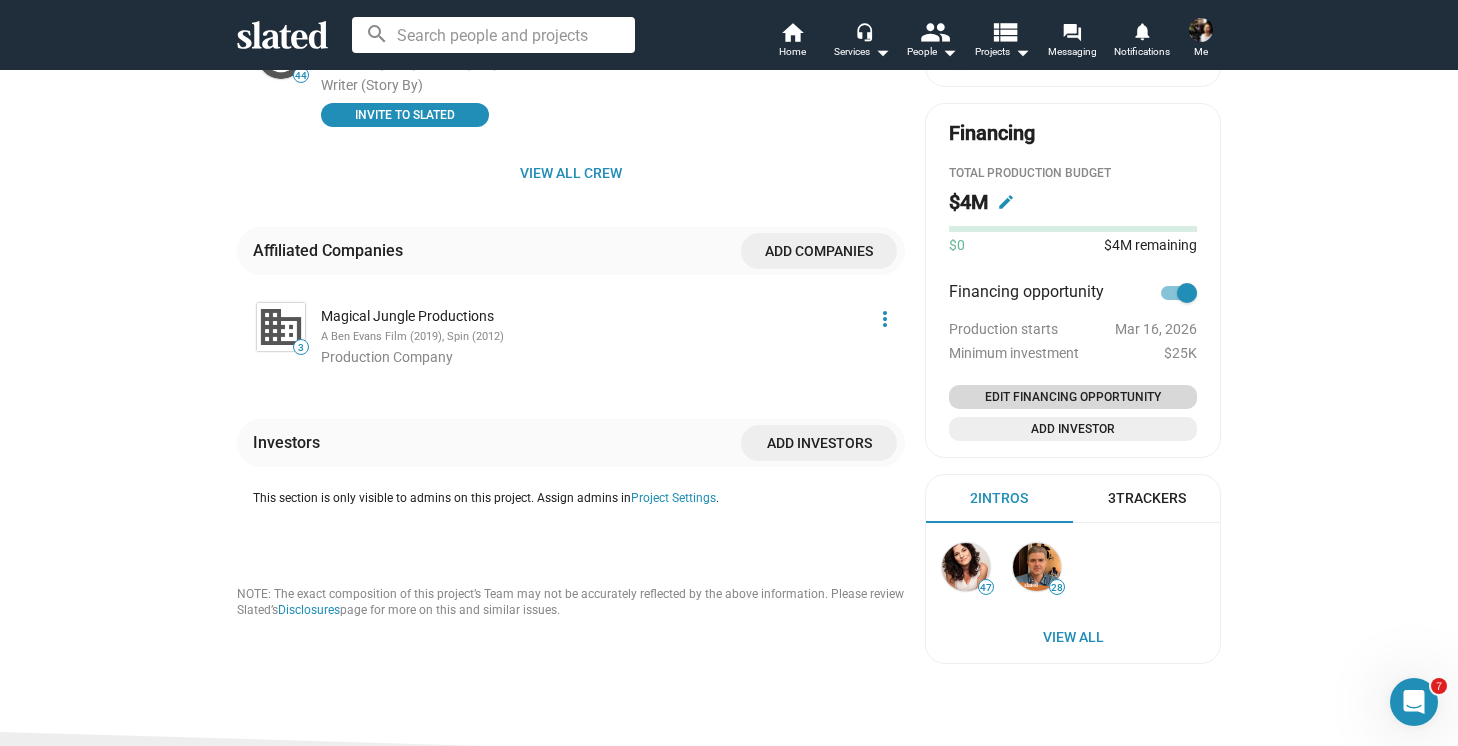 click on "Edit Financing Opportunity" 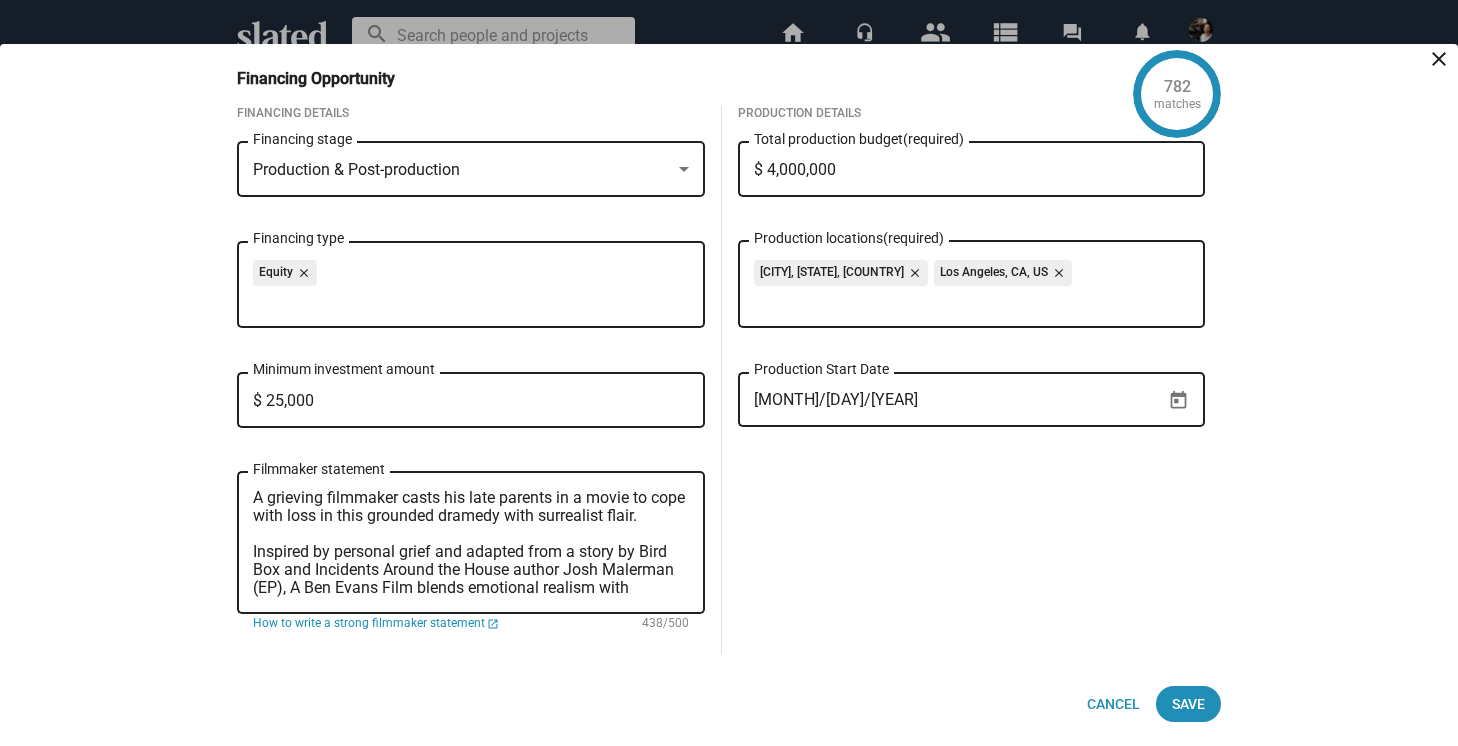 drag, startPoint x: 392, startPoint y: 400, endPoint x: 230, endPoint y: 389, distance: 162.37303 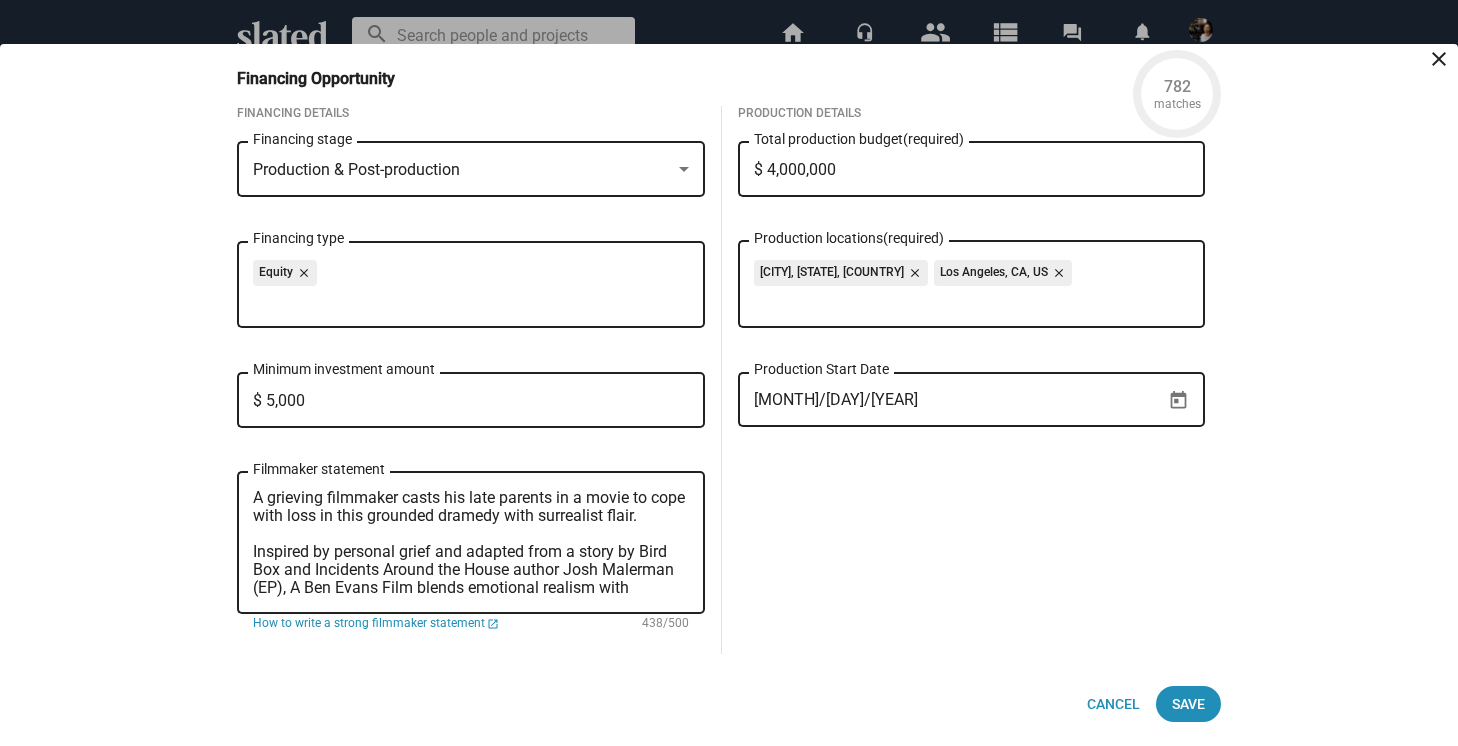 type on "$ 50,000" 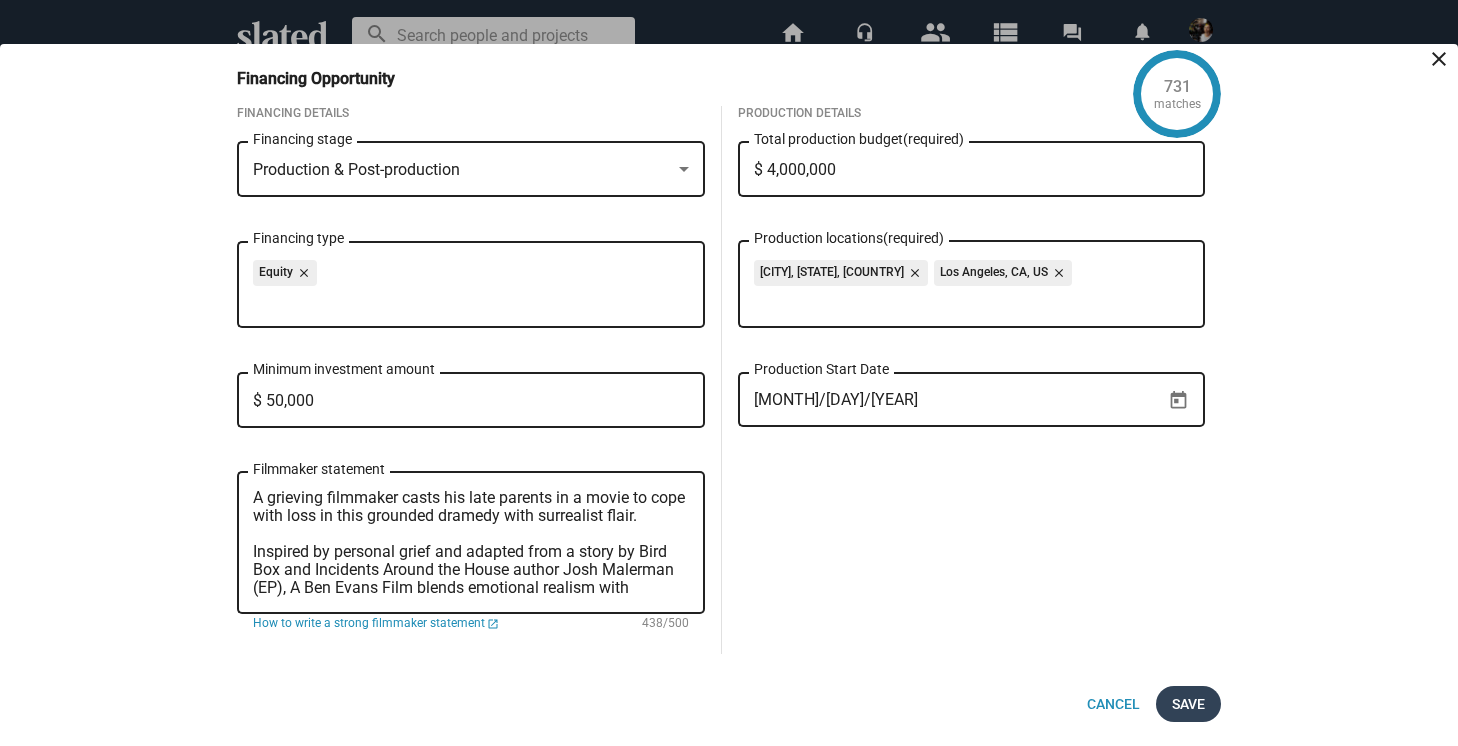 click on "Save" at bounding box center [1188, 704] 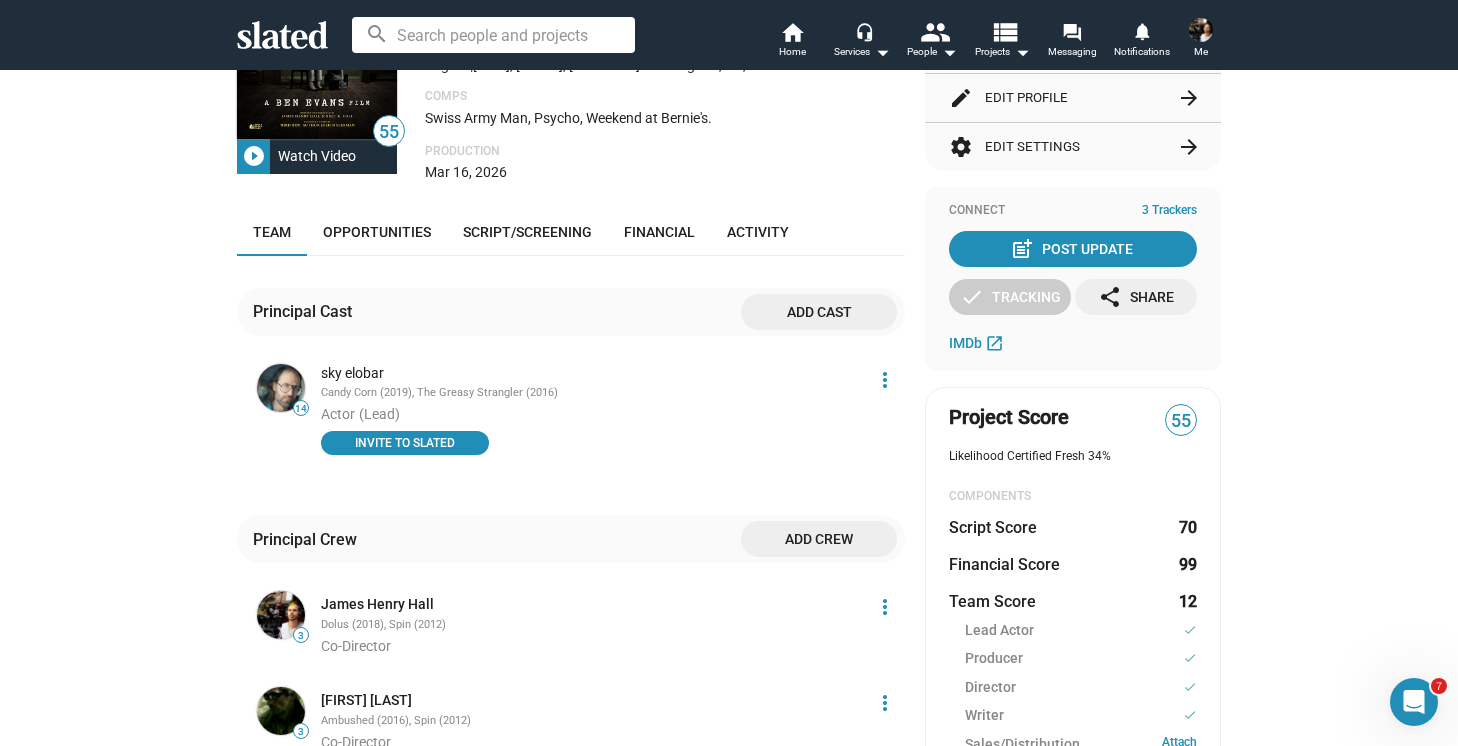 scroll, scrollTop: 0, scrollLeft: 0, axis: both 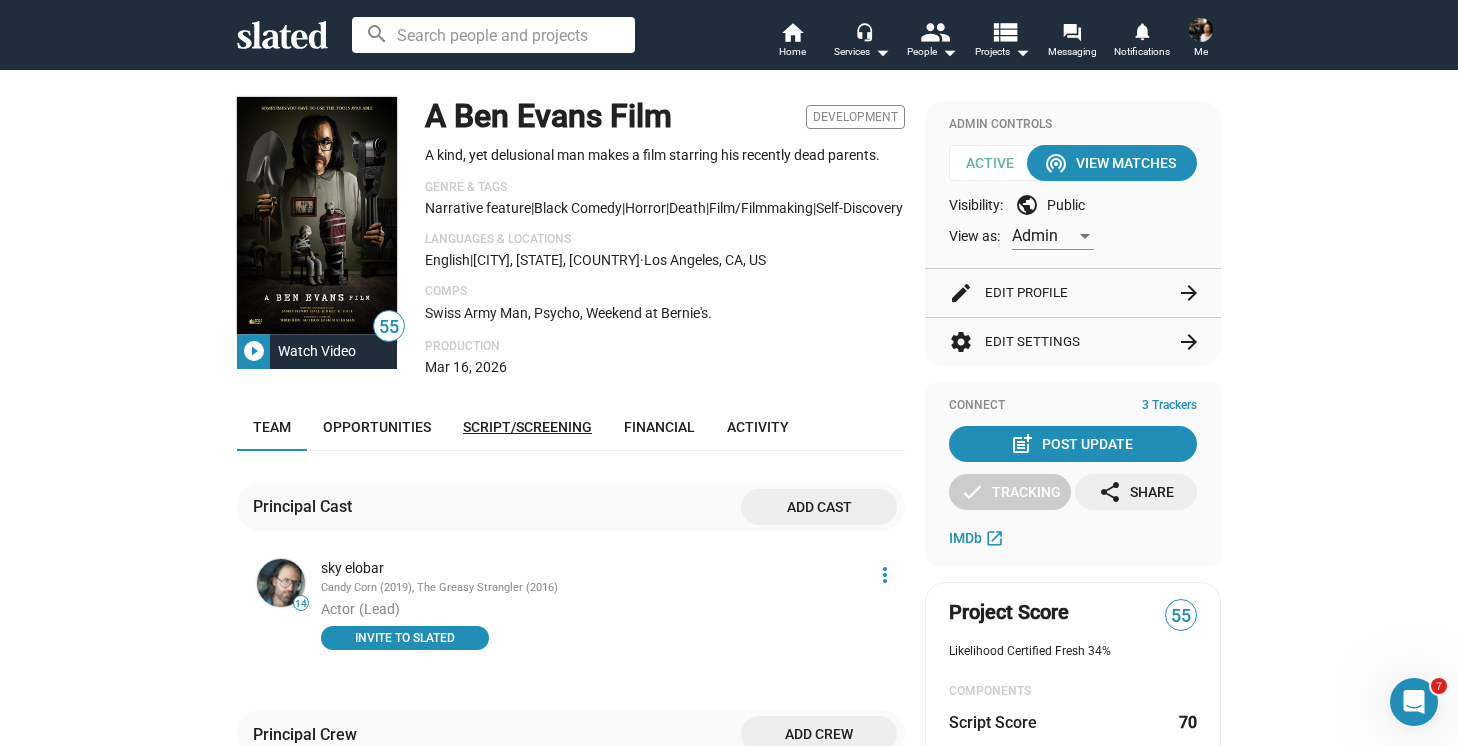 click on "Script/Screening" at bounding box center [527, 427] 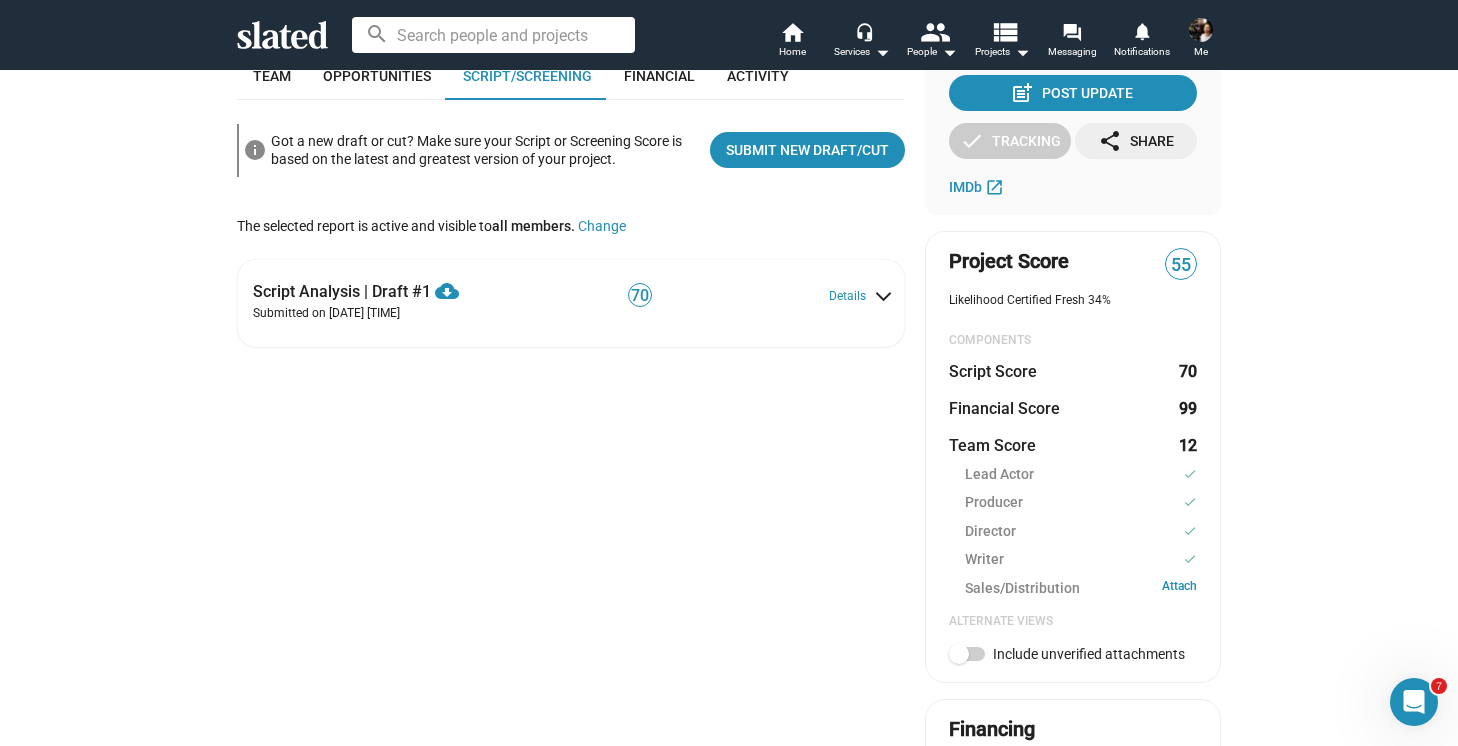 scroll, scrollTop: 352, scrollLeft: 0, axis: vertical 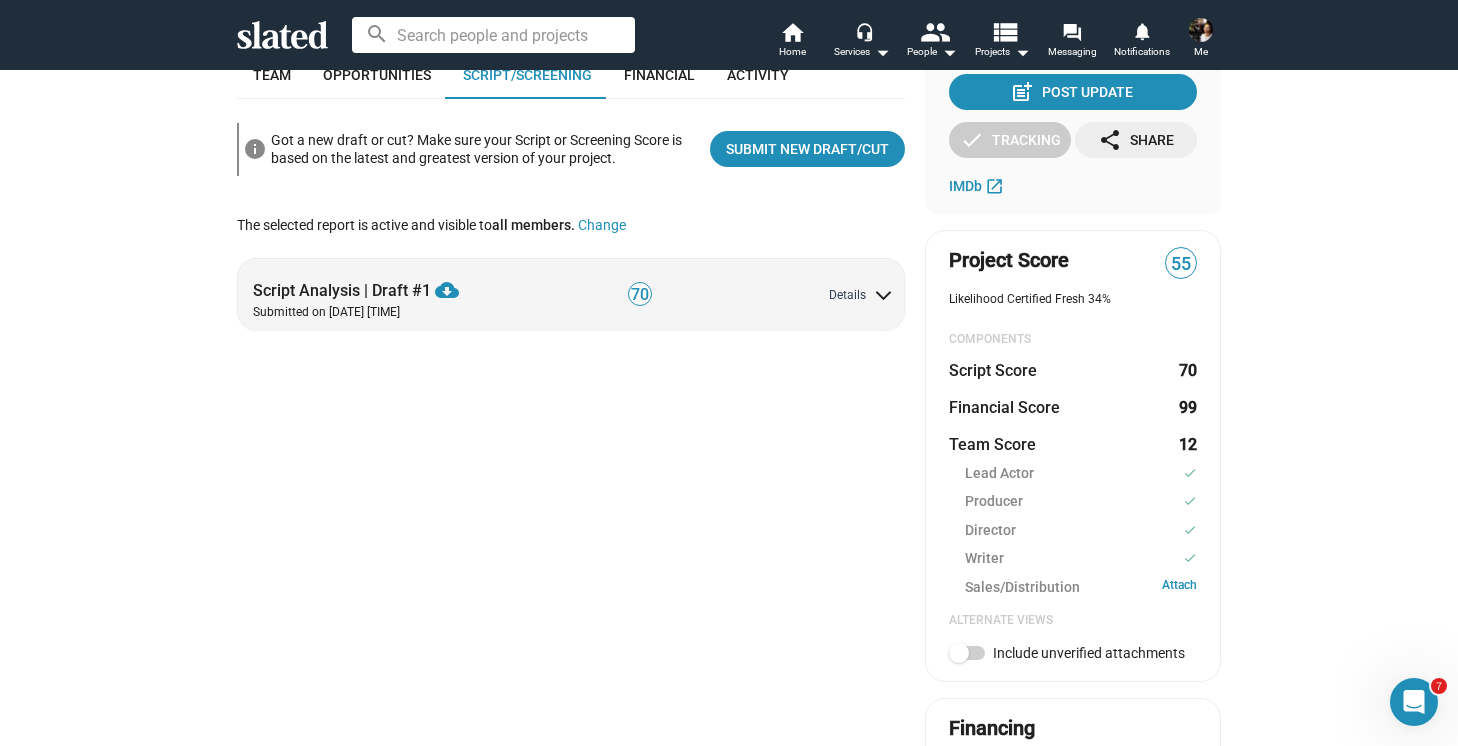 click on "Details" at bounding box center [859, 296] 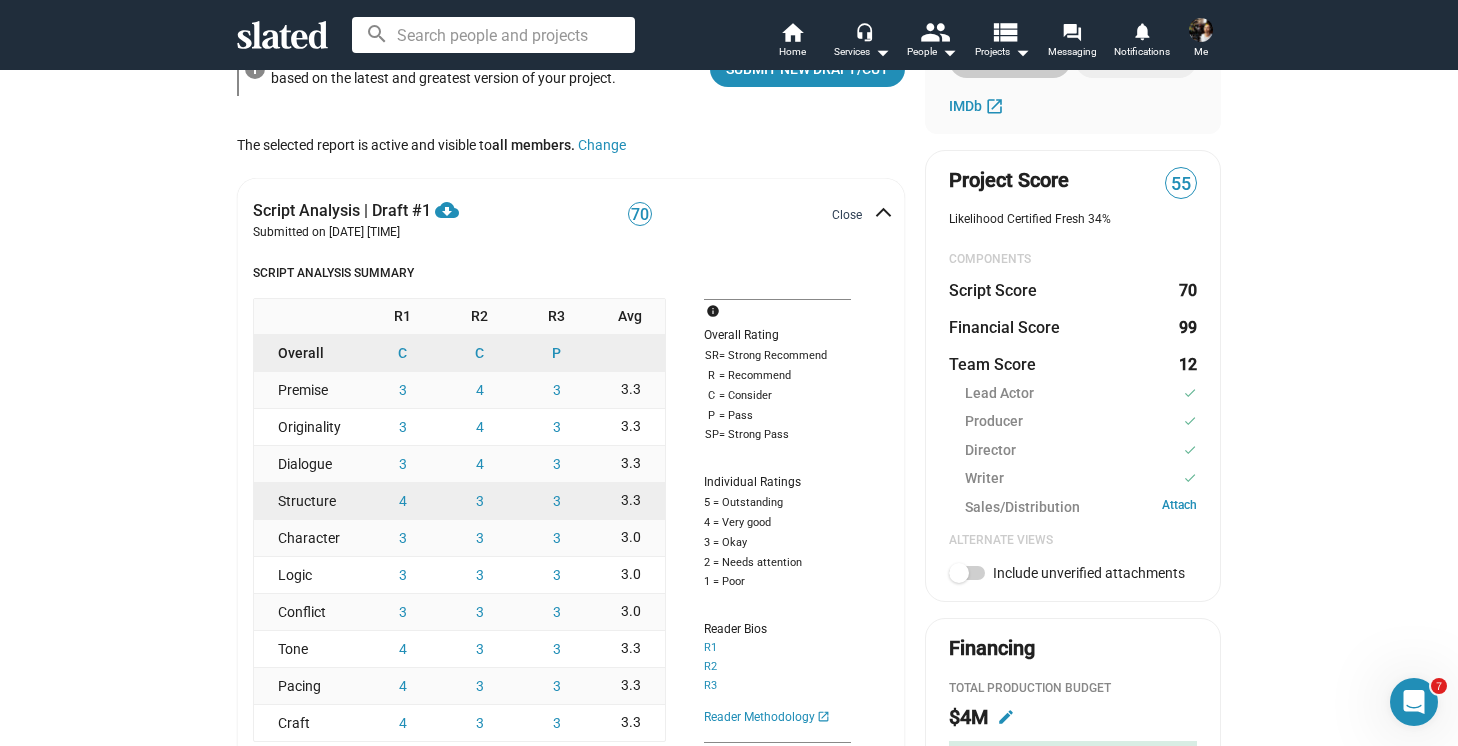 scroll, scrollTop: 417, scrollLeft: 0, axis: vertical 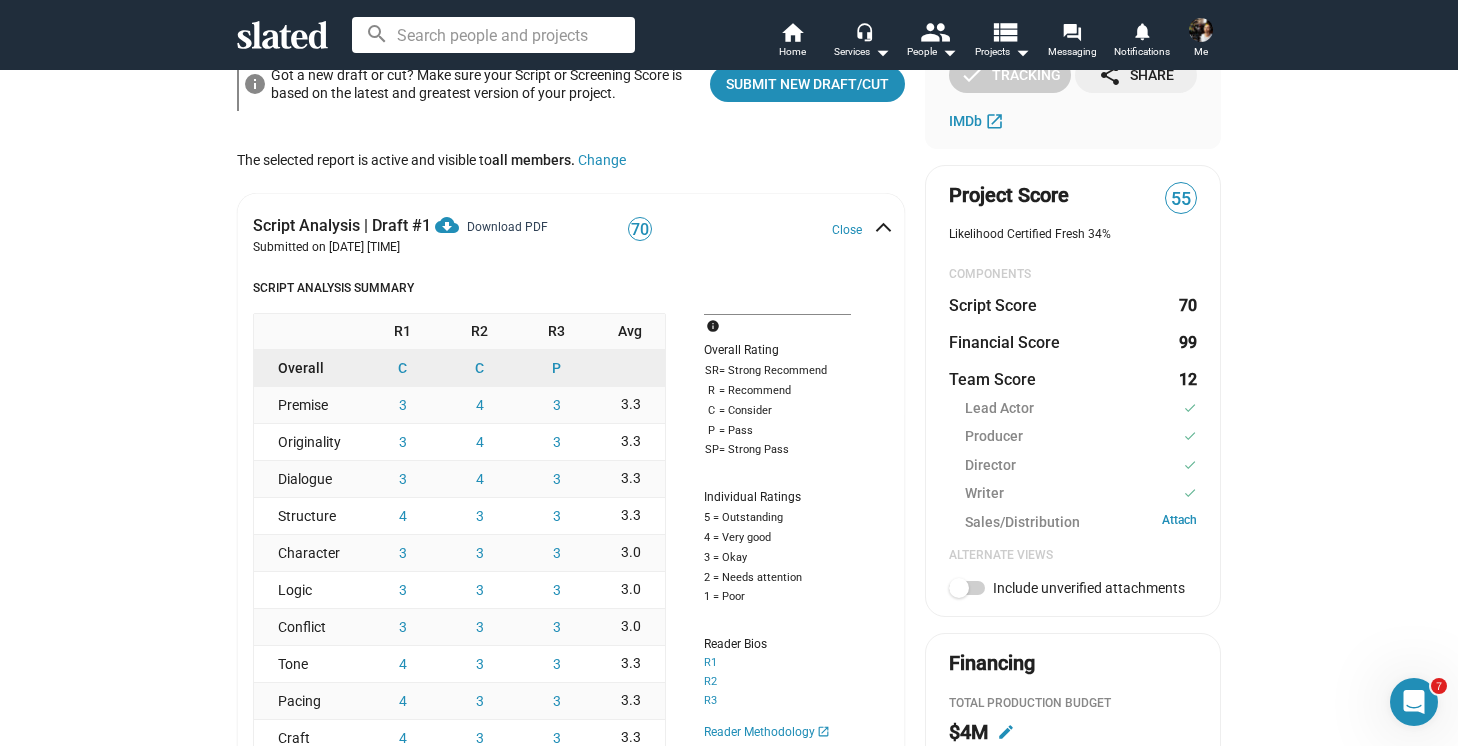 click on "cloud_download" at bounding box center [447, 225] 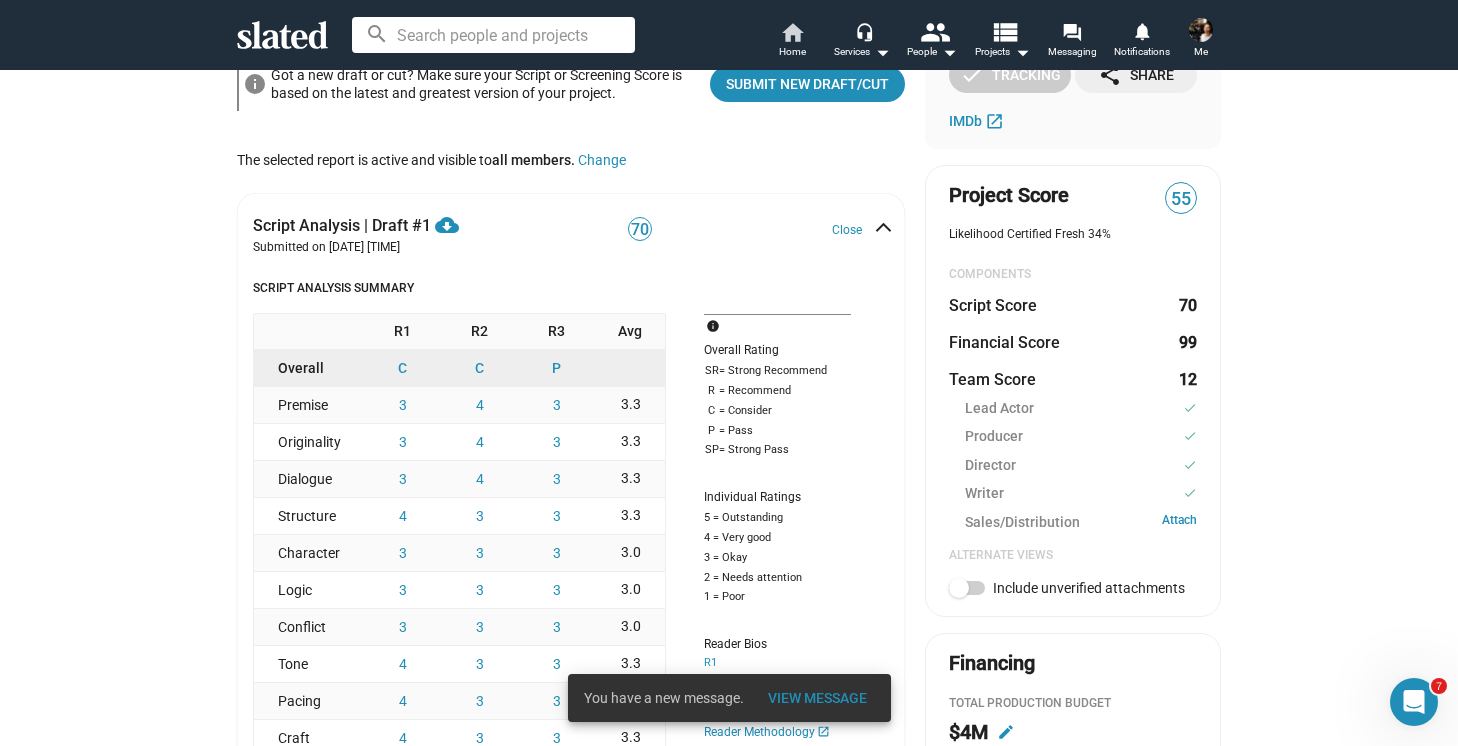 click on "home" at bounding box center [792, 32] 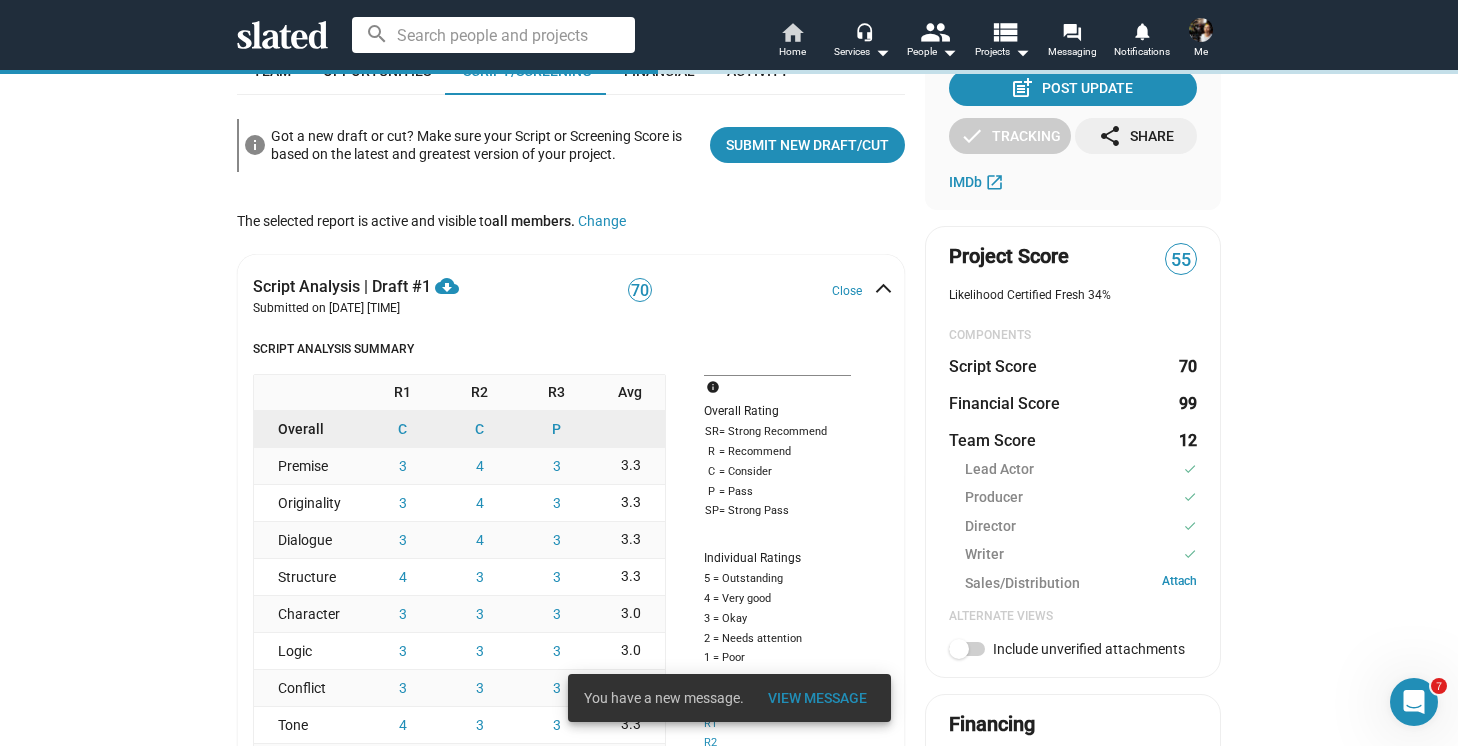 scroll, scrollTop: 352, scrollLeft: 0, axis: vertical 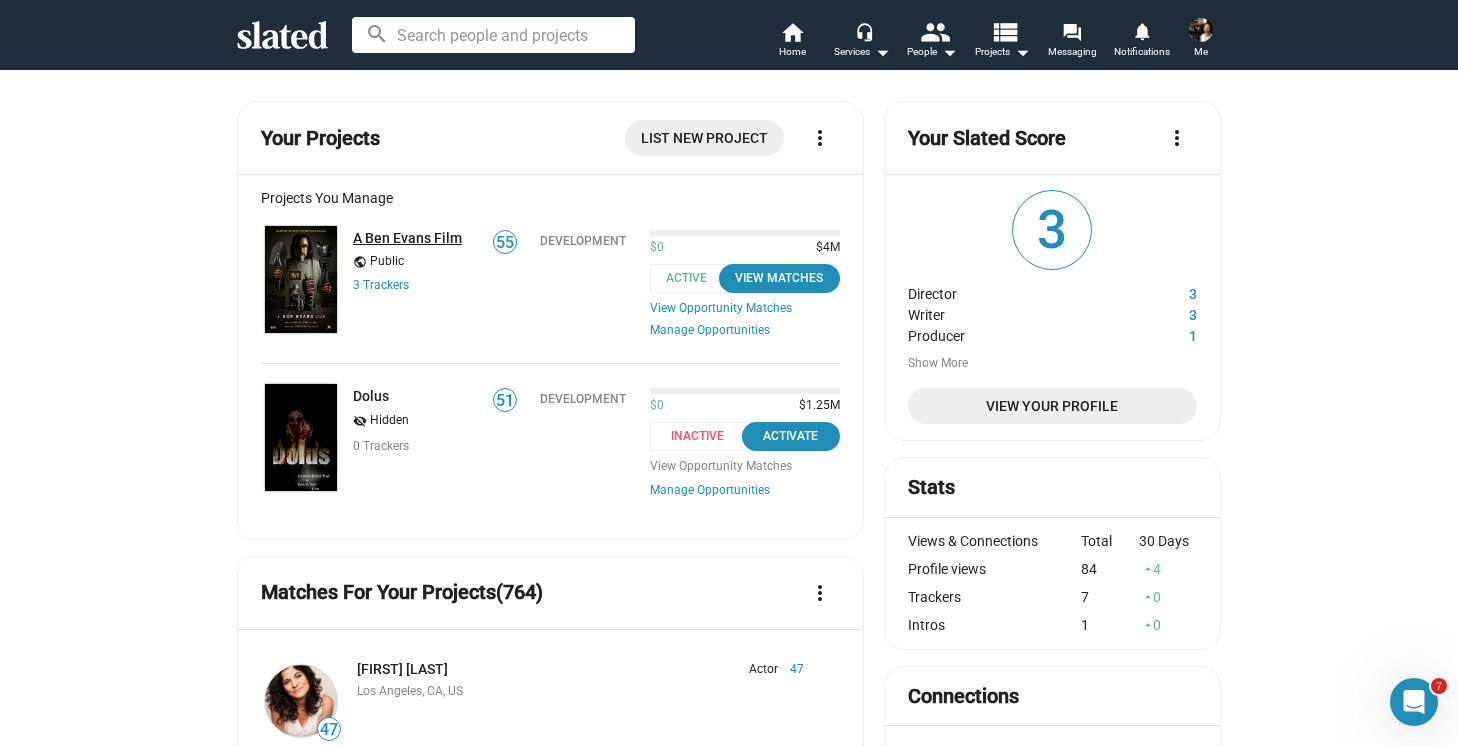 click on "A Ben Evans Film" 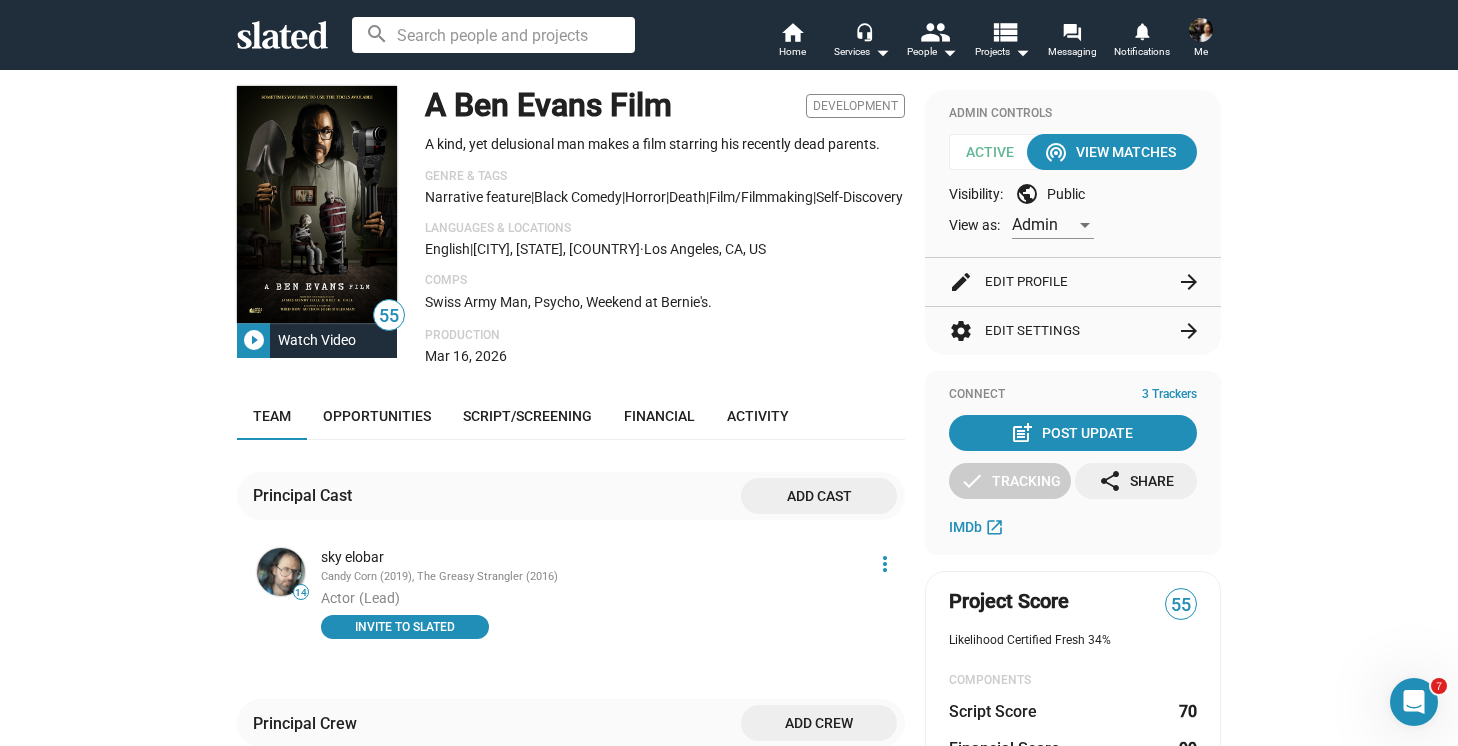 scroll, scrollTop: 0, scrollLeft: 0, axis: both 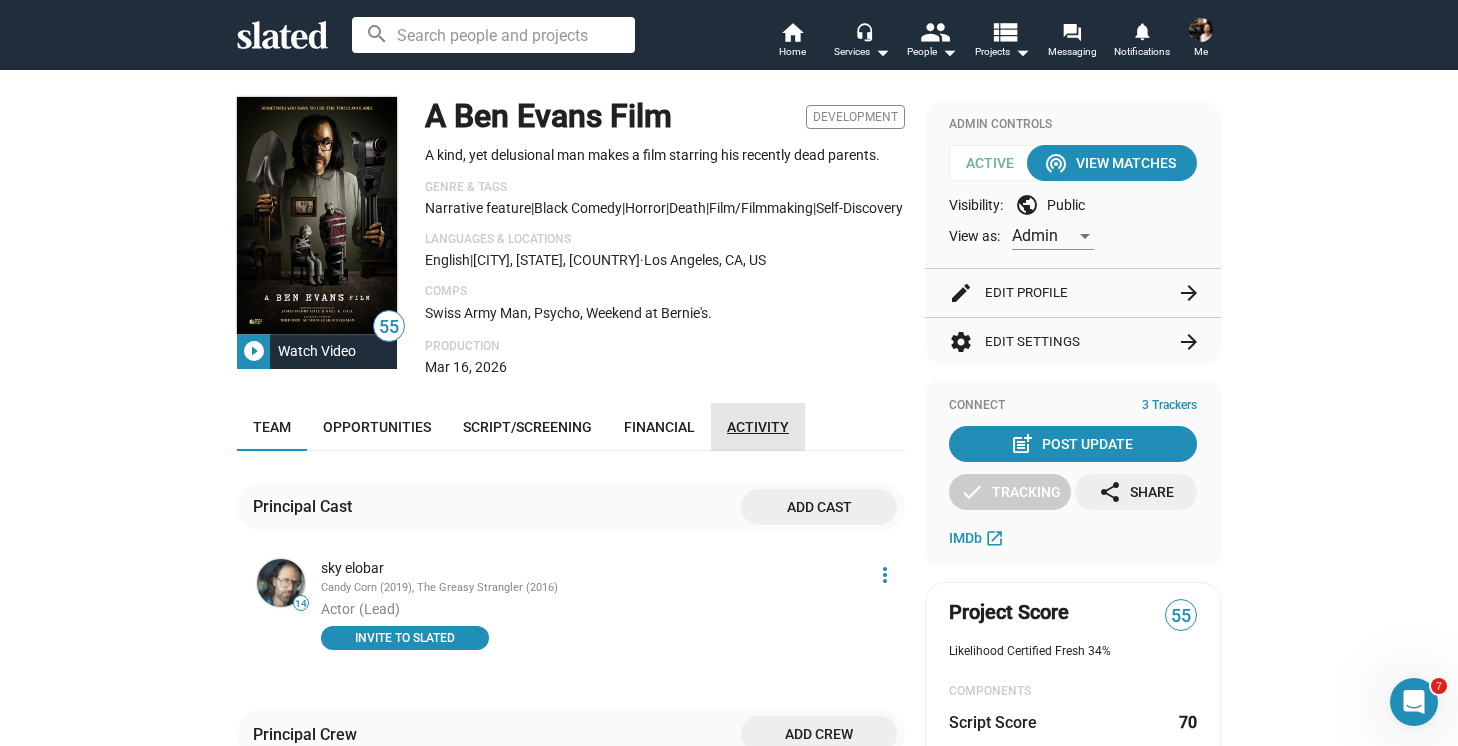 click on "Activity" at bounding box center (758, 427) 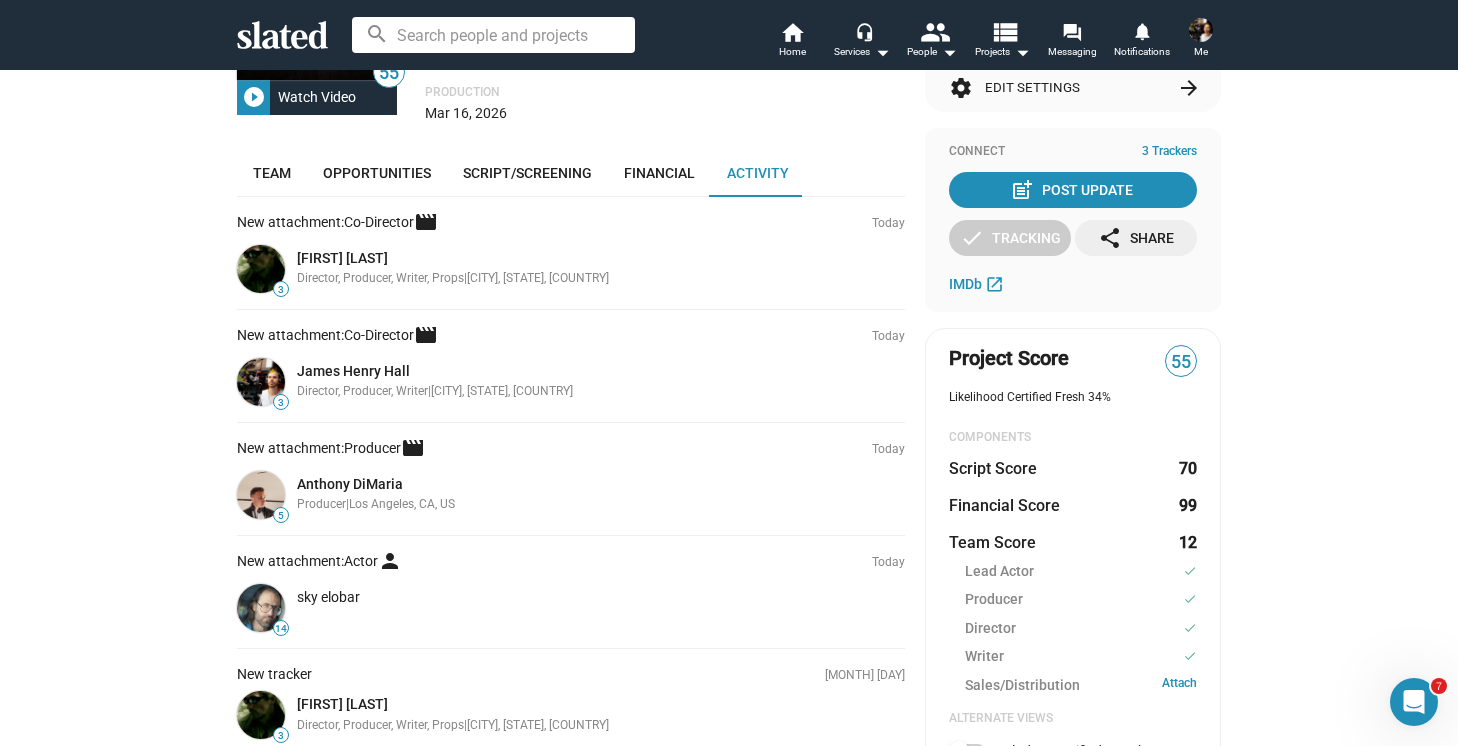 scroll, scrollTop: 242, scrollLeft: 0, axis: vertical 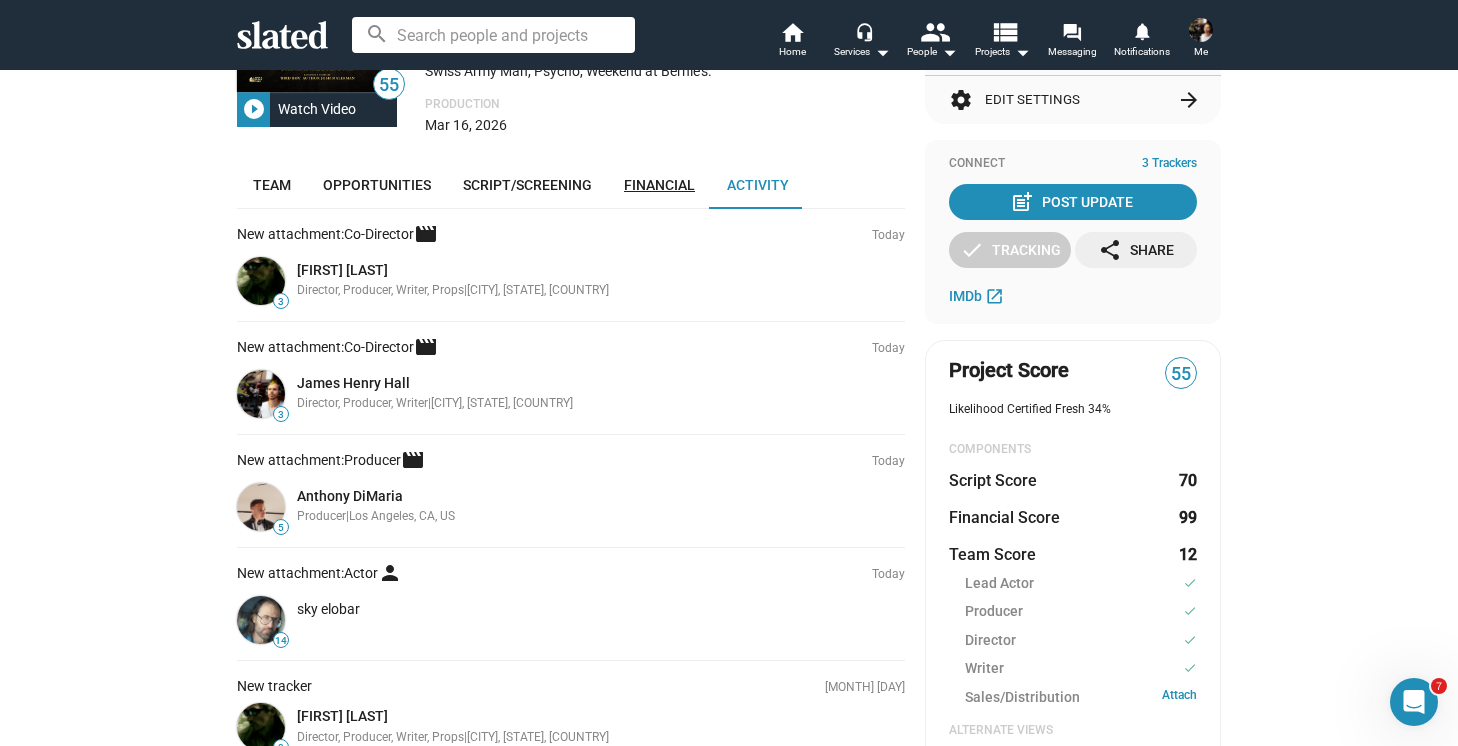 click on "Financial" at bounding box center [659, 185] 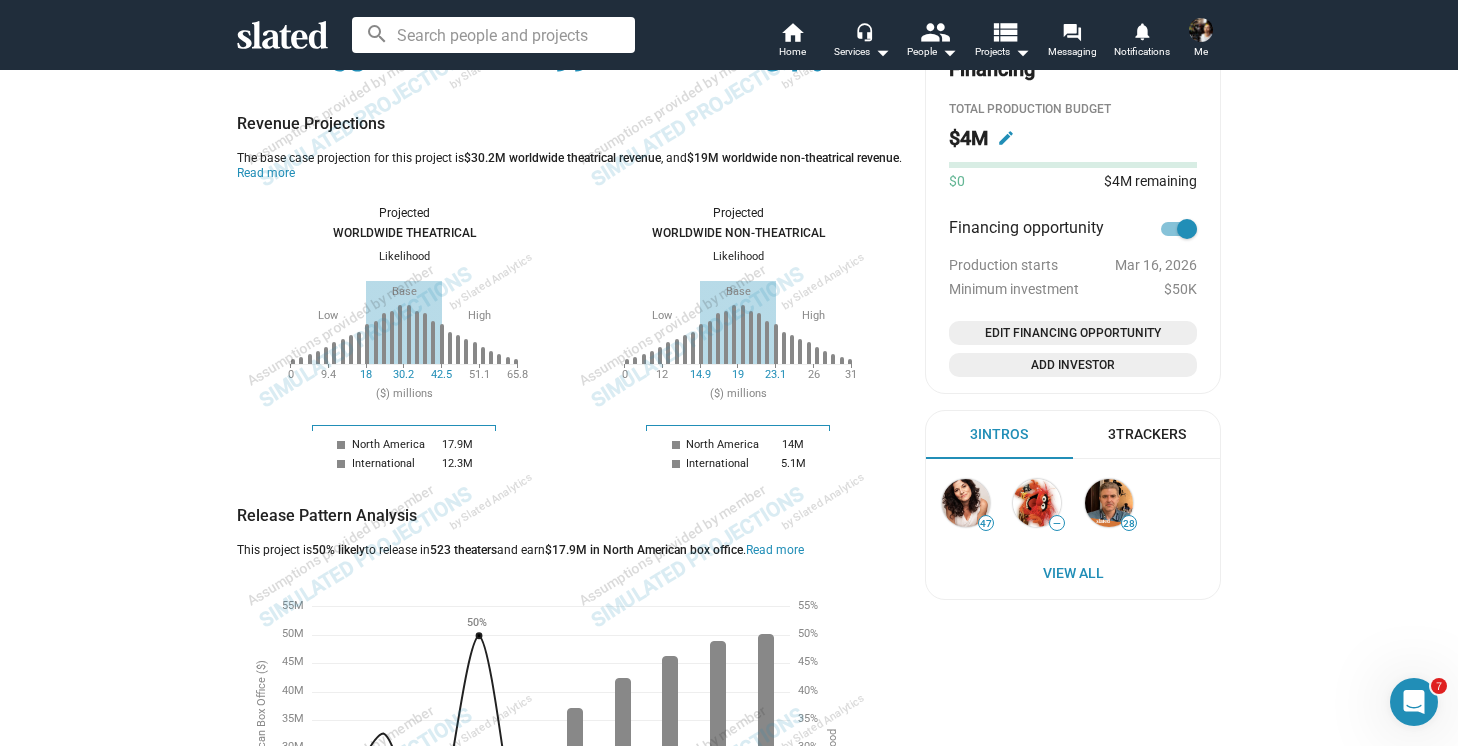 scroll, scrollTop: 1016, scrollLeft: 0, axis: vertical 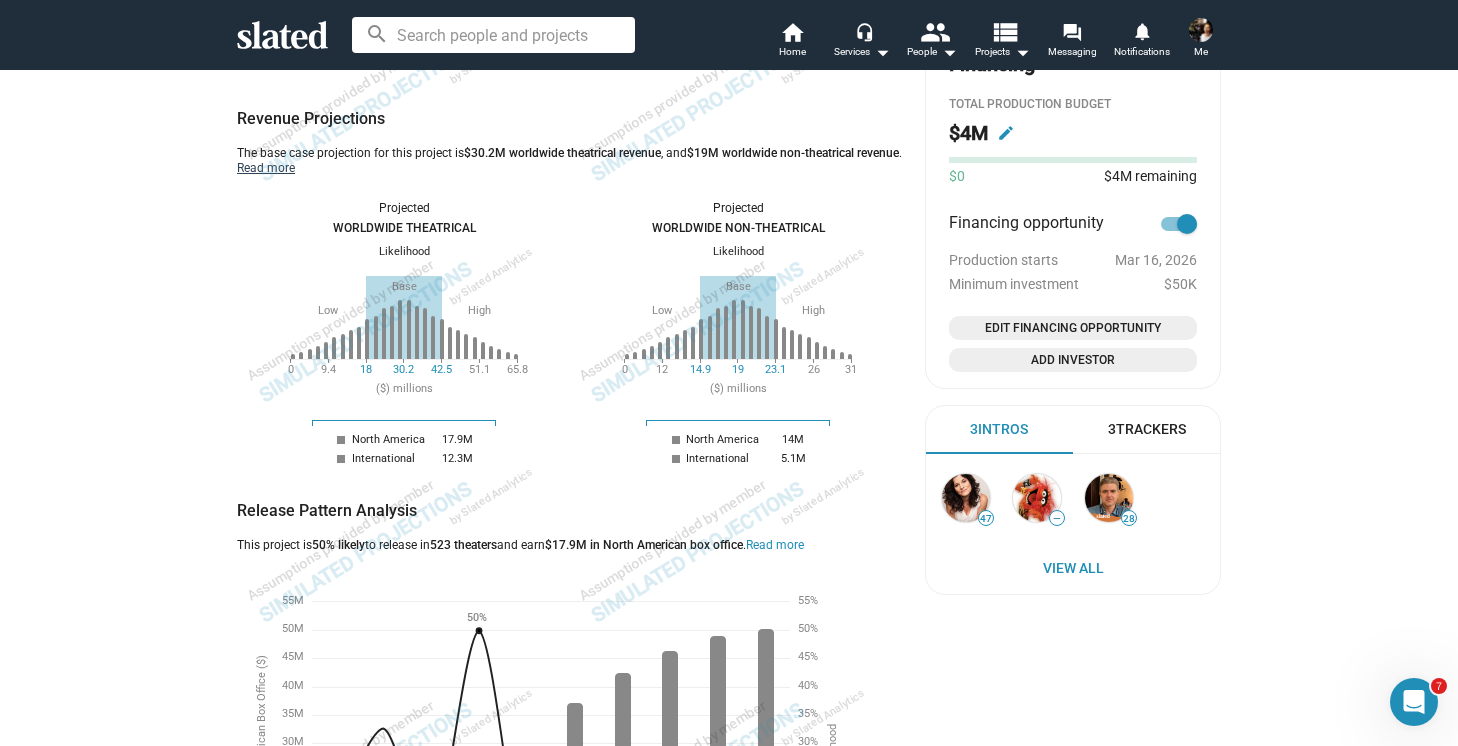 click on "Read more" 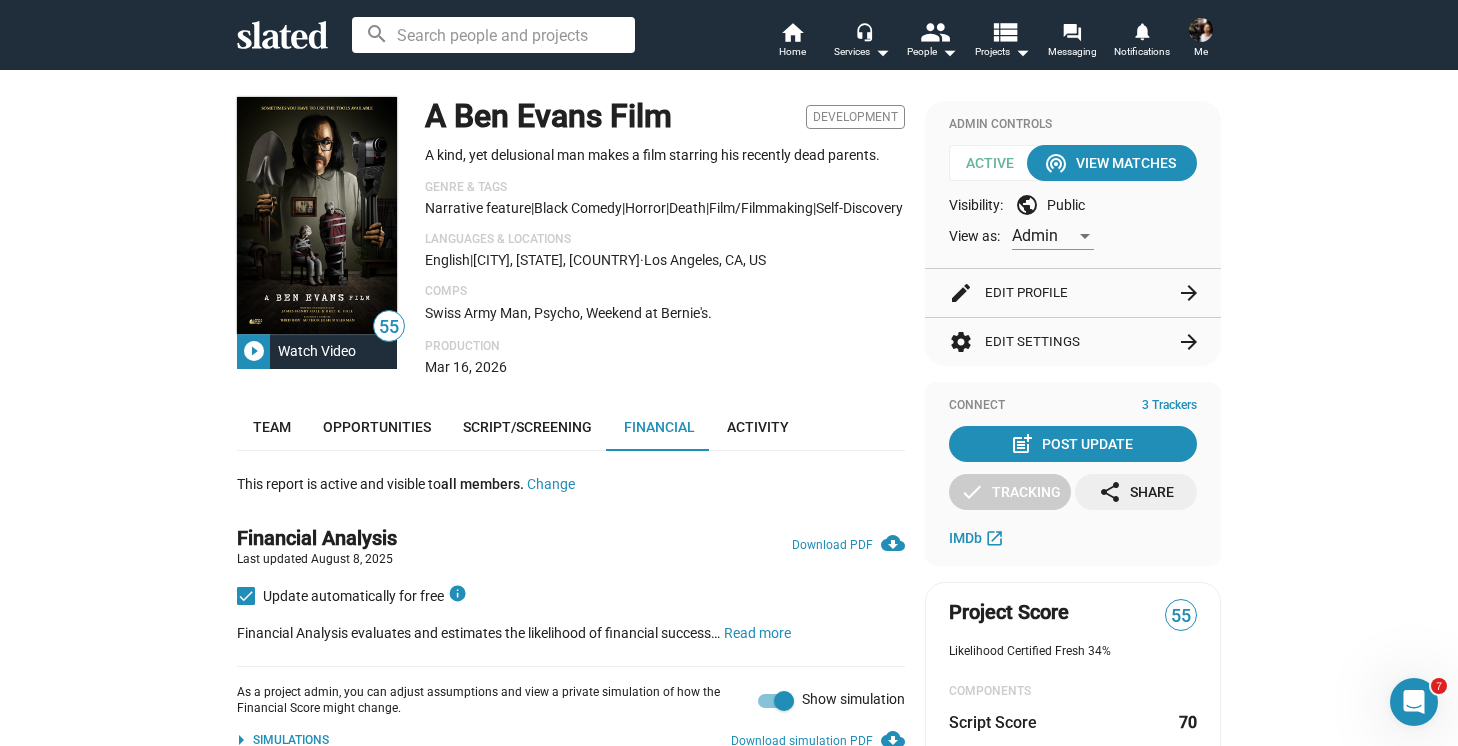 scroll, scrollTop: 0, scrollLeft: 0, axis: both 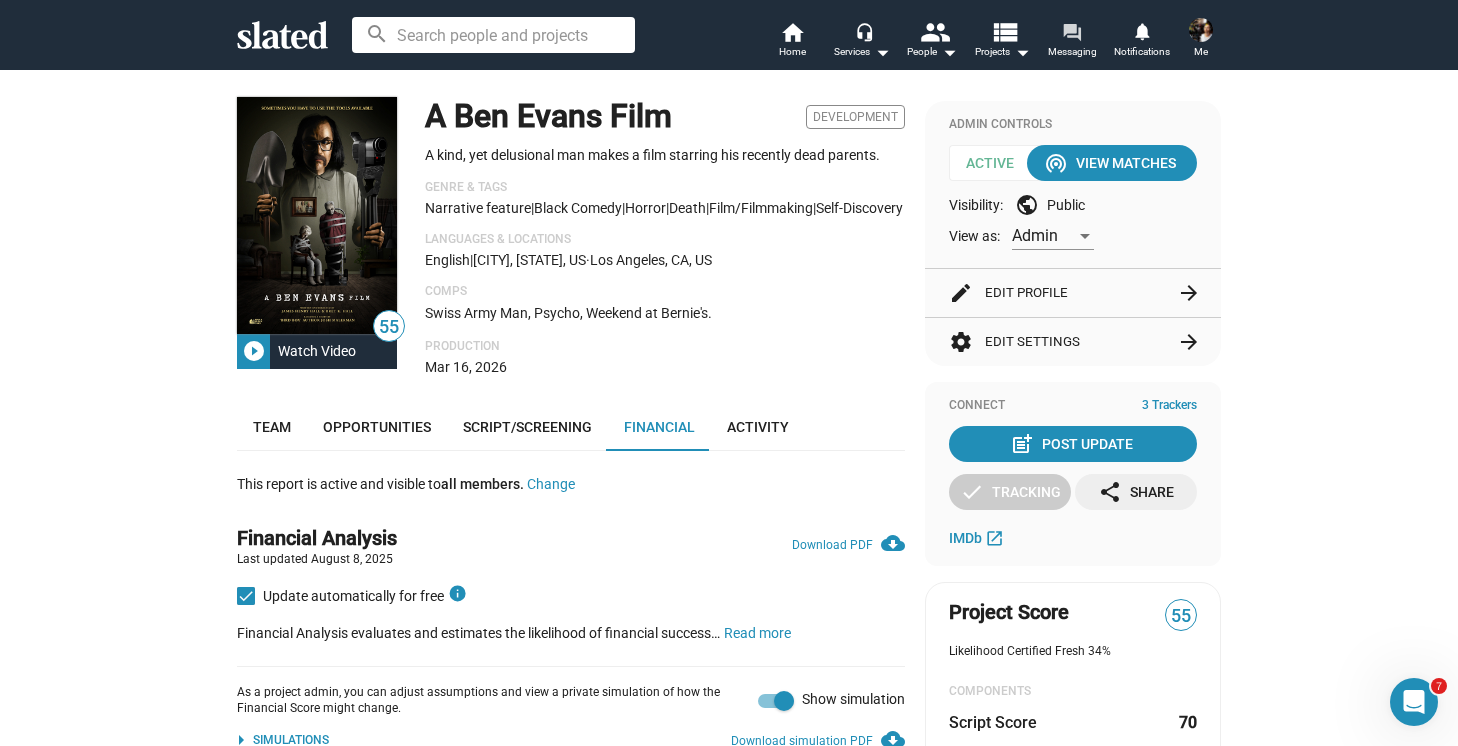 click on "forum" at bounding box center [1071, 31] 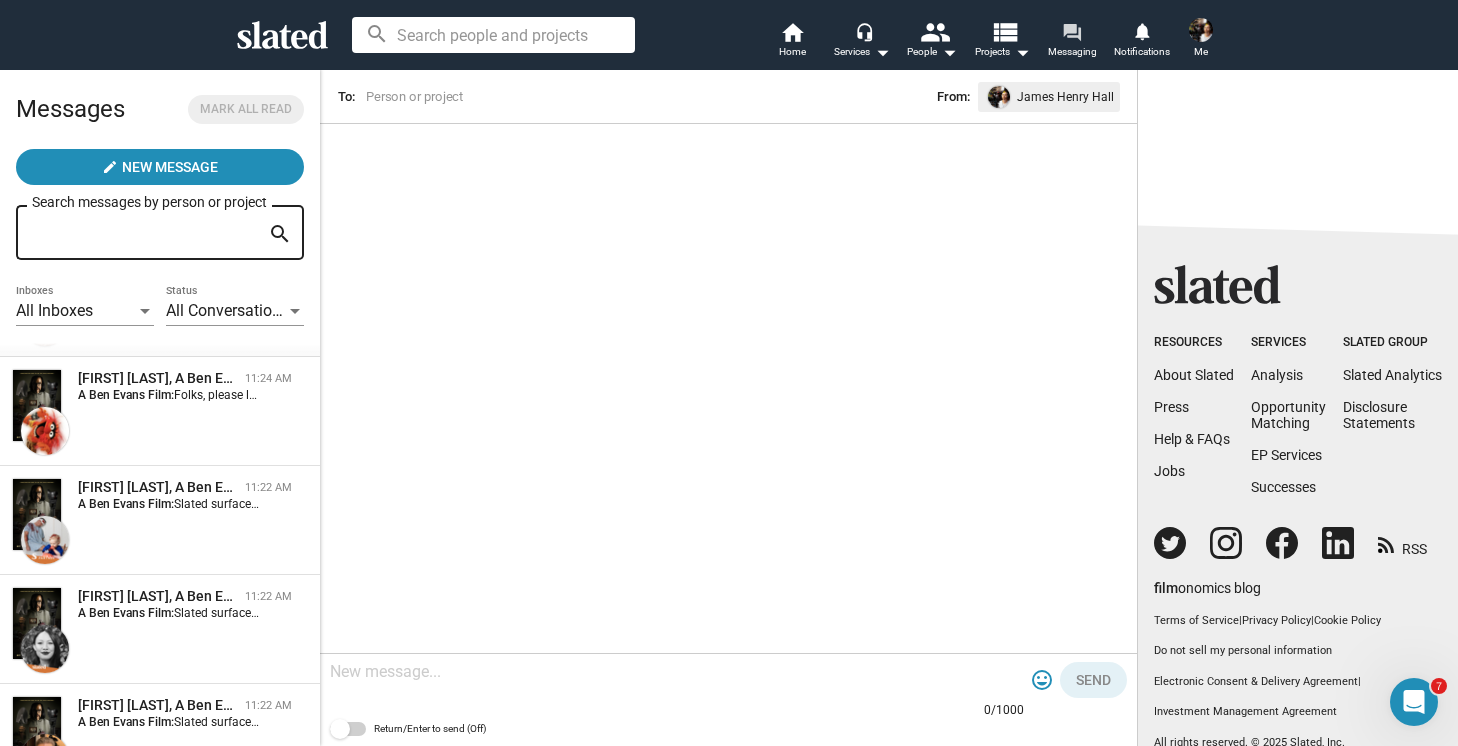 scroll, scrollTop: 107, scrollLeft: 0, axis: vertical 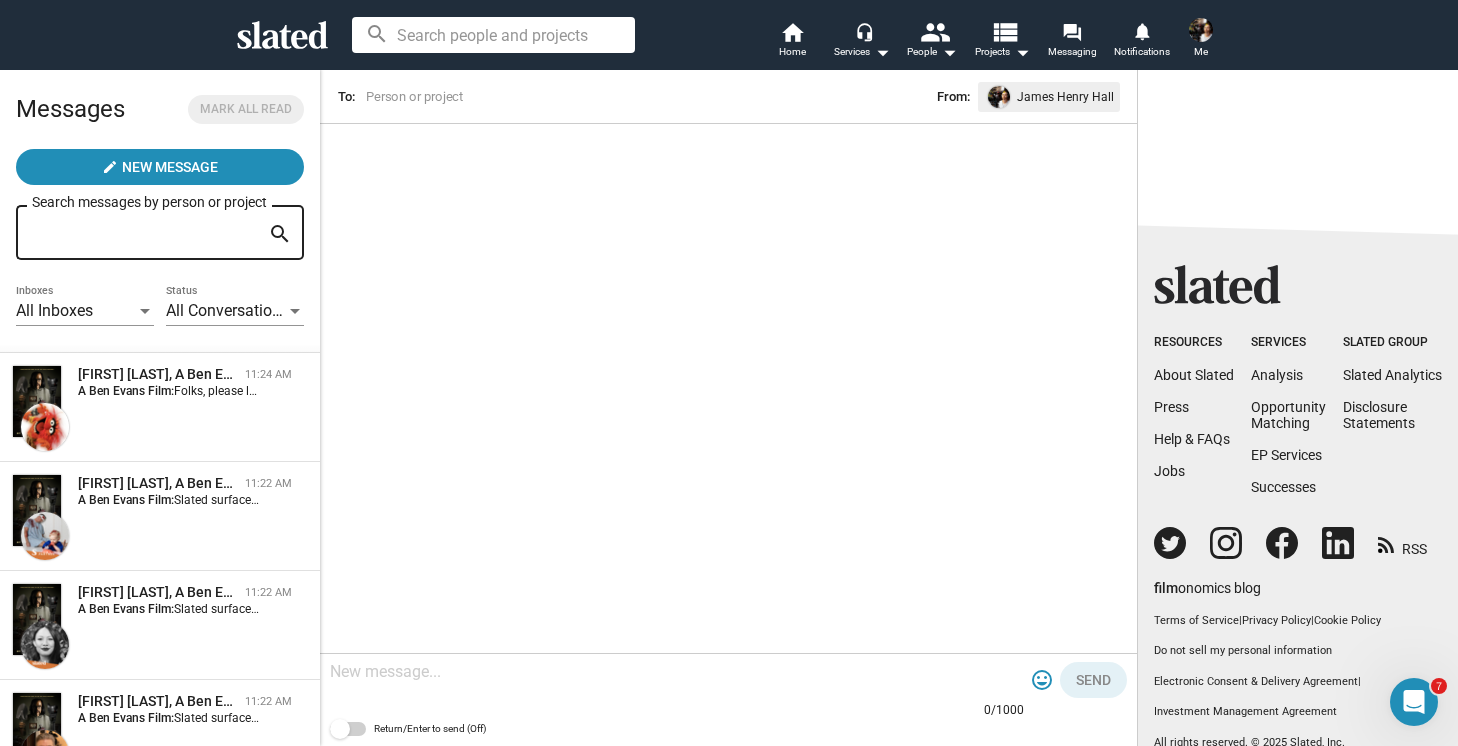 click on "[FIRST] [LAST], A Ben Evans Film 11:24 AM A Ben Evans Film:  Folks, please let our CEO know if this project can benefit from Brand Integration dollars. This is advertising money for products integrated seamlessly and integrally into your production. This is not equity dollars and does not have to be repaid.
Our CEO’s e-mail is:
[EMAIL]
Please be sure to use the hyphen between brand and in.
[FIRST] - [PHONE]" at bounding box center [160, 407] 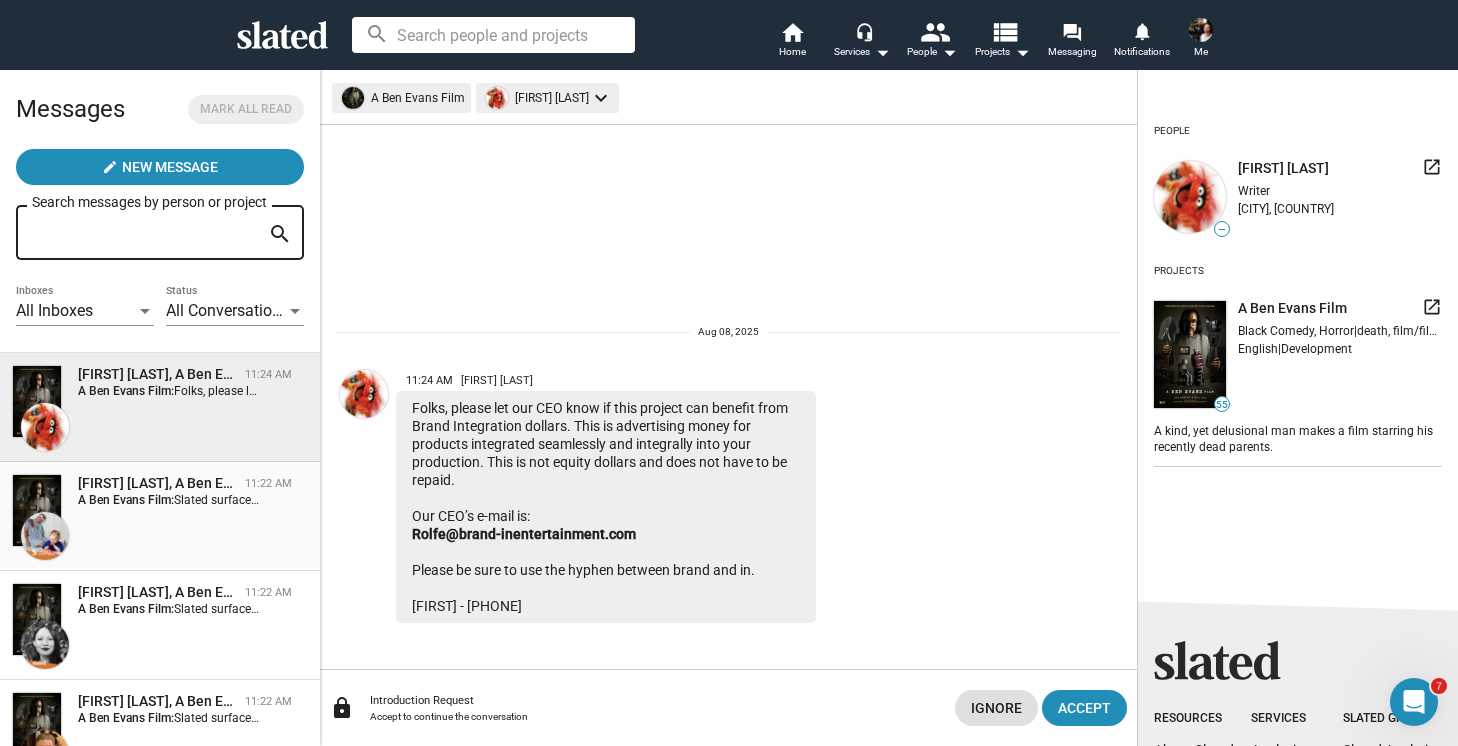 click on "A Ben Evans Film:" at bounding box center (126, 500) 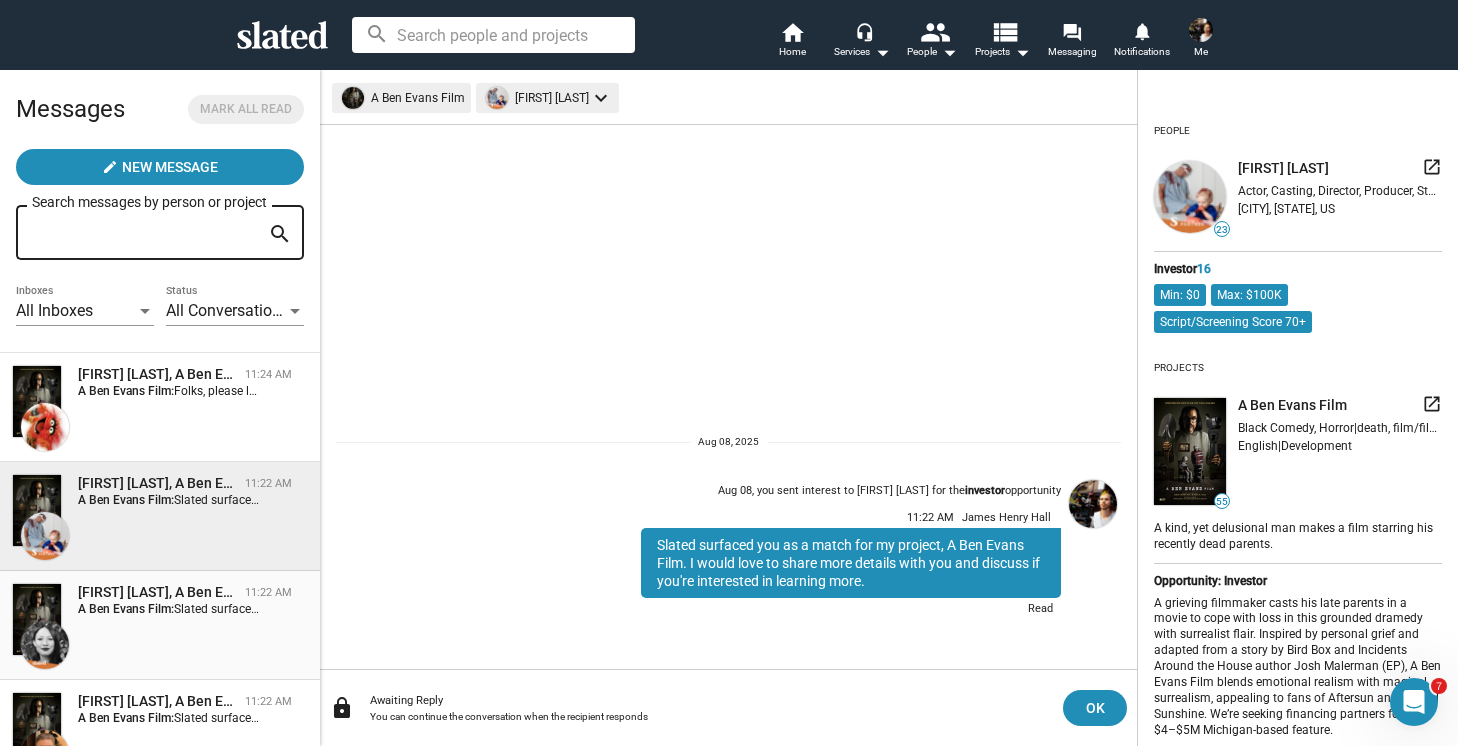 click on "A Ben Evans Film:" at bounding box center [126, 609] 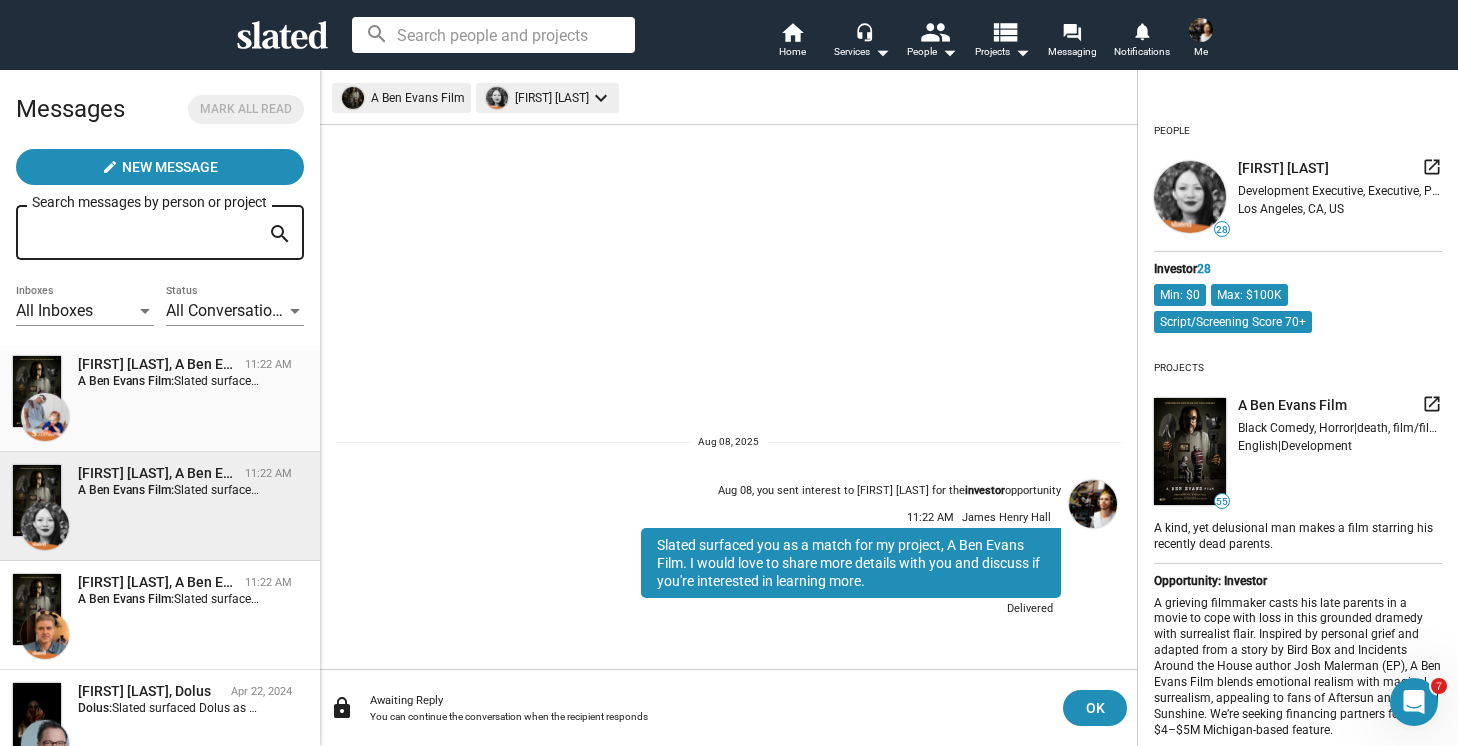scroll, scrollTop: 231, scrollLeft: 0, axis: vertical 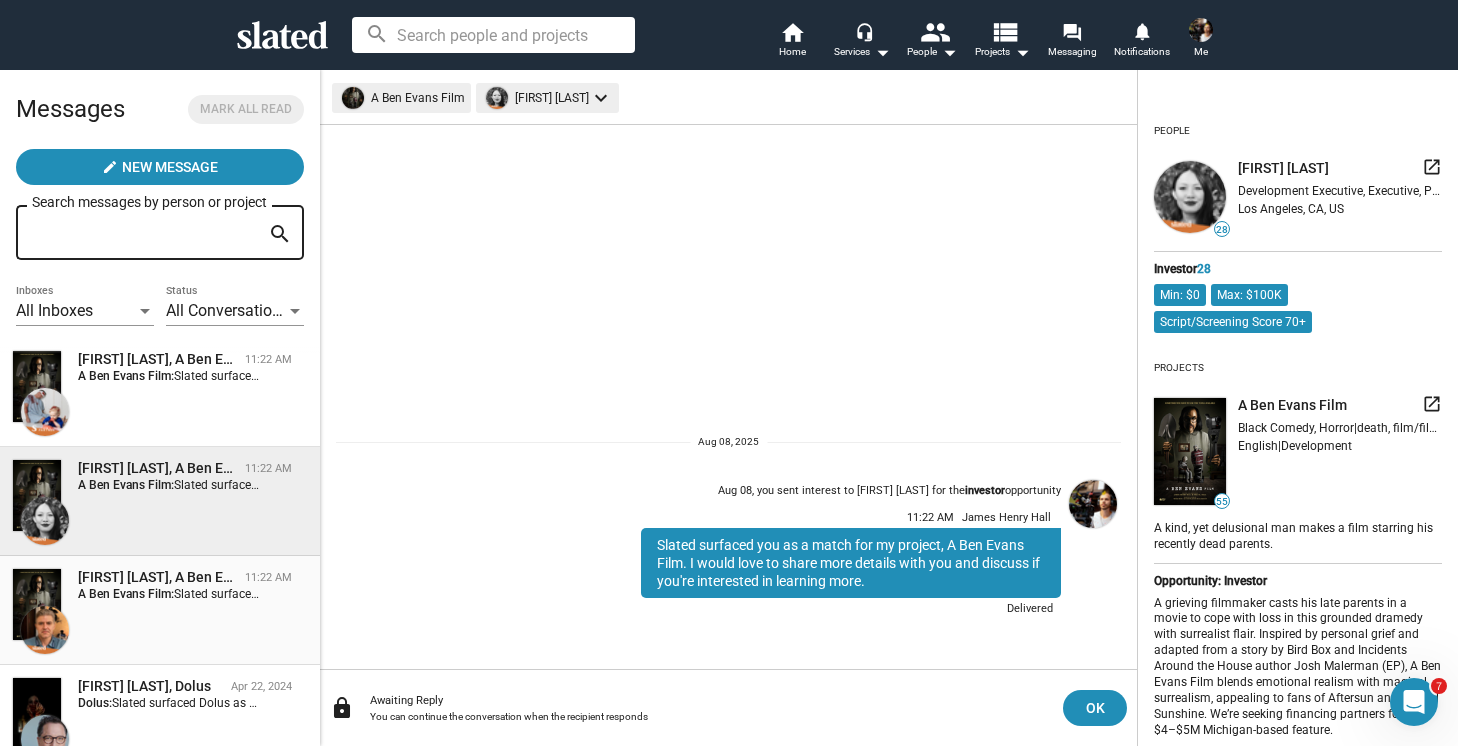 click on "A Ben Evans Film:" at bounding box center [126, 594] 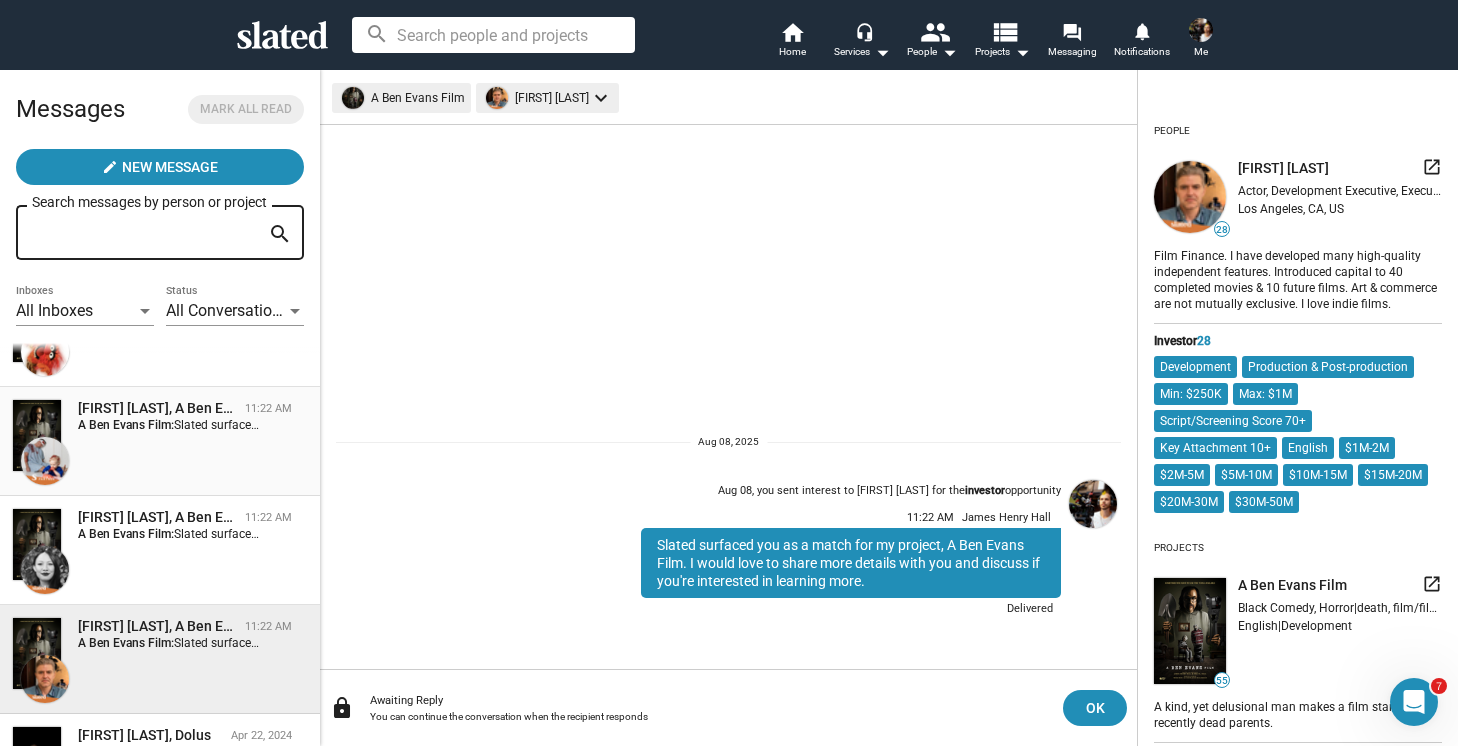 scroll, scrollTop: 152, scrollLeft: 0, axis: vertical 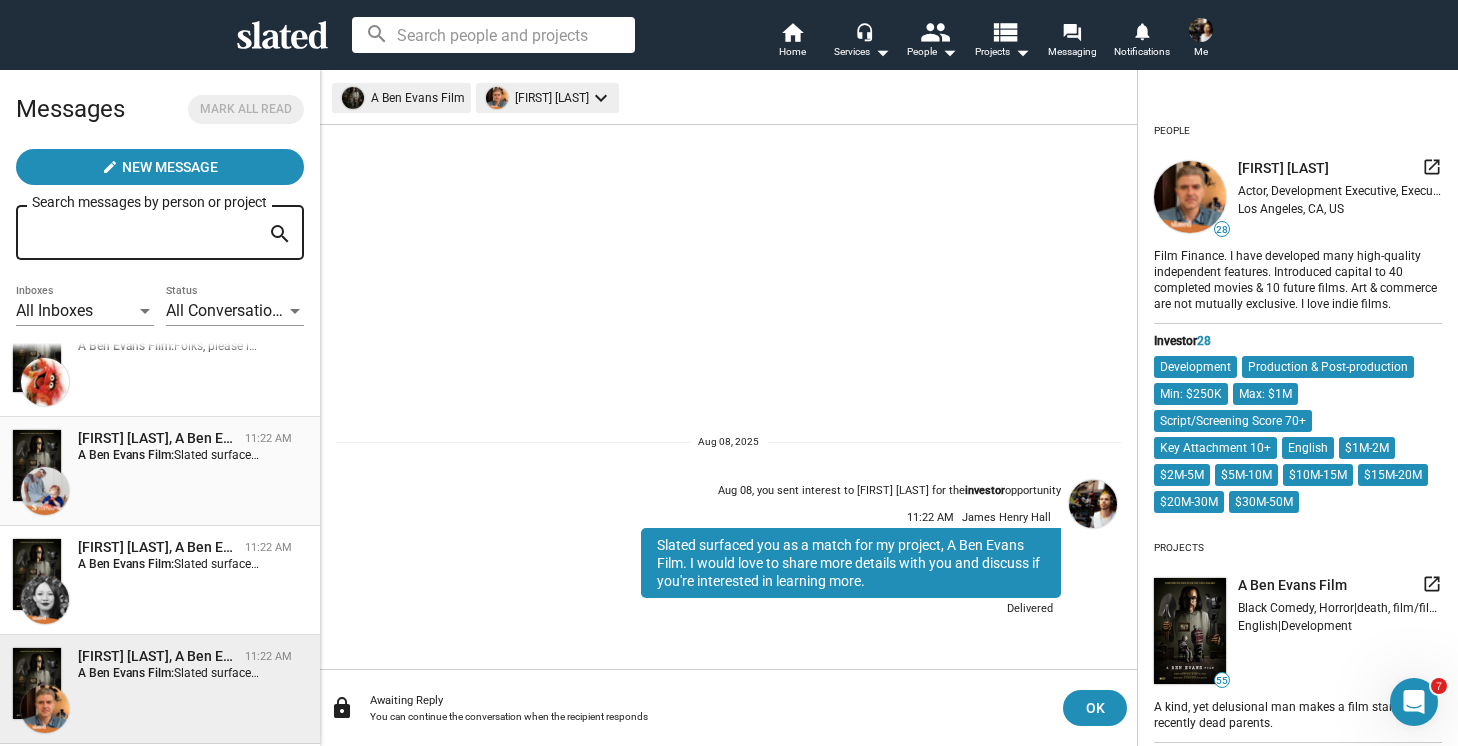 click on "[FIRST] [LAST], A Ben Evans Film 11:22 AM A Ben Evans Film:  Slated surfaced you as a match for my project, A Ben Evans Film. I would love to share more details with you and discuss if you're interested in learning more." at bounding box center [160, 471] 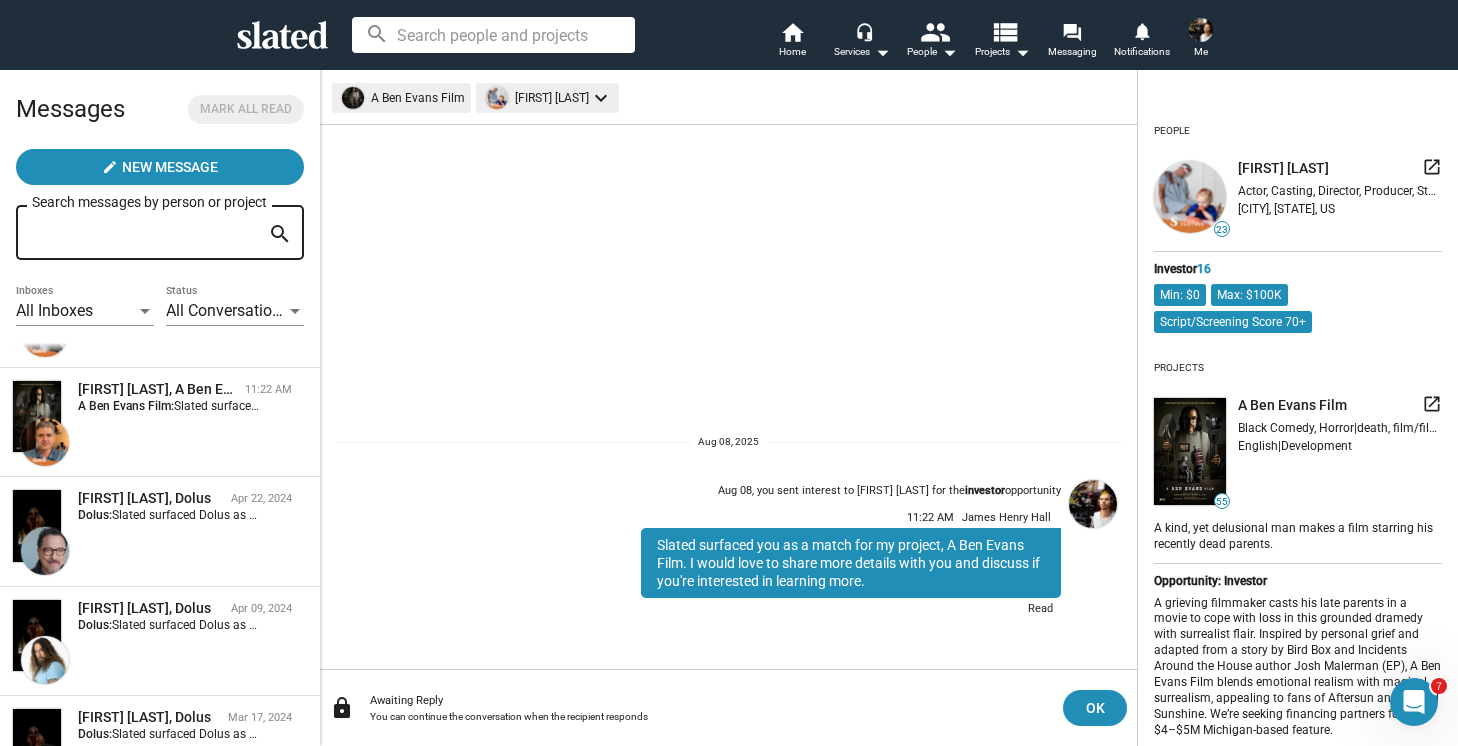 scroll, scrollTop: 418, scrollLeft: 0, axis: vertical 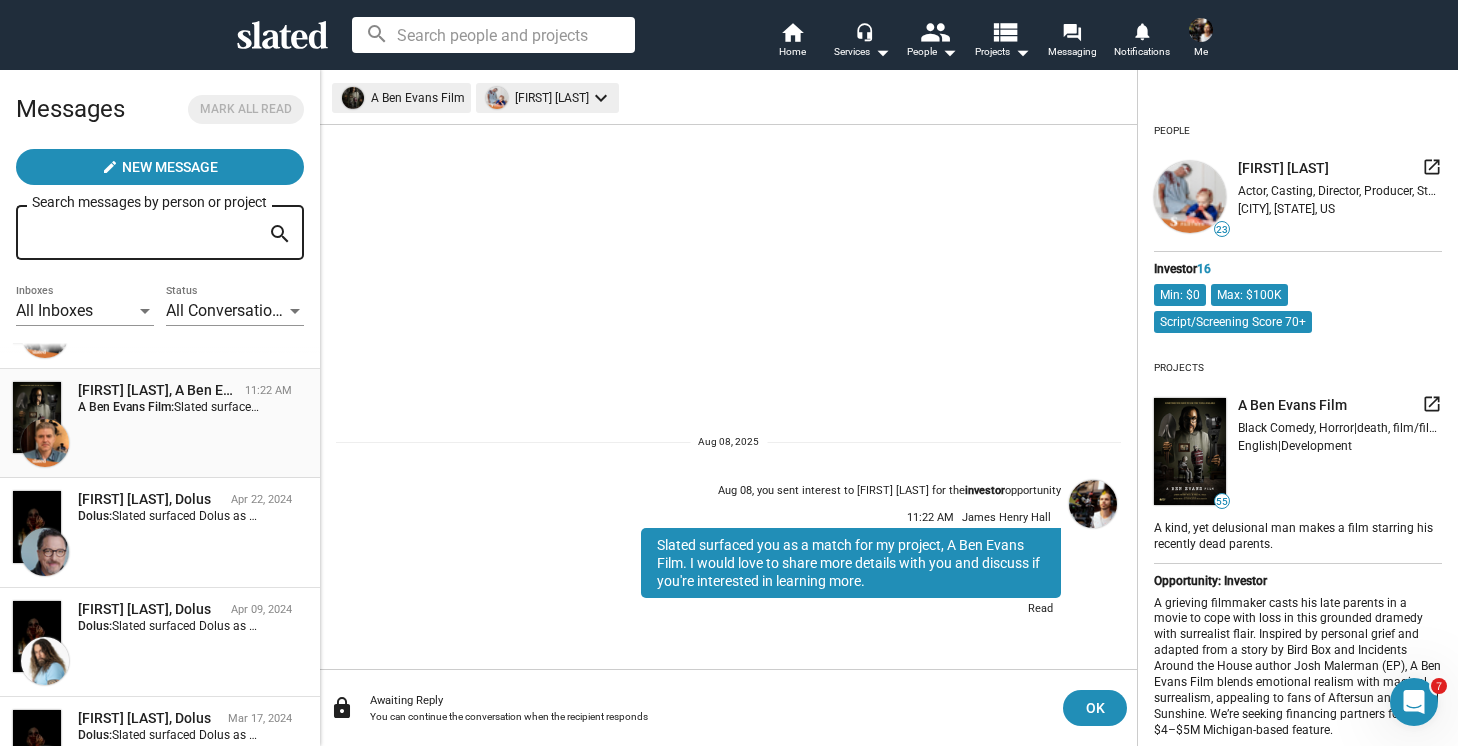 click on "[FIRST] [LAST], A Ben Evans Film 11:22 AM A Ben Evans Film:  Slated surfaced you as a match for my project, A Ben Evans Film. I would love to share more details with you and discuss if you're interested in learning more." at bounding box center (160, 423) 